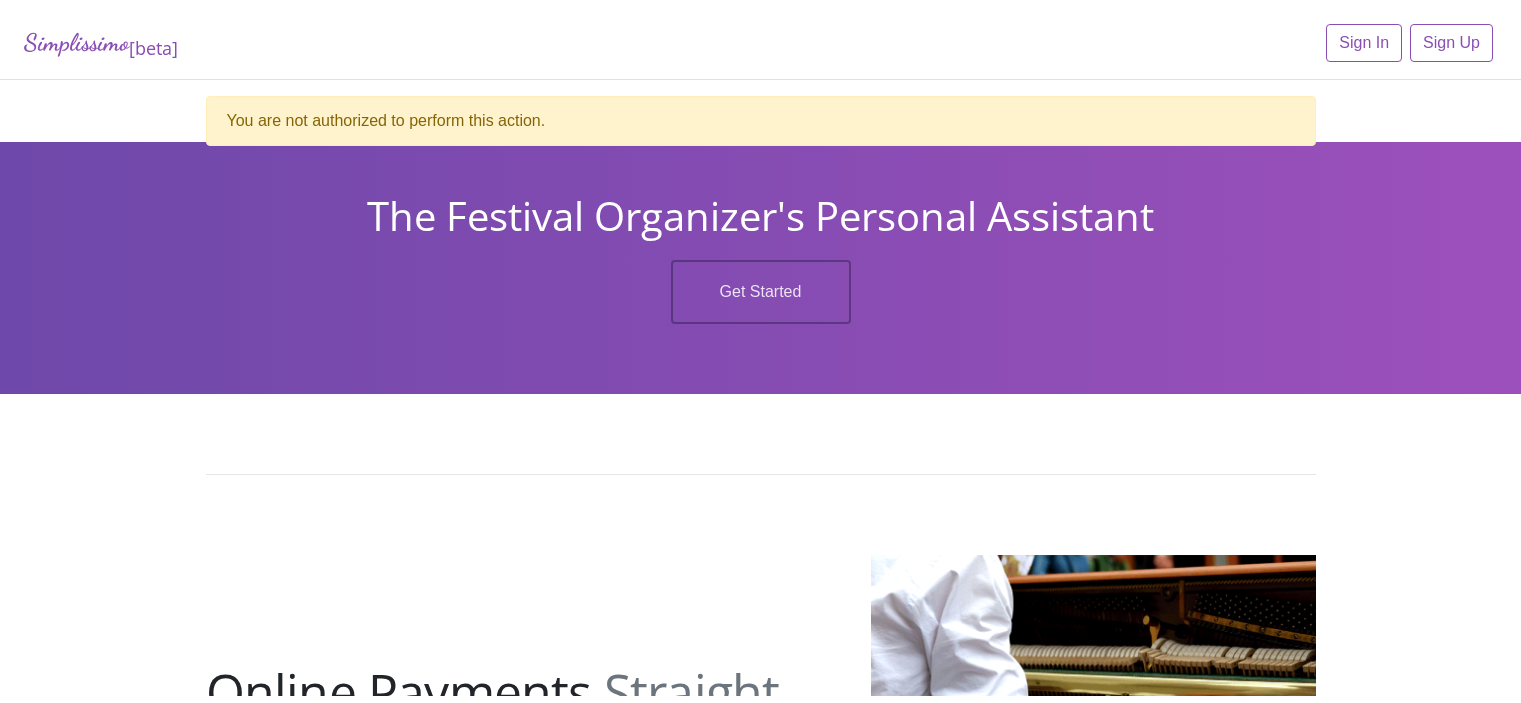 scroll, scrollTop: 0, scrollLeft: 0, axis: both 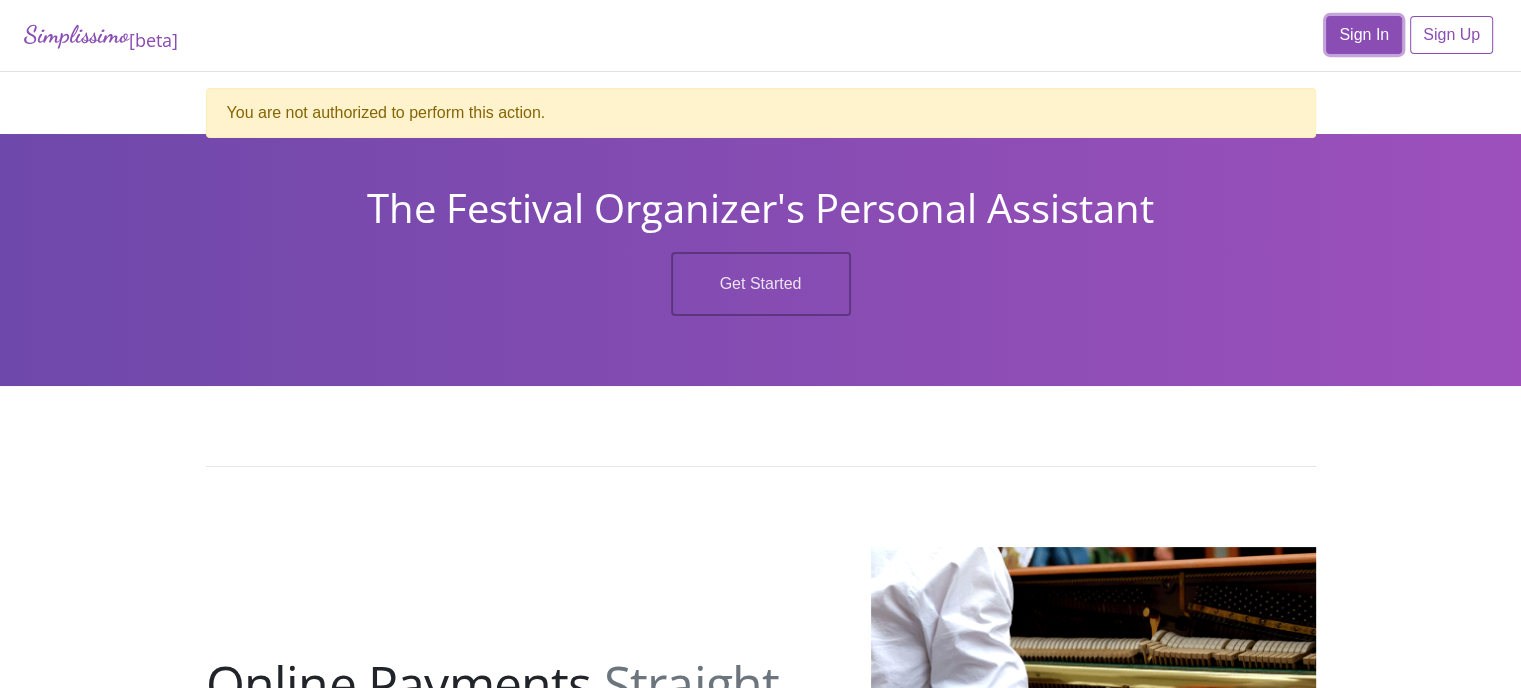 click on "Sign In" at bounding box center (1364, 35) 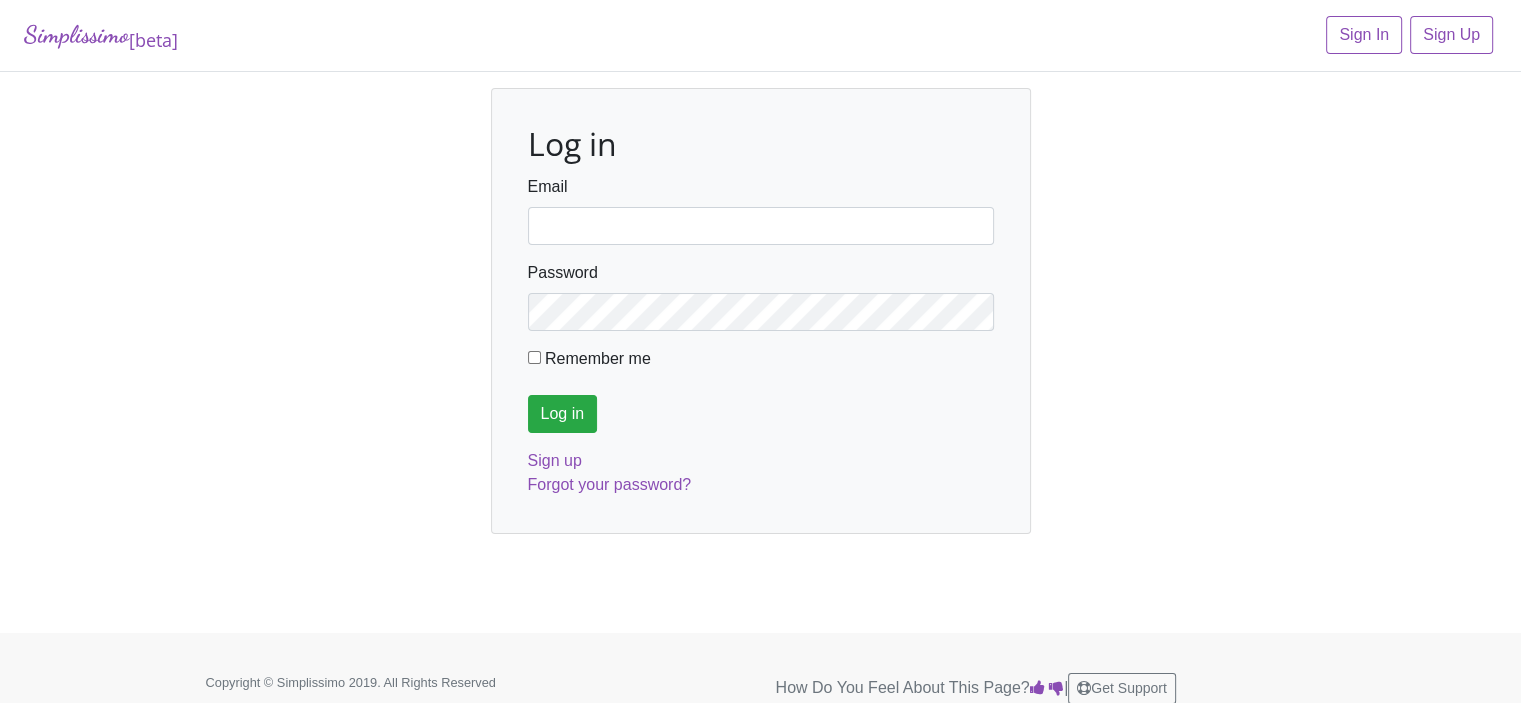 type on "fortworthmta@gmail.com" 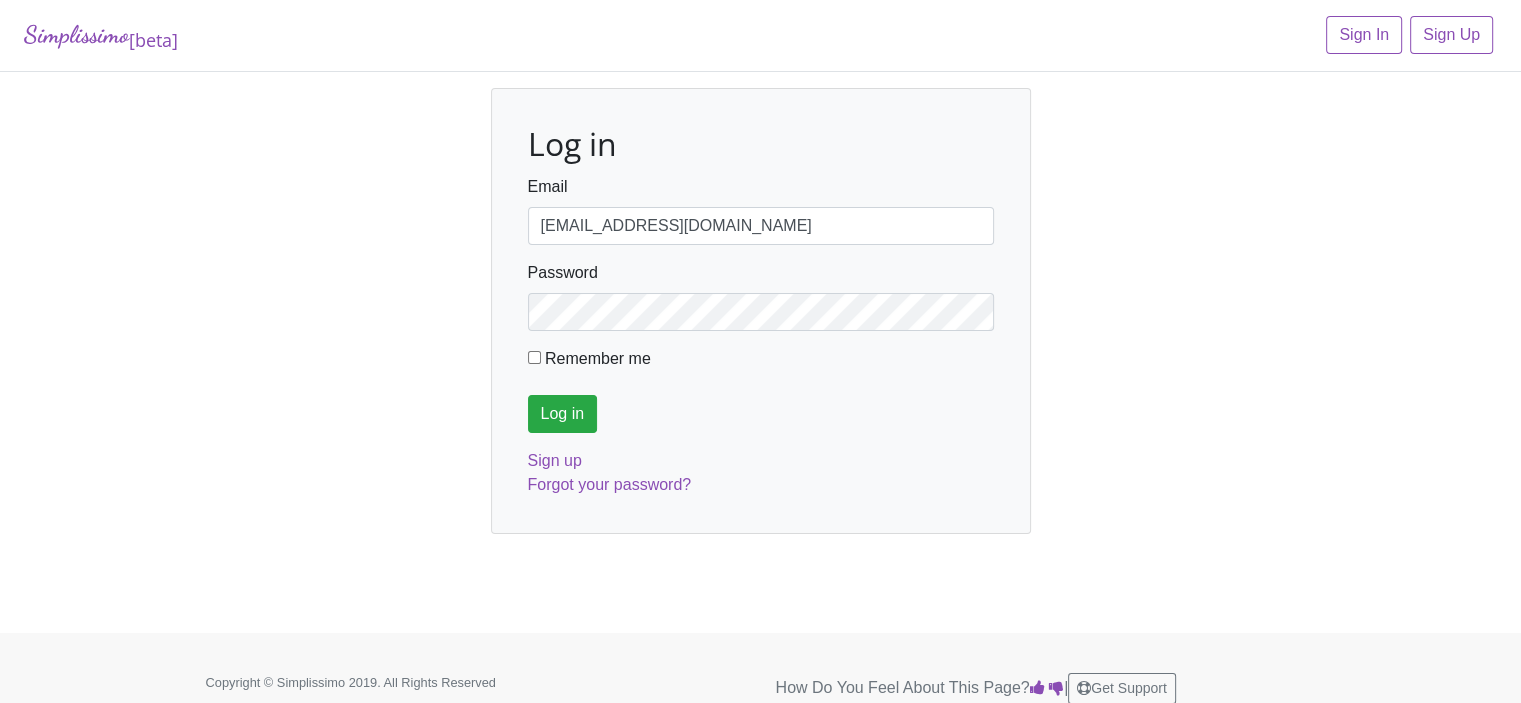 click on "Remember me" at bounding box center (534, 357) 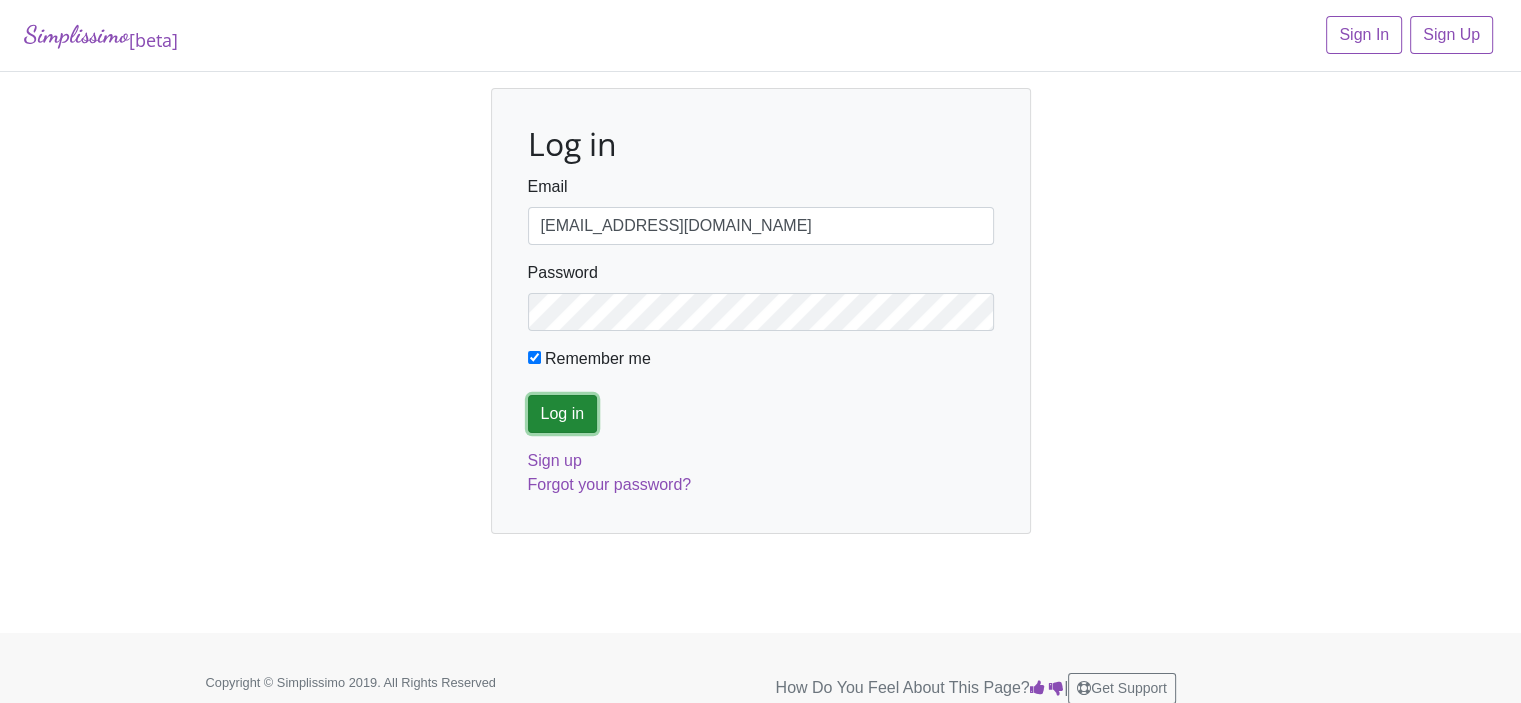 click on "Log in" at bounding box center [563, 414] 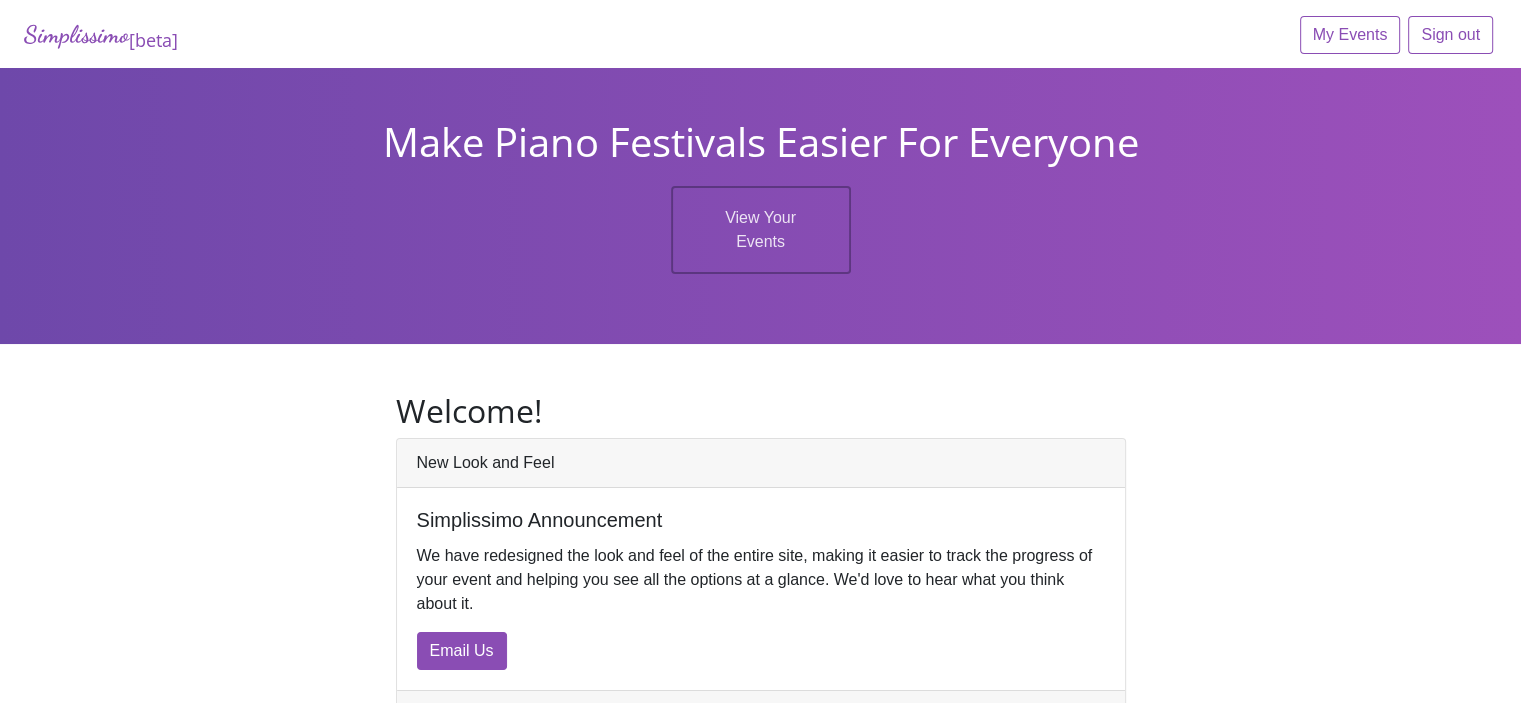 scroll, scrollTop: 24, scrollLeft: 0, axis: vertical 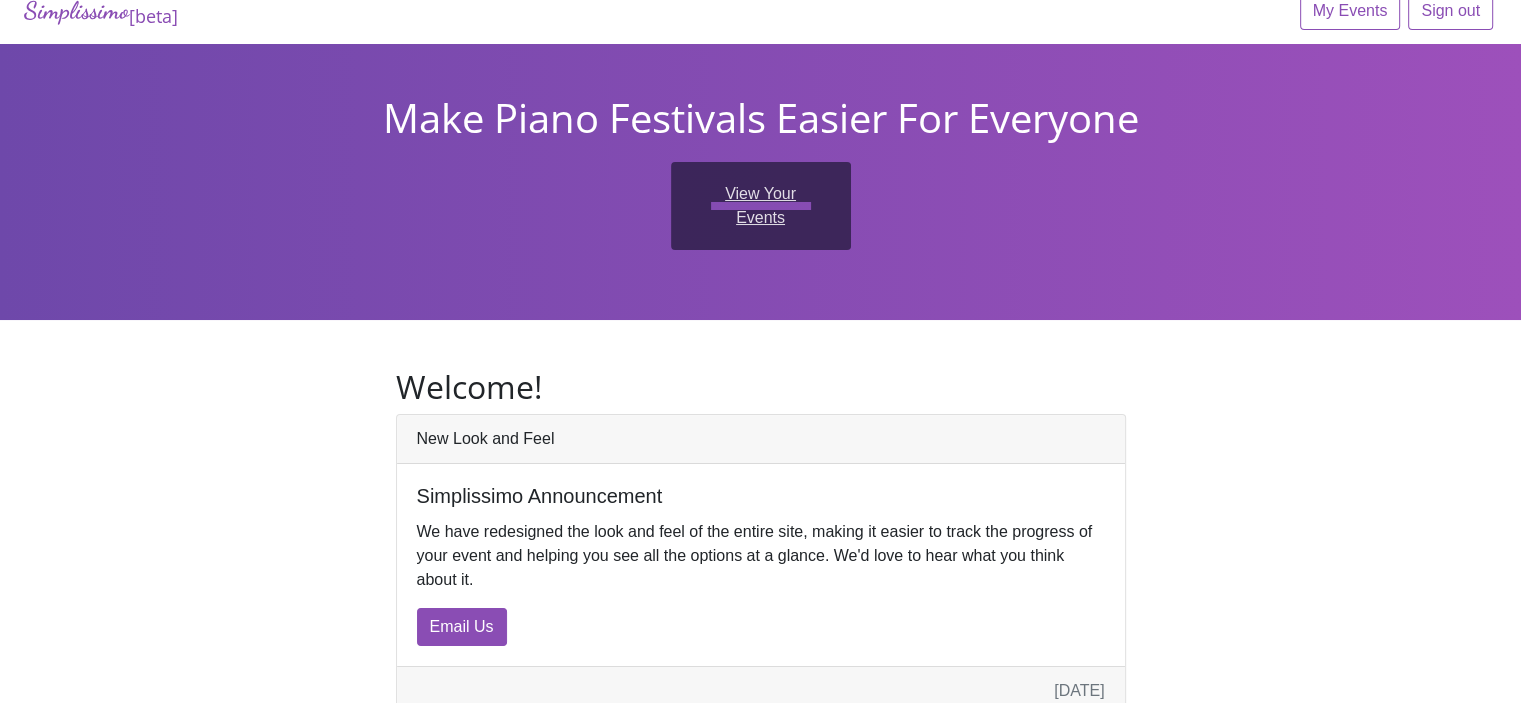 click on "View Your Events" at bounding box center [761, 206] 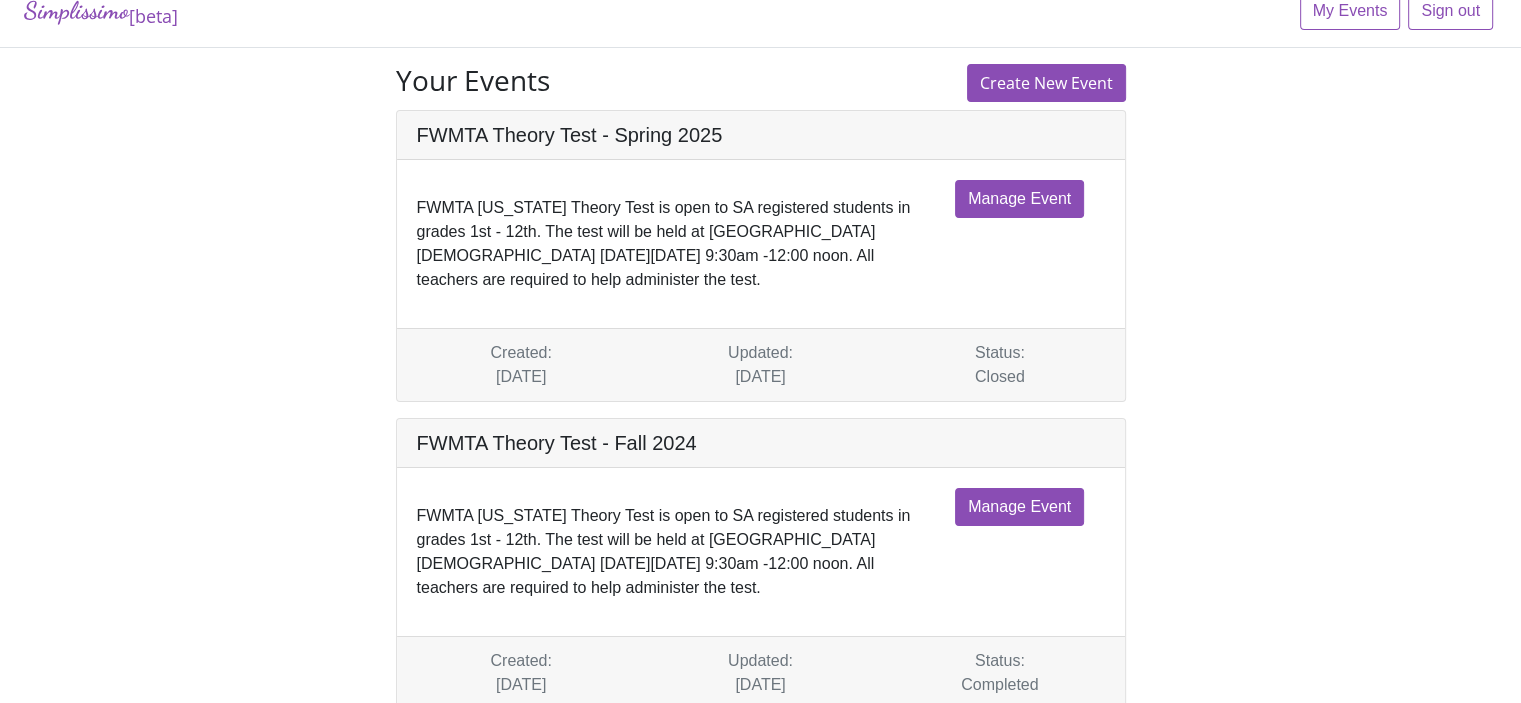 scroll, scrollTop: 0, scrollLeft: 0, axis: both 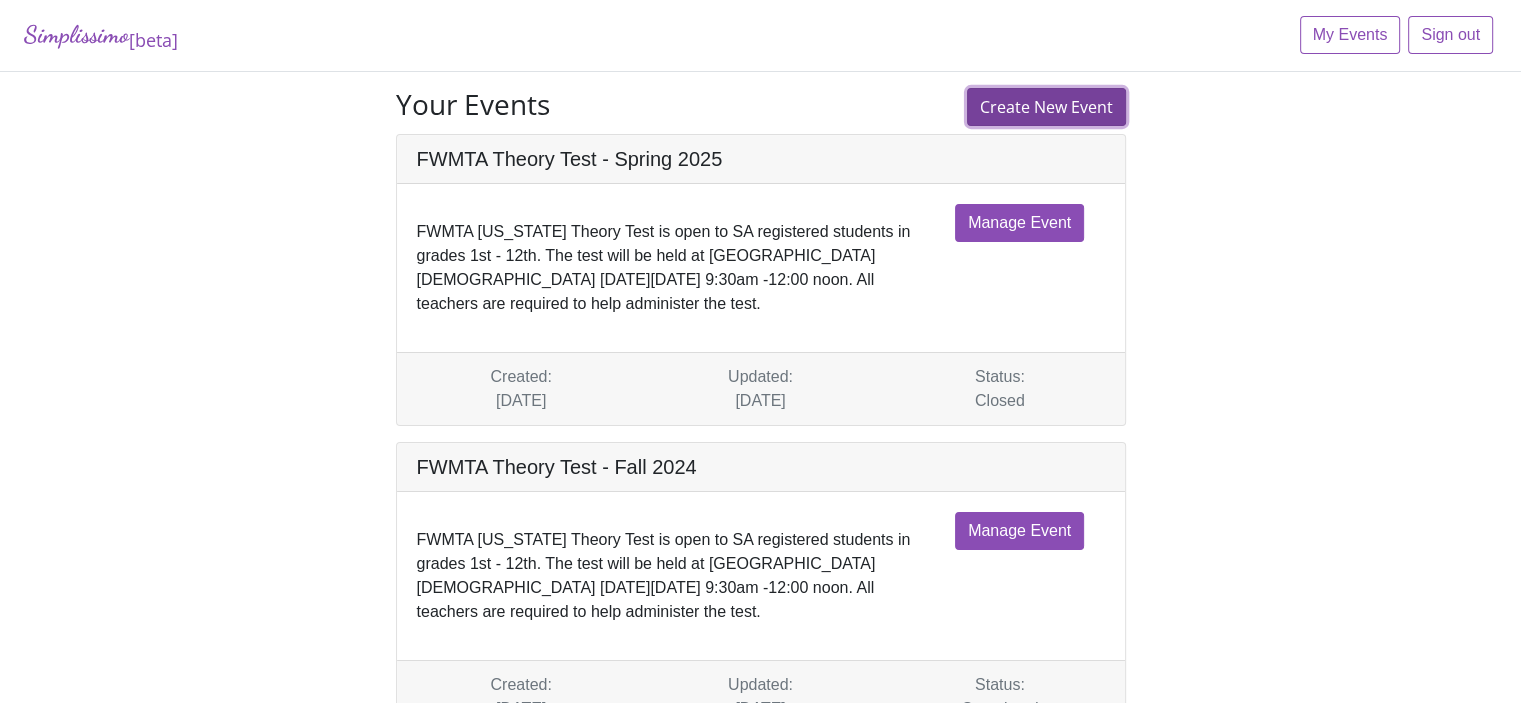click on "Create New Event" at bounding box center [1046, 107] 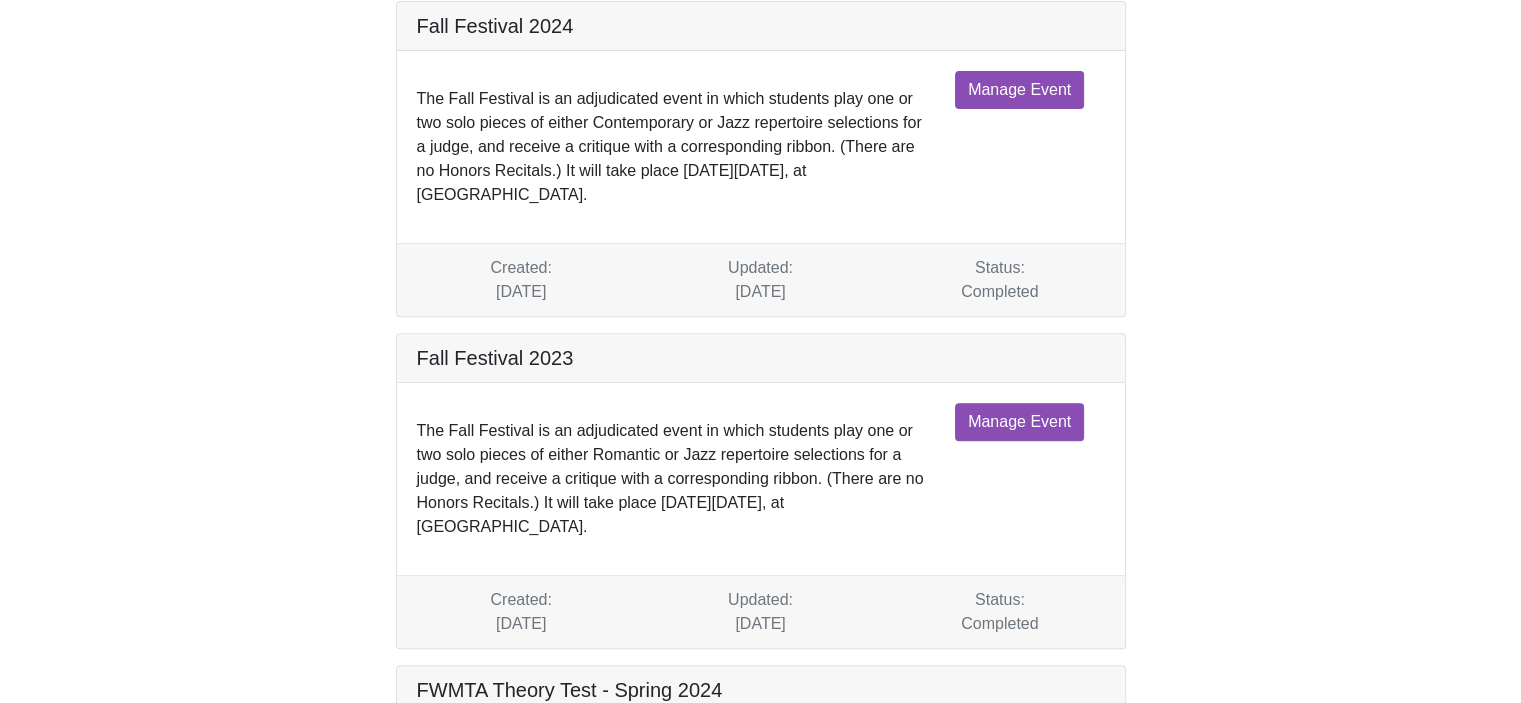 scroll, scrollTop: 750, scrollLeft: 0, axis: vertical 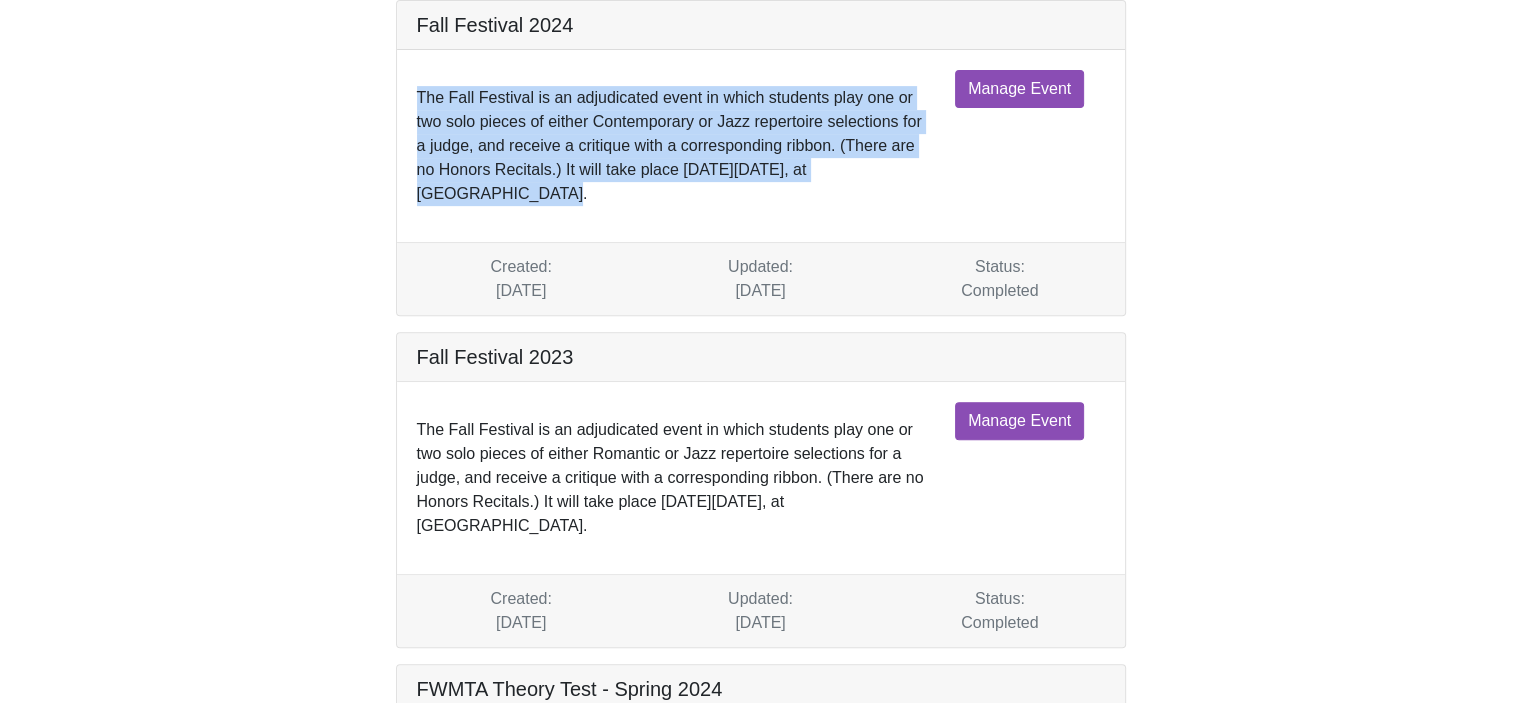 drag, startPoint x: 924, startPoint y: 166, endPoint x: 419, endPoint y: 91, distance: 510.53894 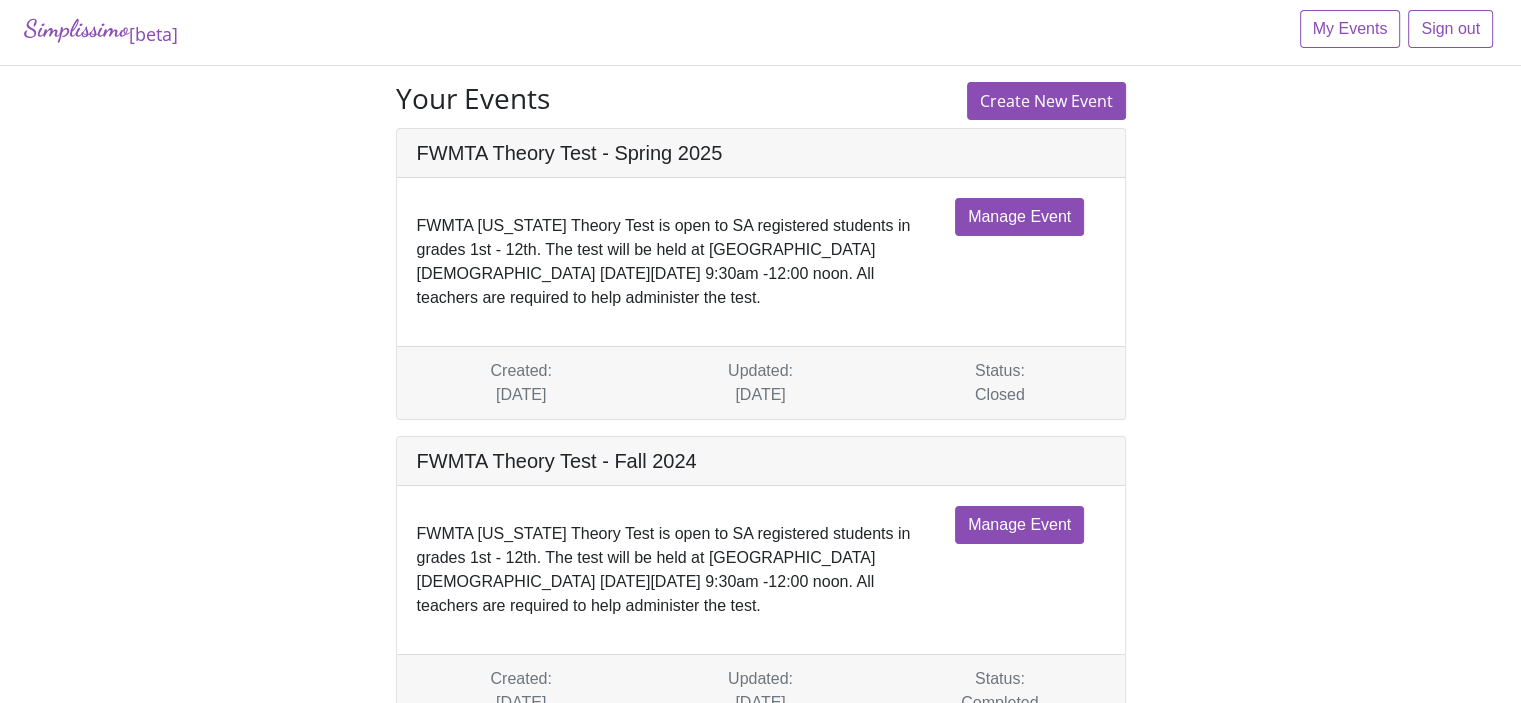 scroll, scrollTop: 0, scrollLeft: 0, axis: both 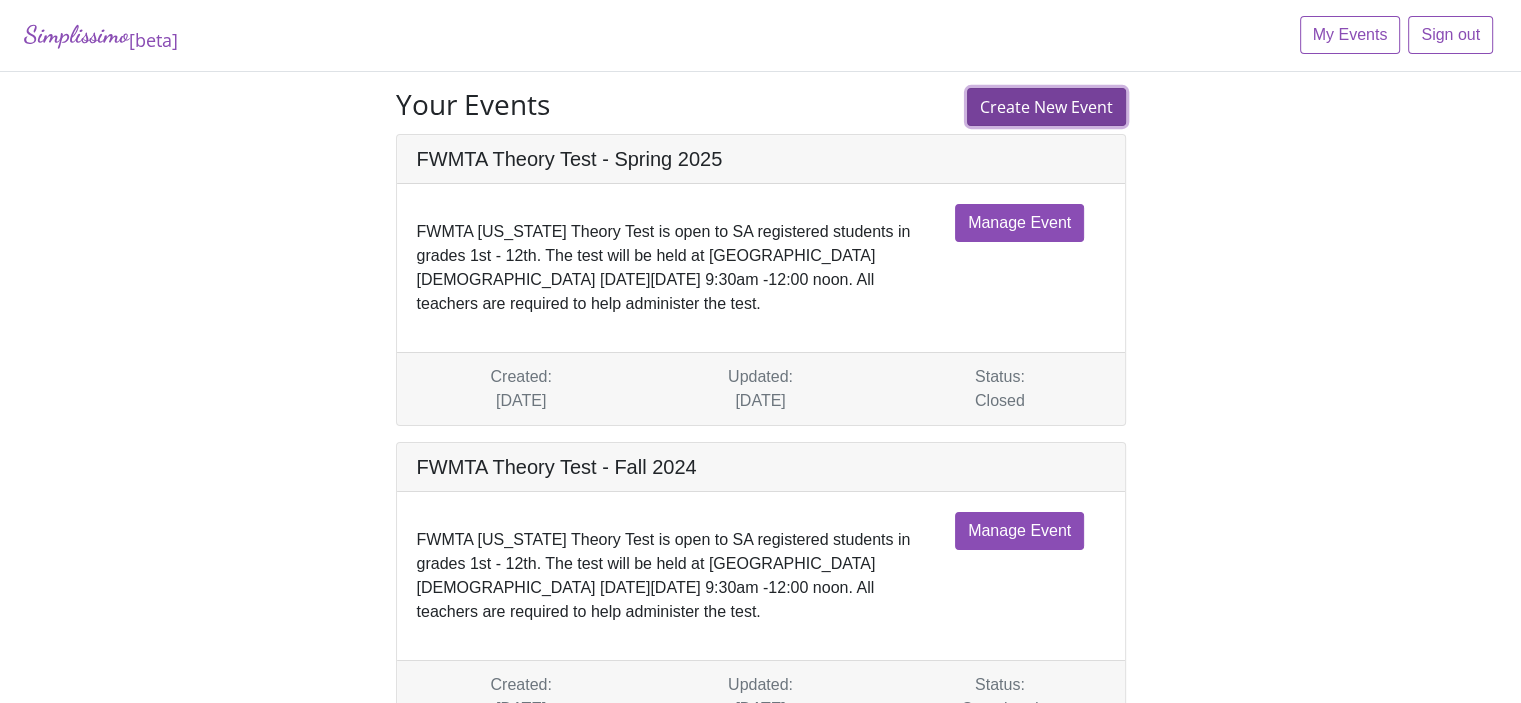 click on "Create New Event" at bounding box center [1046, 107] 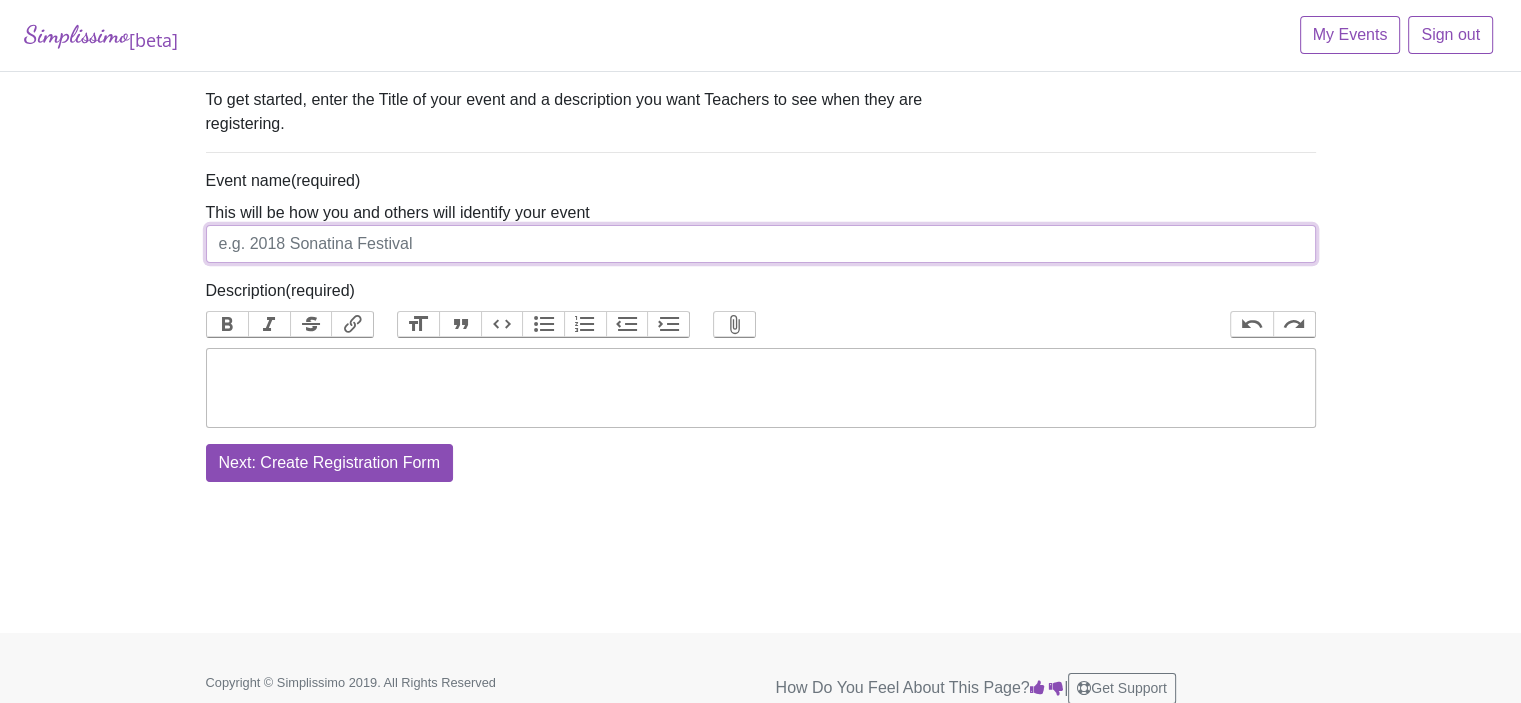 click on "Event name" at bounding box center (761, 244) 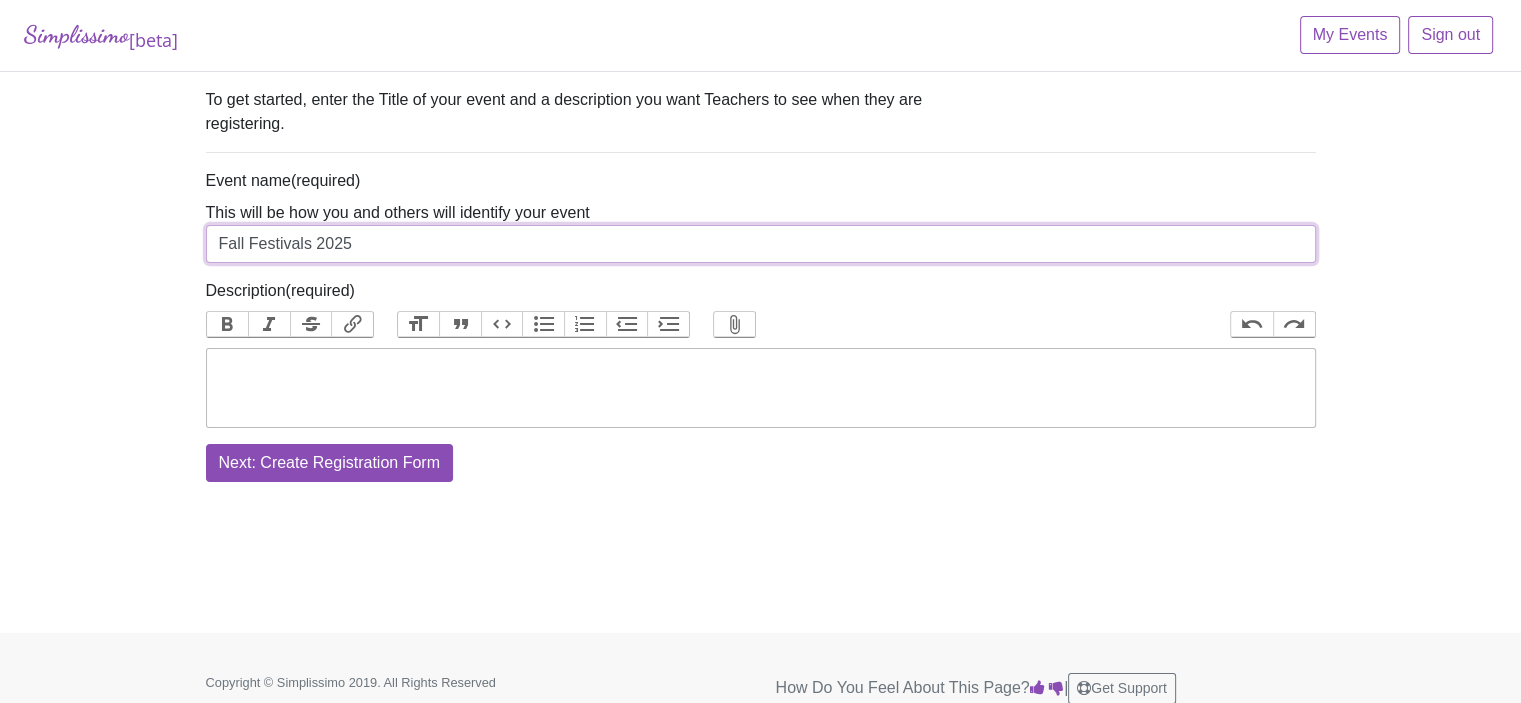 type on "Fall Festivals 2025" 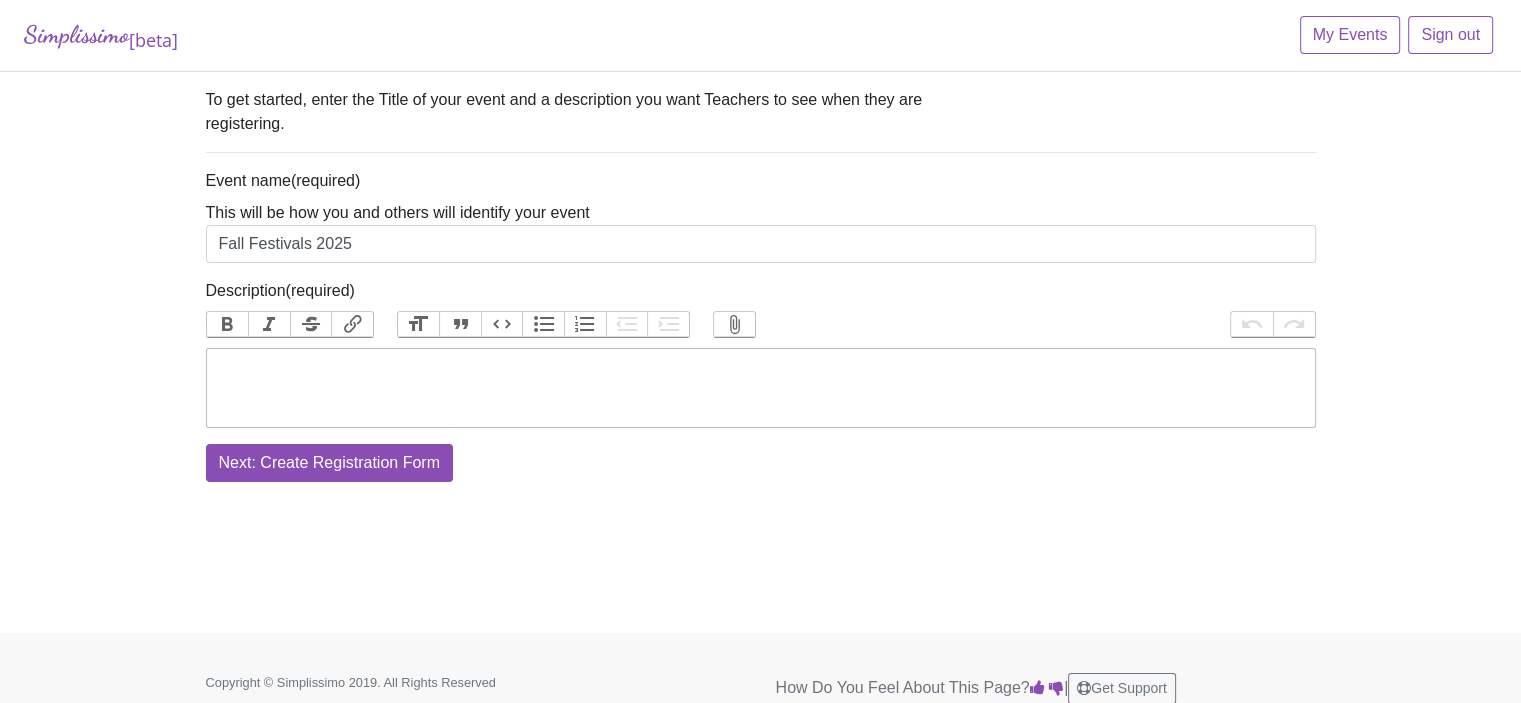 click at bounding box center [761, 388] 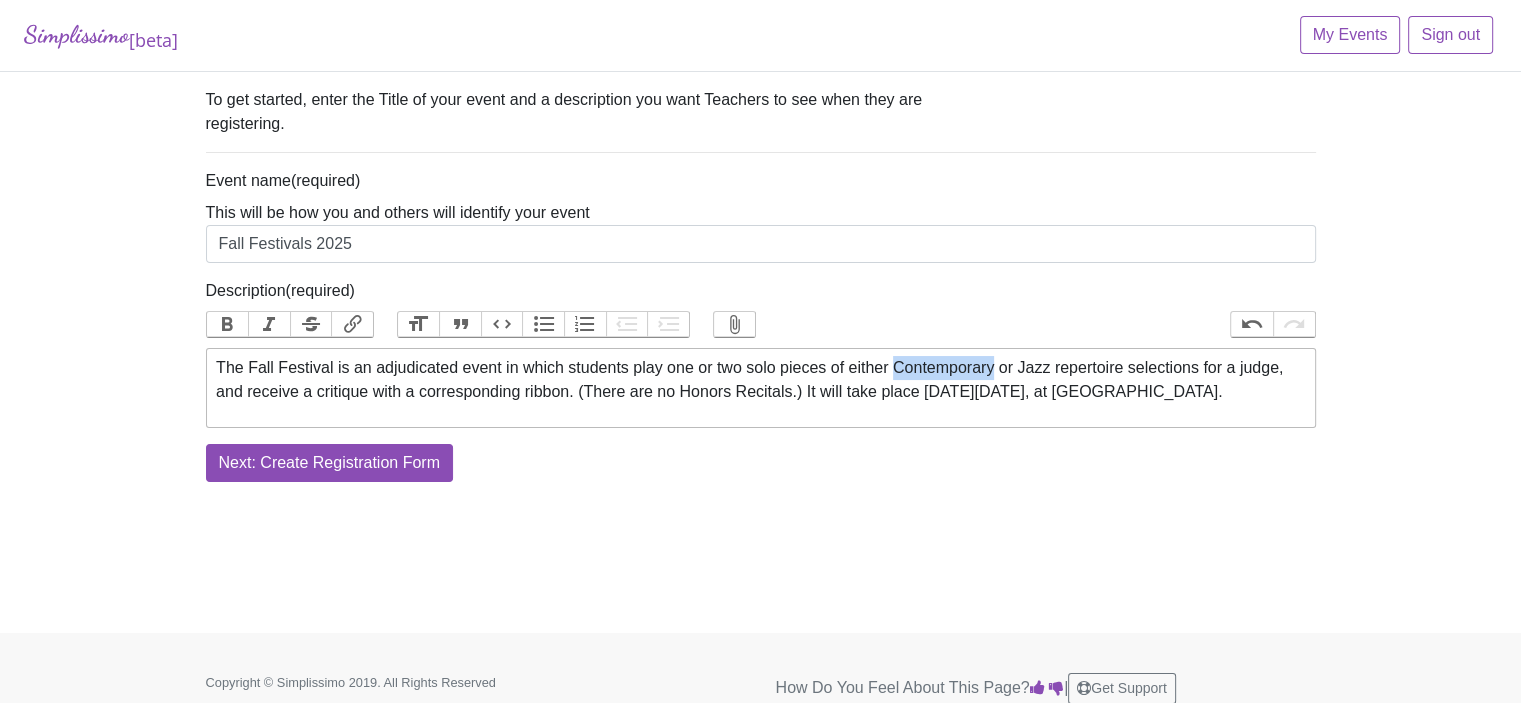 drag, startPoint x: 884, startPoint y: 367, endPoint x: 987, endPoint y: 370, distance: 103.04368 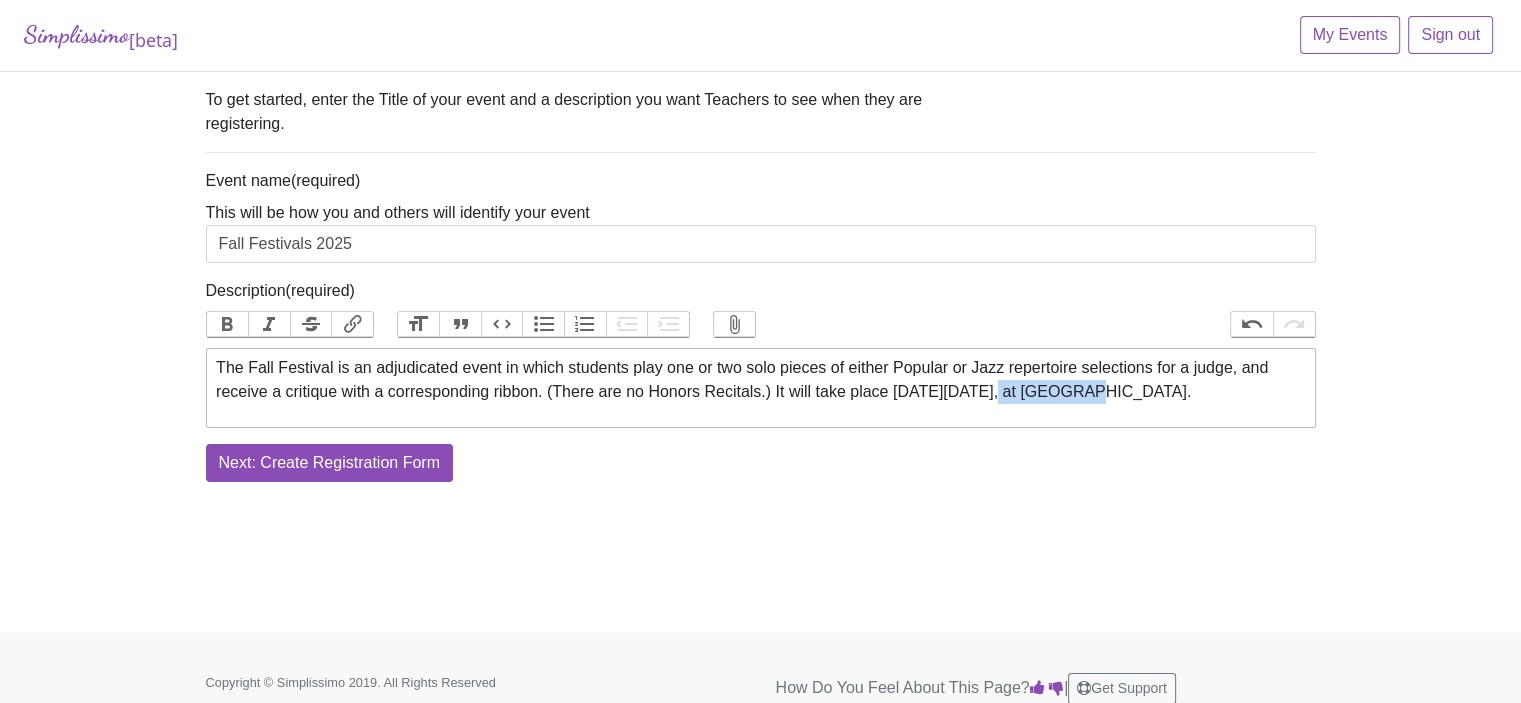 drag, startPoint x: 980, startPoint y: 388, endPoint x: 1067, endPoint y: 398, distance: 87.57283 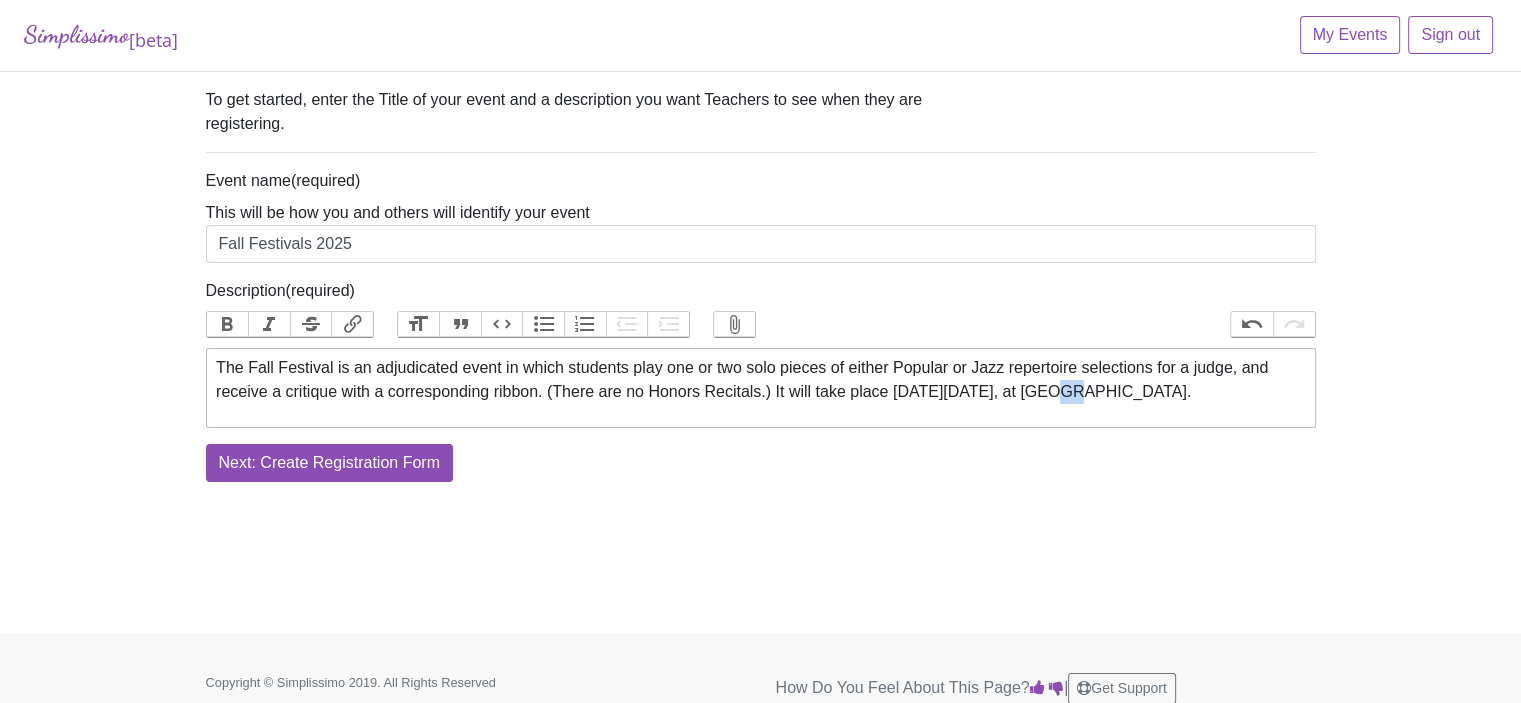 drag, startPoint x: 1040, startPoint y: 390, endPoint x: 1053, endPoint y: 391, distance: 13.038404 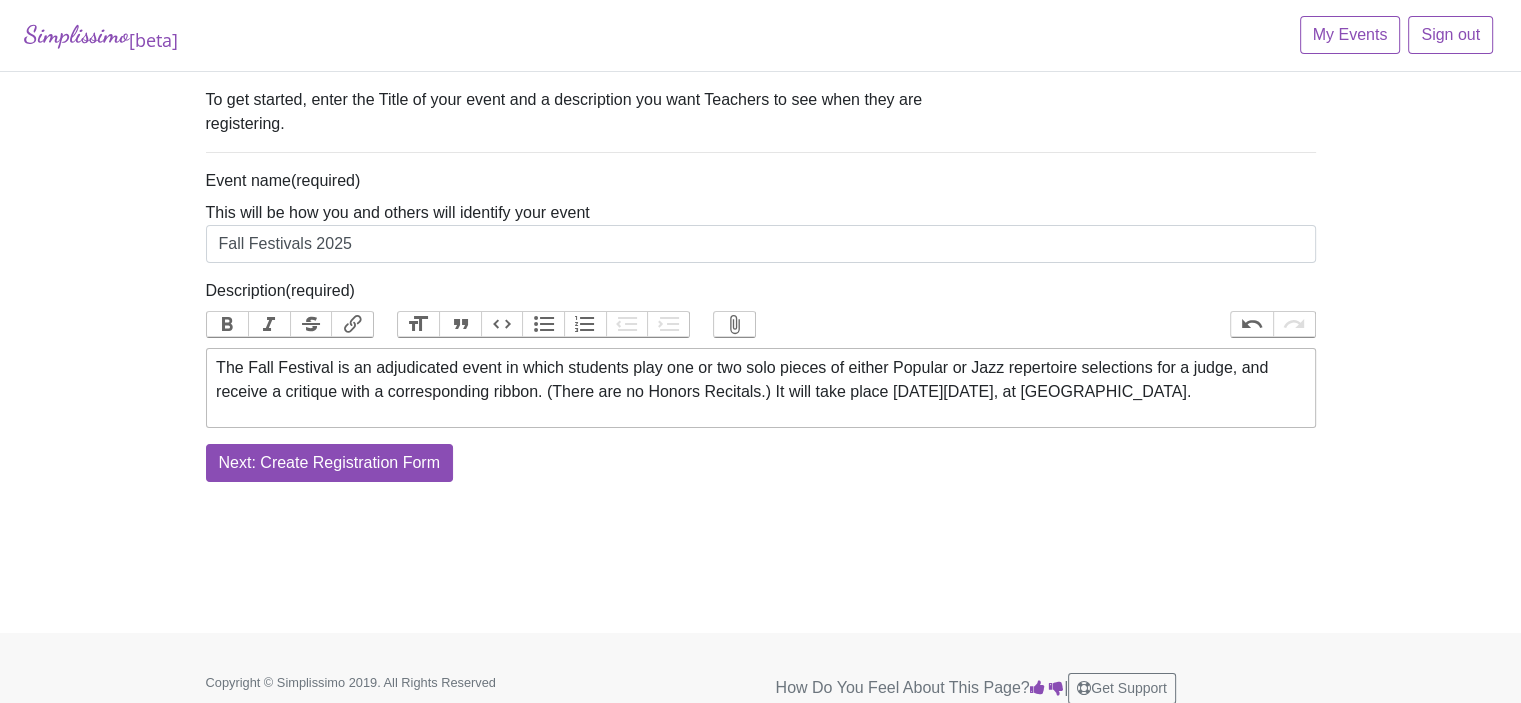 click on "The Fall Festival is an adjudicated event in which students play one or two solo pieces of either Popular or Jazz repertoire selections for a judge, and receive a critique with a corresponding ribbon. (There are no Honors Recitals.) It will take place on Saturday, October 25th, at TCU." at bounding box center [760, 380] 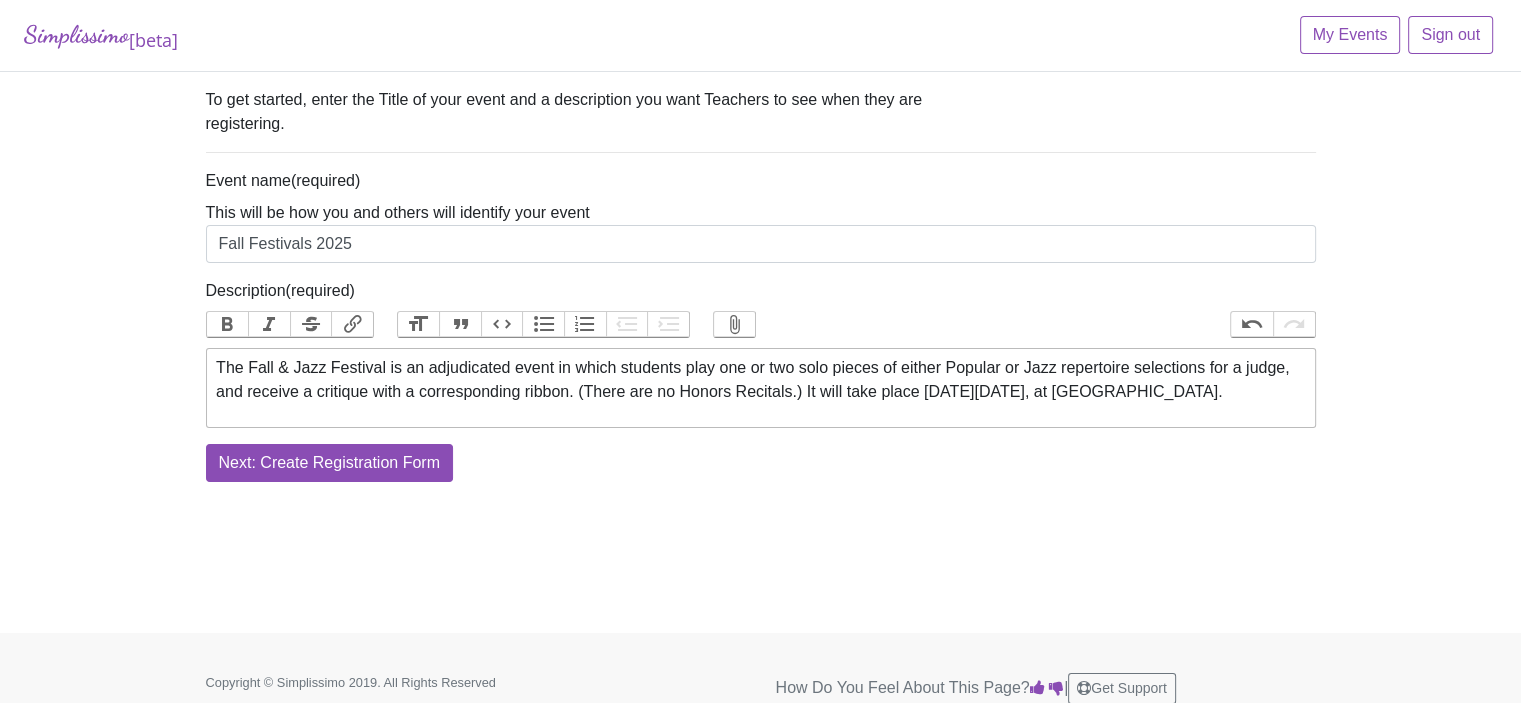 click on "The Fall & Jazz Festival is an adjudicated event in which students play one or two solo pieces of either Popular or Jazz repertoire selections for a judge, and receive a critique with a corresponding ribbon. (There are no Honors Recitals.) It will take place on Saturday, October 25th, at TCU." at bounding box center (760, 380) 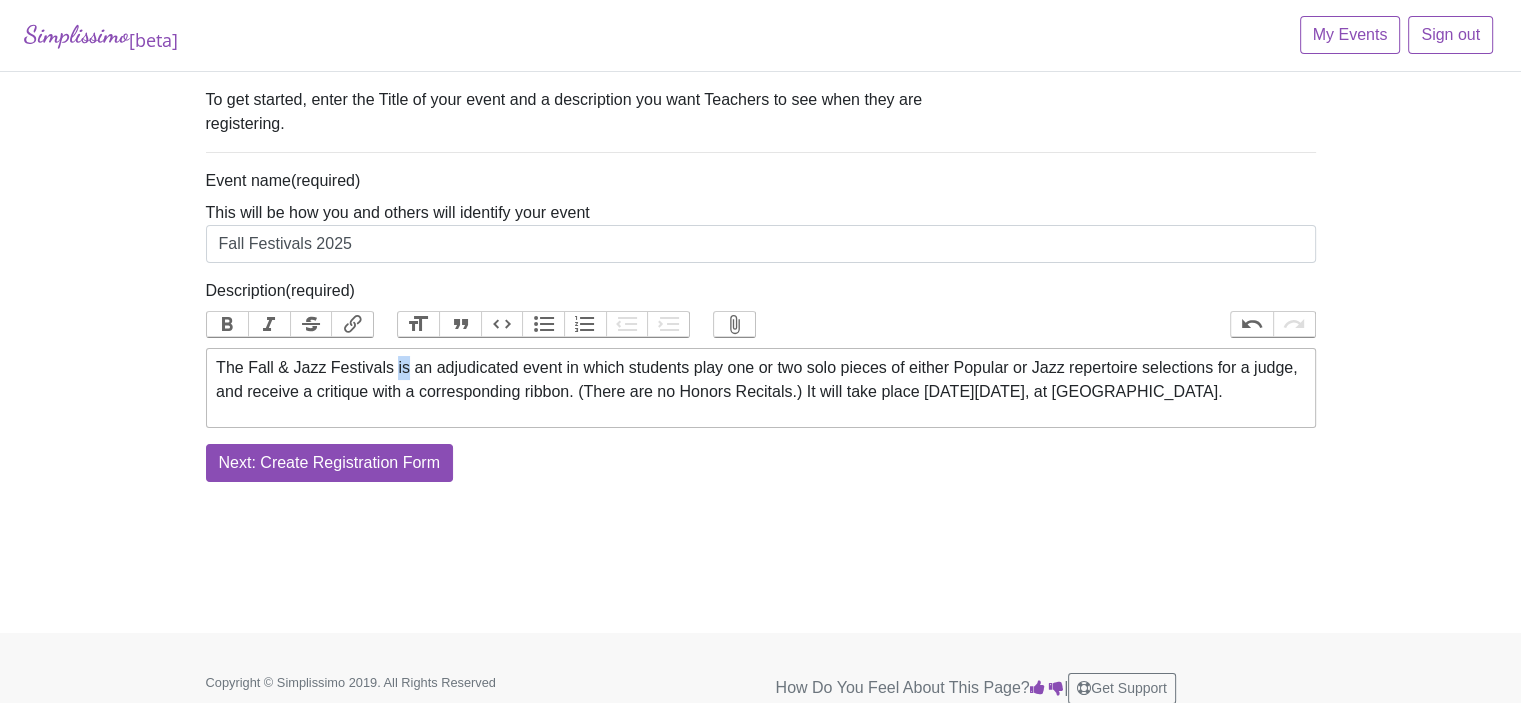 drag, startPoint x: 384, startPoint y: 366, endPoint x: 398, endPoint y: 370, distance: 14.56022 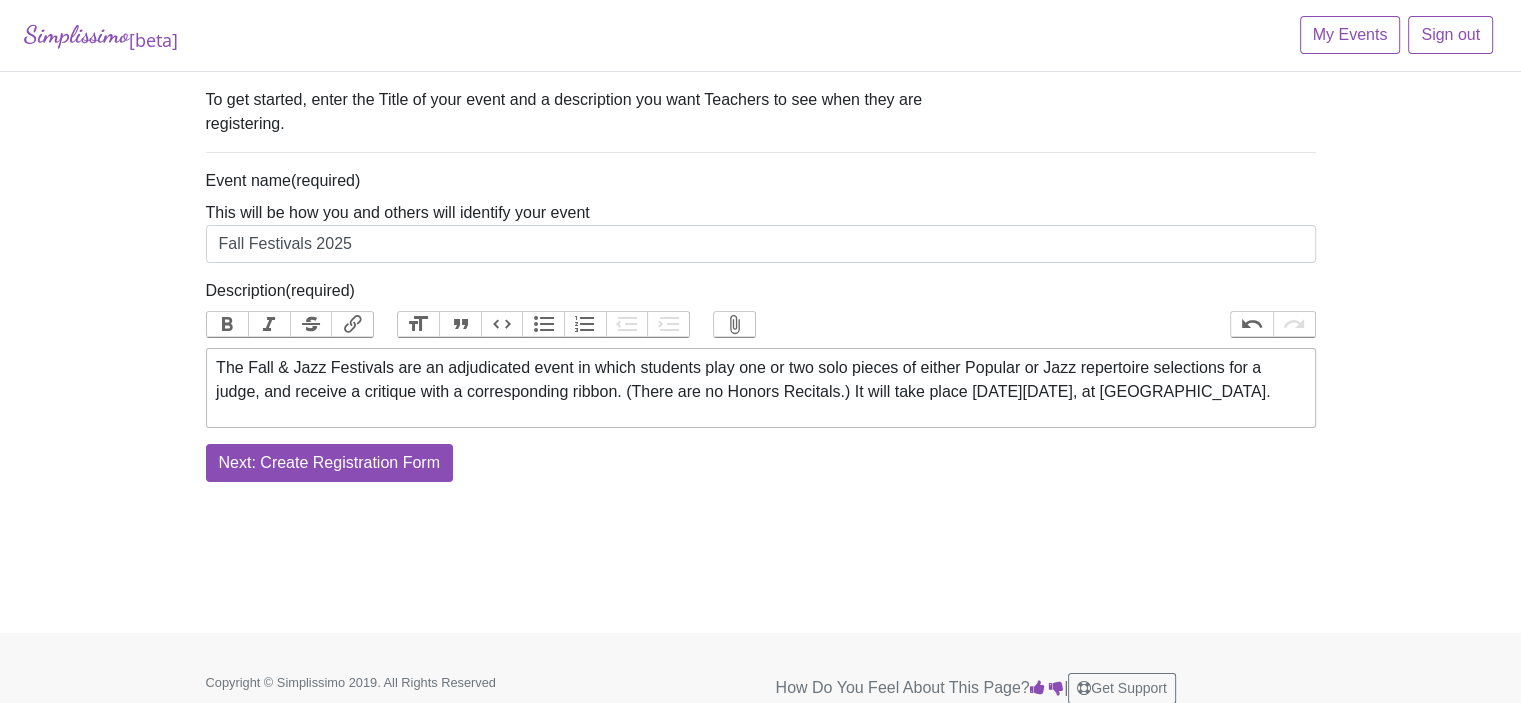 type on "<div>The Fall &amp; Jazz Festivals are an adjudicated event in which students play one or two solo pieces of either Popular or Jazz repertoire selections for a judge, and receive a critique with a corresponding ribbon. (There are no Honors Recitals.) It will take place on Saturday, October 25th, at TCU.</div>" 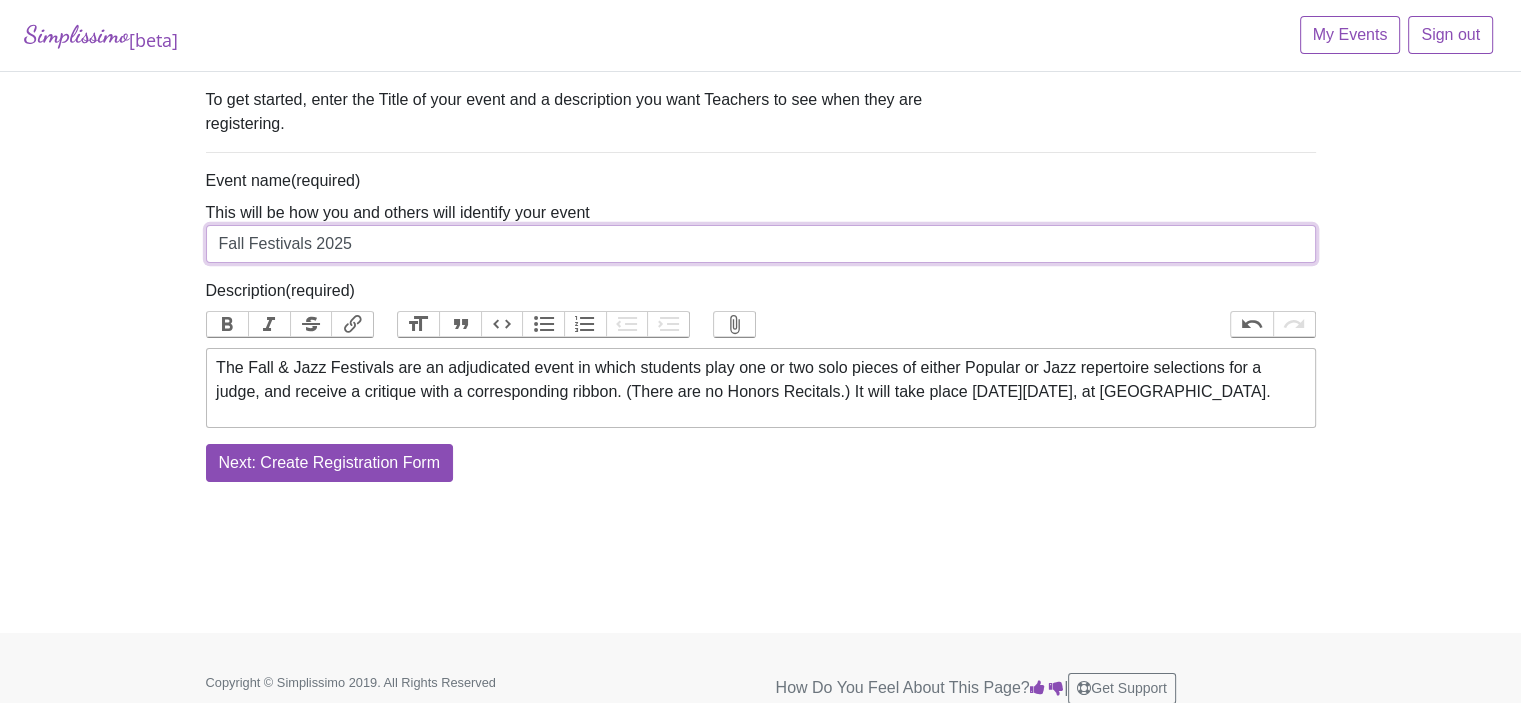 drag, startPoint x: 241, startPoint y: 244, endPoint x: 520, endPoint y: 323, distance: 289.96896 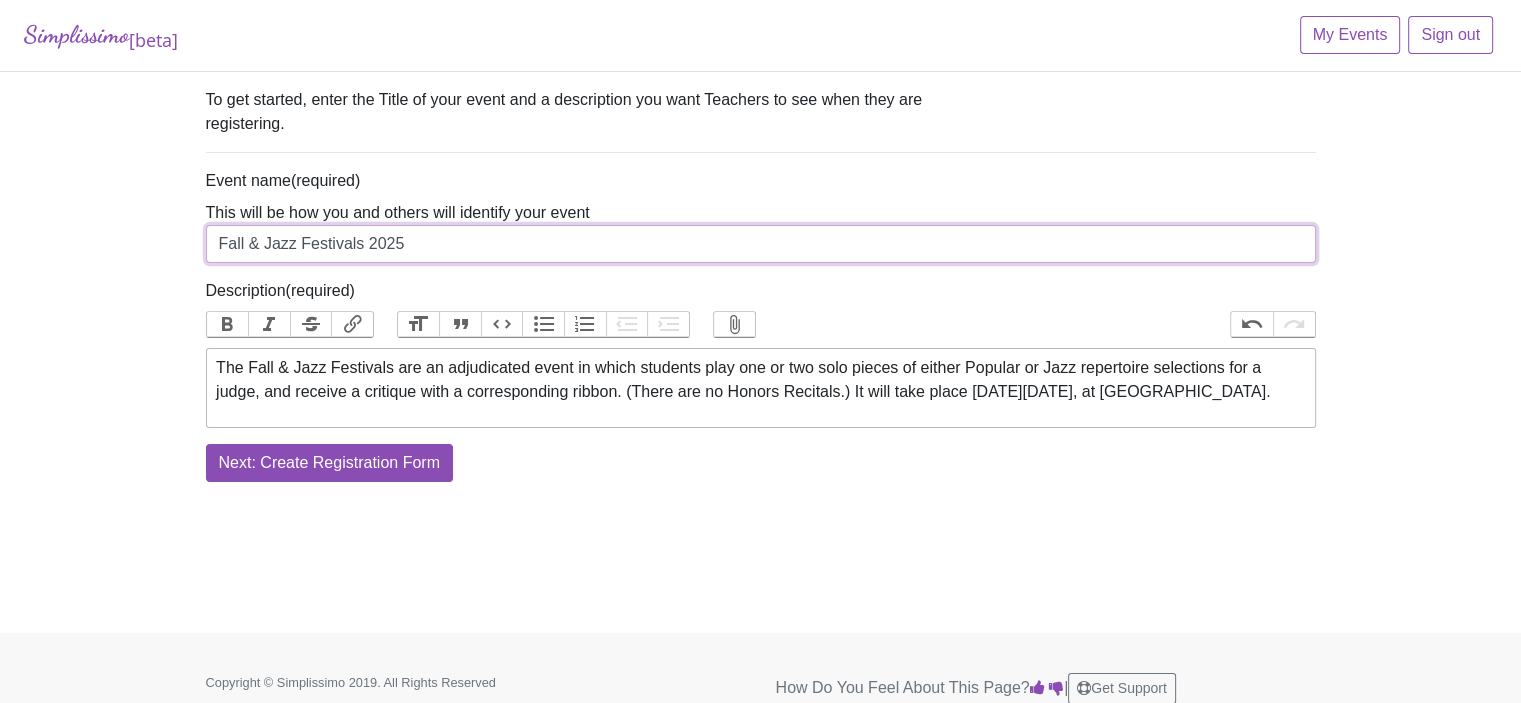type on "Fall & Jazz Festivals 2025" 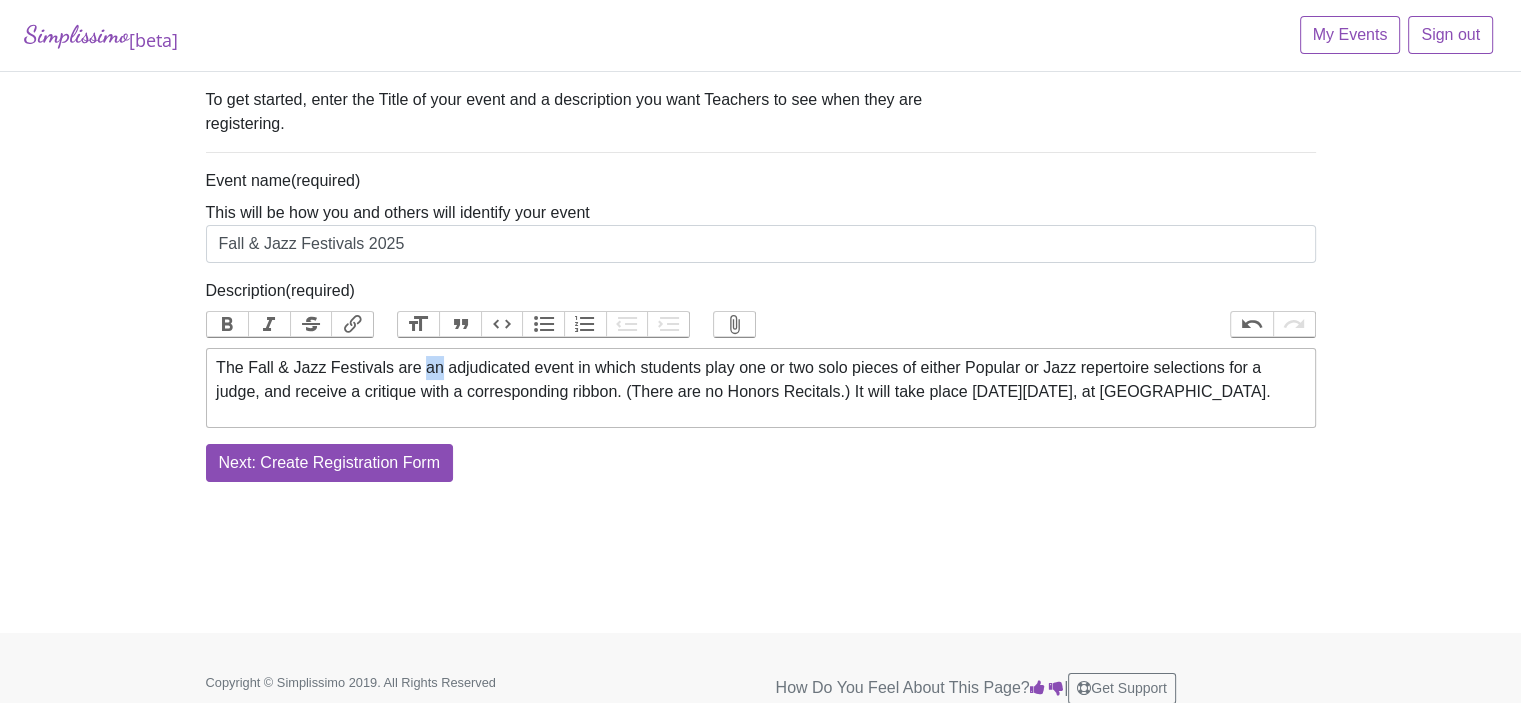 drag, startPoint x: 414, startPoint y: 367, endPoint x: 429, endPoint y: 367, distance: 15 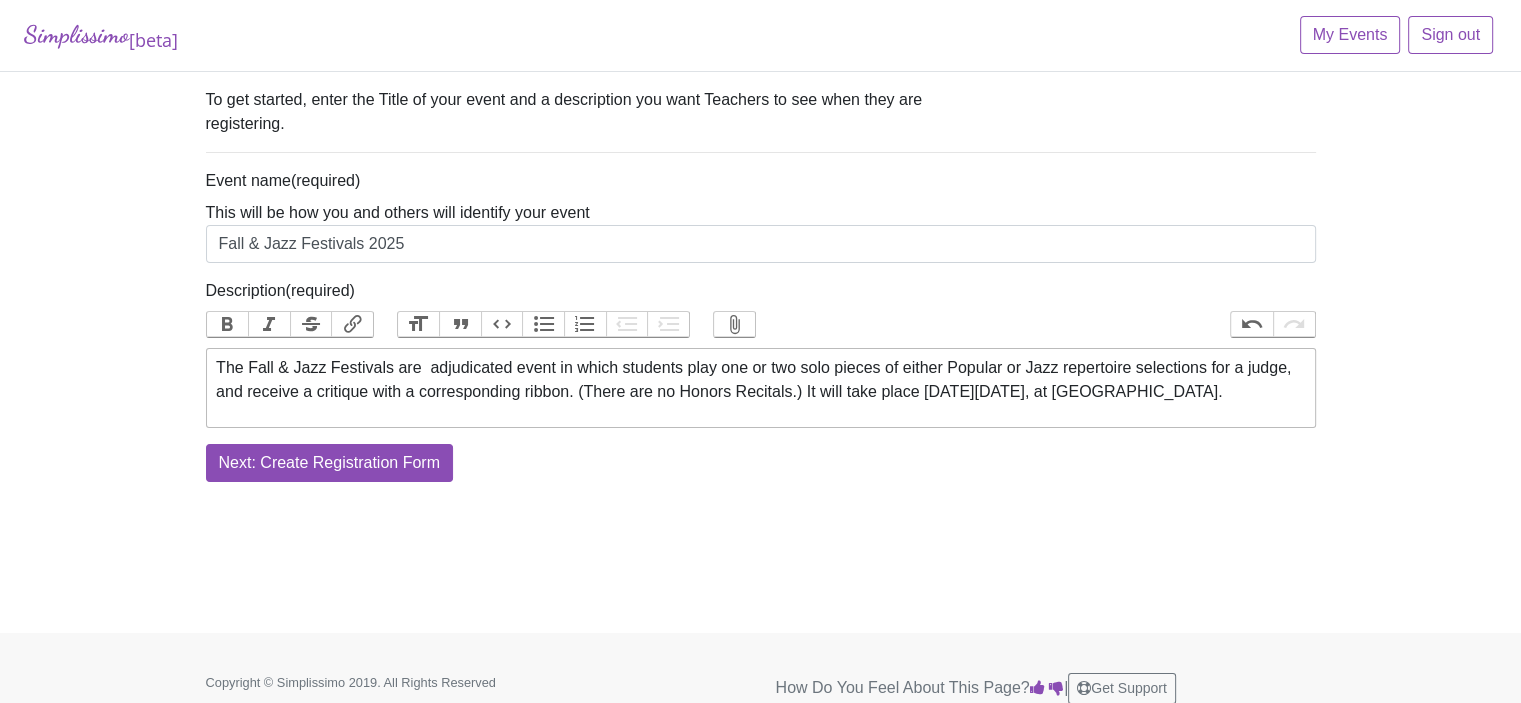 click on "The Fall & Jazz Festivals are  adjudicated event in which students play one or two solo pieces of either Popular or Jazz repertoire selections for a judge, and receive a critique with a corresponding ribbon. (There are no Honors Recitals.) It will take place on Saturday, October 25th, at TCU." at bounding box center [760, 380] 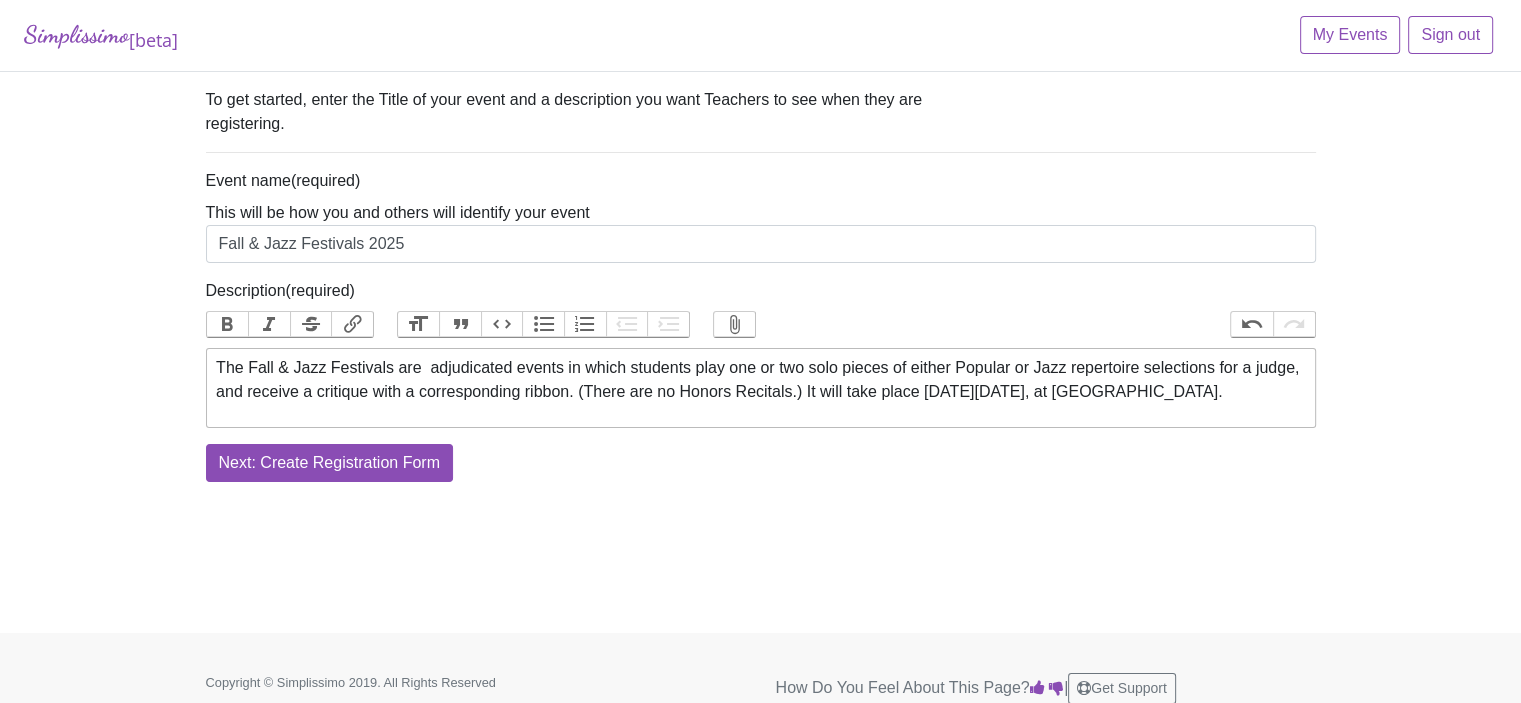 click on "The Fall & Jazz Festivals are  adjudicated events in which students play one or two solo pieces of either Popular or Jazz repertoire selections for a judge, and receive a critique with a corresponding ribbon. (There are no Honors Recitals.) It will take place on Saturday, October 25th, at TCU." at bounding box center [760, 380] 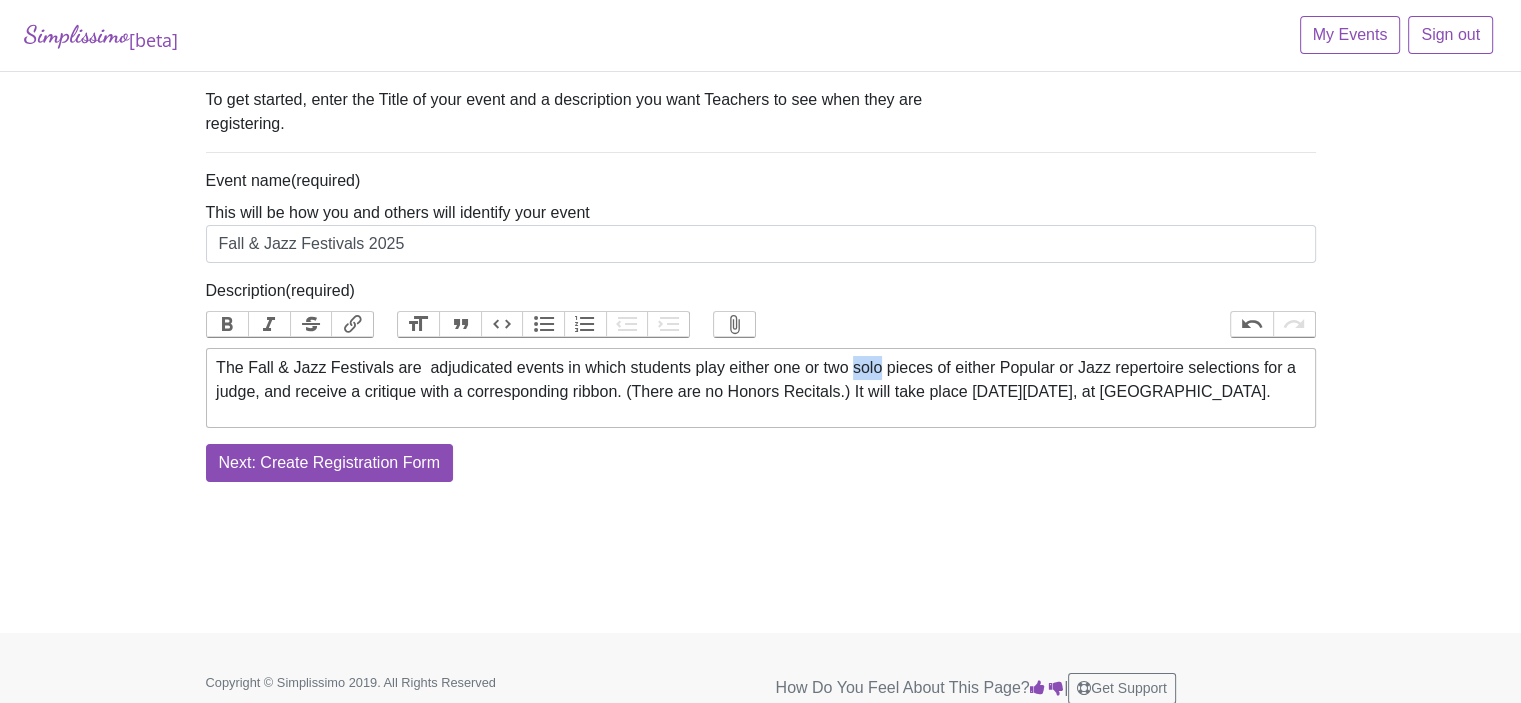 drag, startPoint x: 844, startPoint y: 369, endPoint x: 869, endPoint y: 370, distance: 25.019993 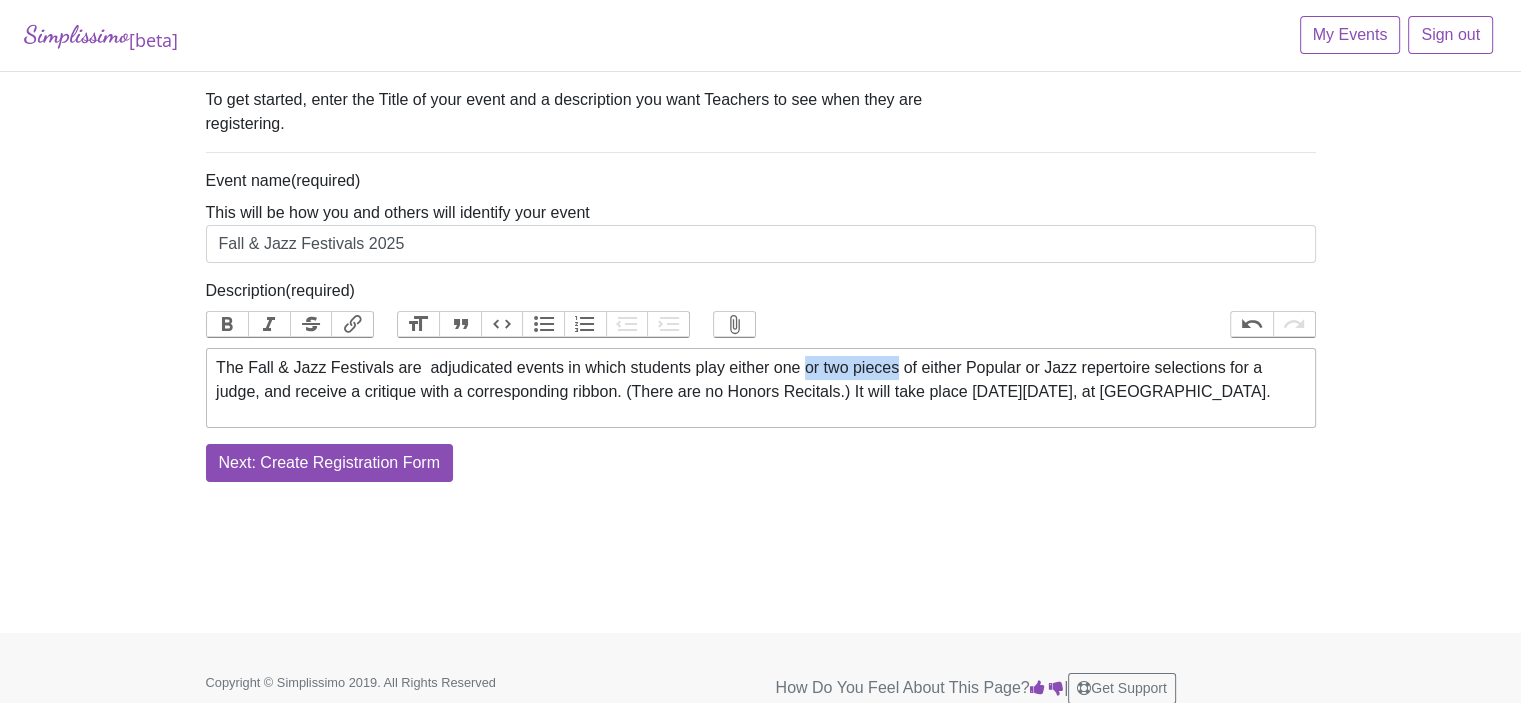 drag, startPoint x: 793, startPoint y: 366, endPoint x: 882, endPoint y: 363, distance: 89.050545 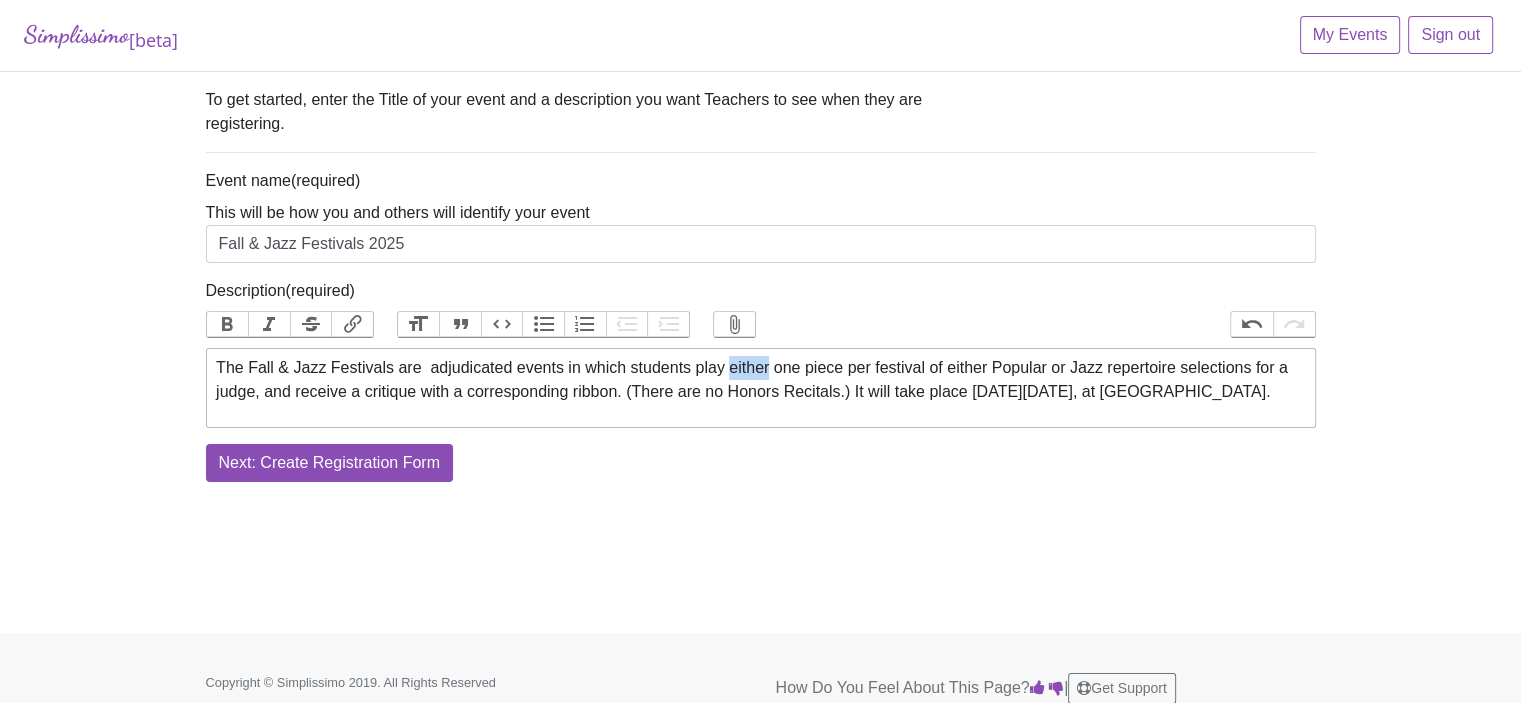 drag, startPoint x: 757, startPoint y: 365, endPoint x: 714, endPoint y: 368, distance: 43.104523 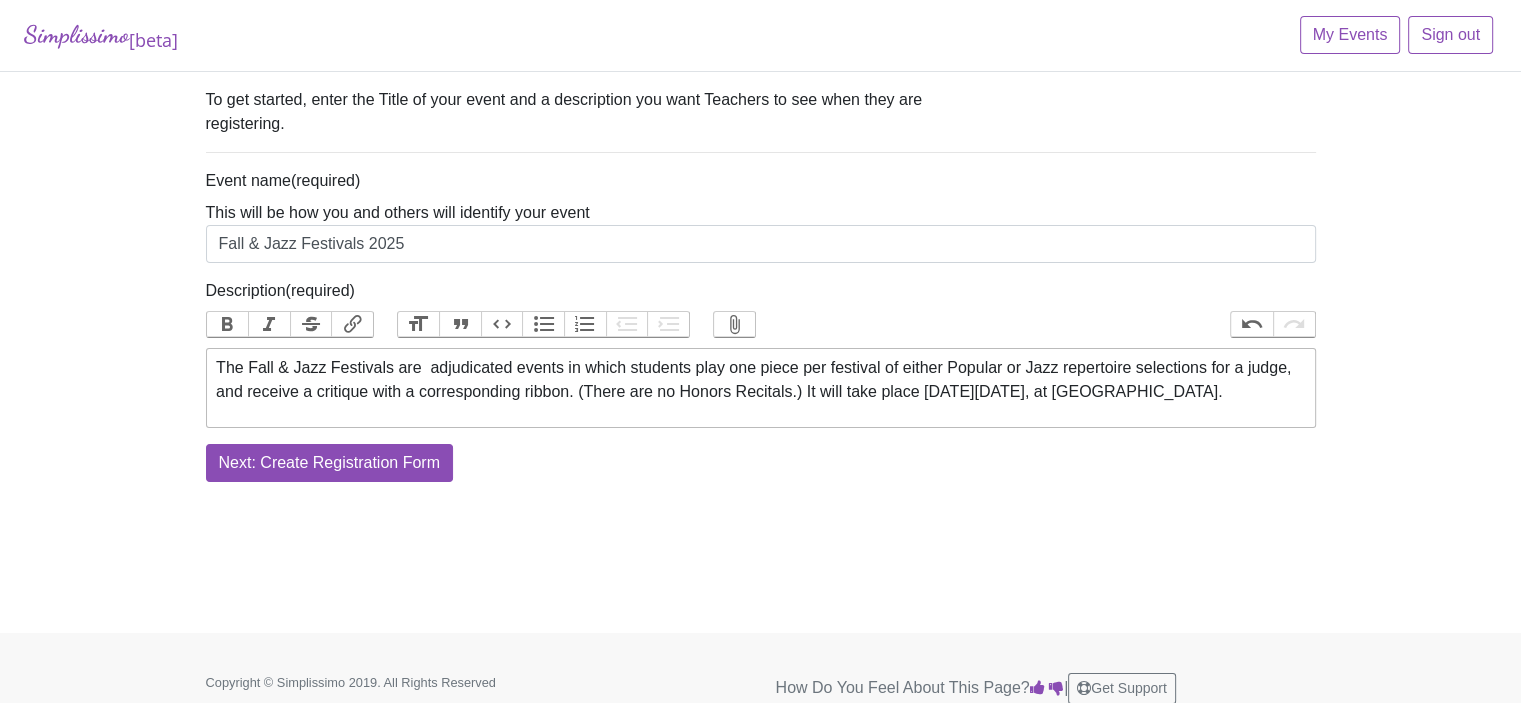 click on "The Fall & Jazz Festivals are  adjudicated events in which students play one piece per festival of either Popular or Jazz repertoire selections for a judge, and receive a critique with a corresponding ribbon. (There are no Honors Recitals.) It will take place on Saturday, October 25th, at TCU." at bounding box center [760, 380] 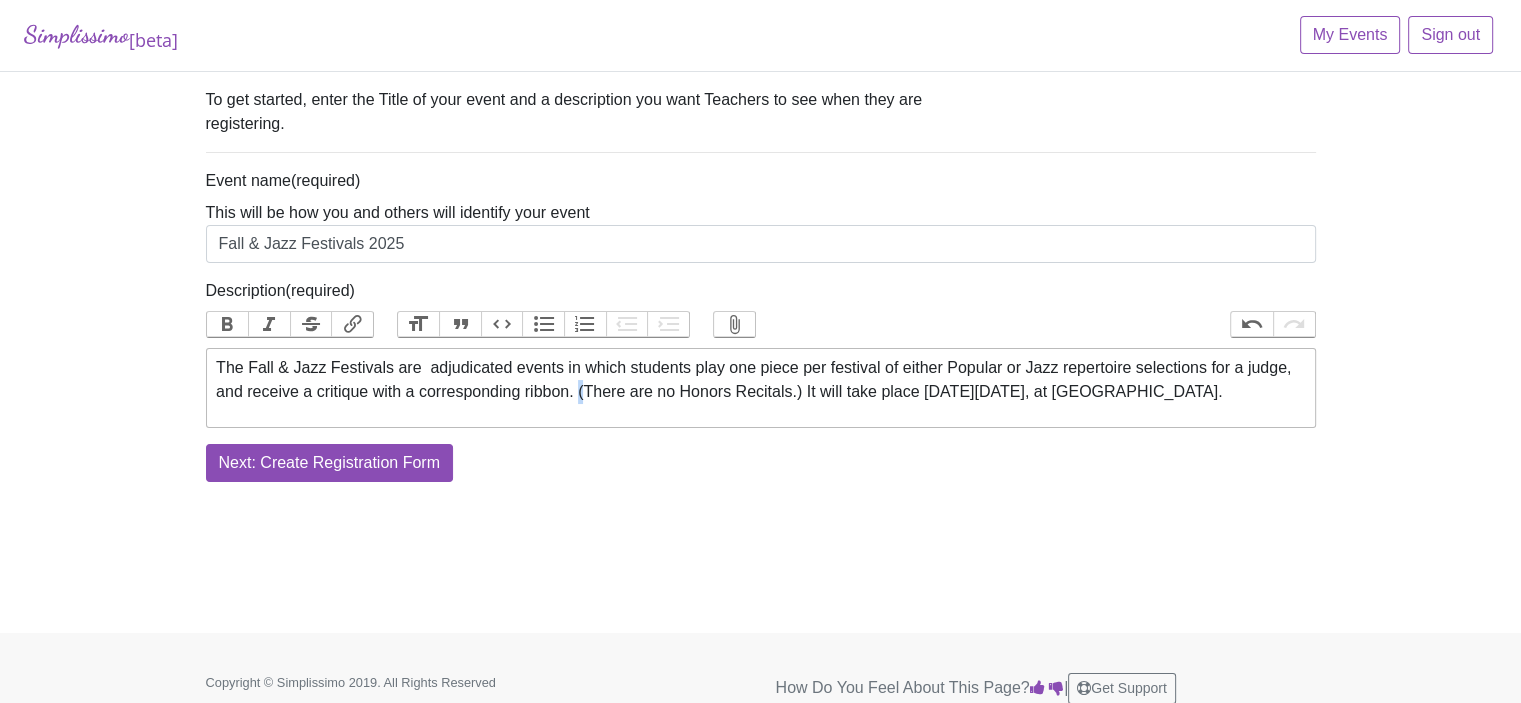 click on "The Fall & Jazz Festivals are  adjudicated events in which students play one piece per festival of either Popular or Jazz repertoire selections for a judge, and receive a critique with a corresponding ribbon. (There are no Honors Recitals.) It will take place on Saturday, October 25th, at TCU." at bounding box center [760, 380] 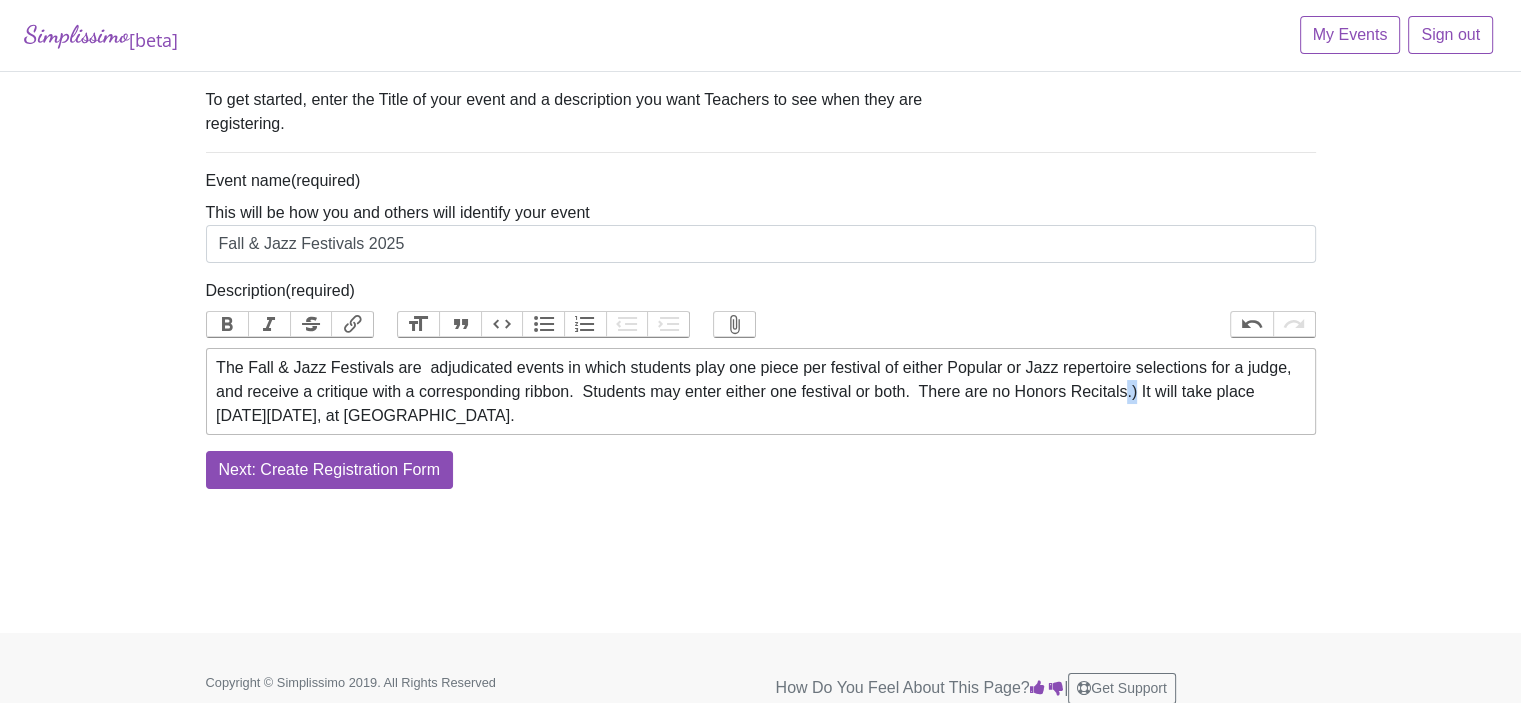 click on "The Fall & Jazz Festivals are  adjudicated events in which students play one piece per festival of either Popular or Jazz repertoire selections for a judge, and receive a critique with a corresponding ribbon.  Students may enter either one festival or both.  There are no Honors Recitals.) It will take place on Saturday, October 25th, at TCU." at bounding box center [760, 392] 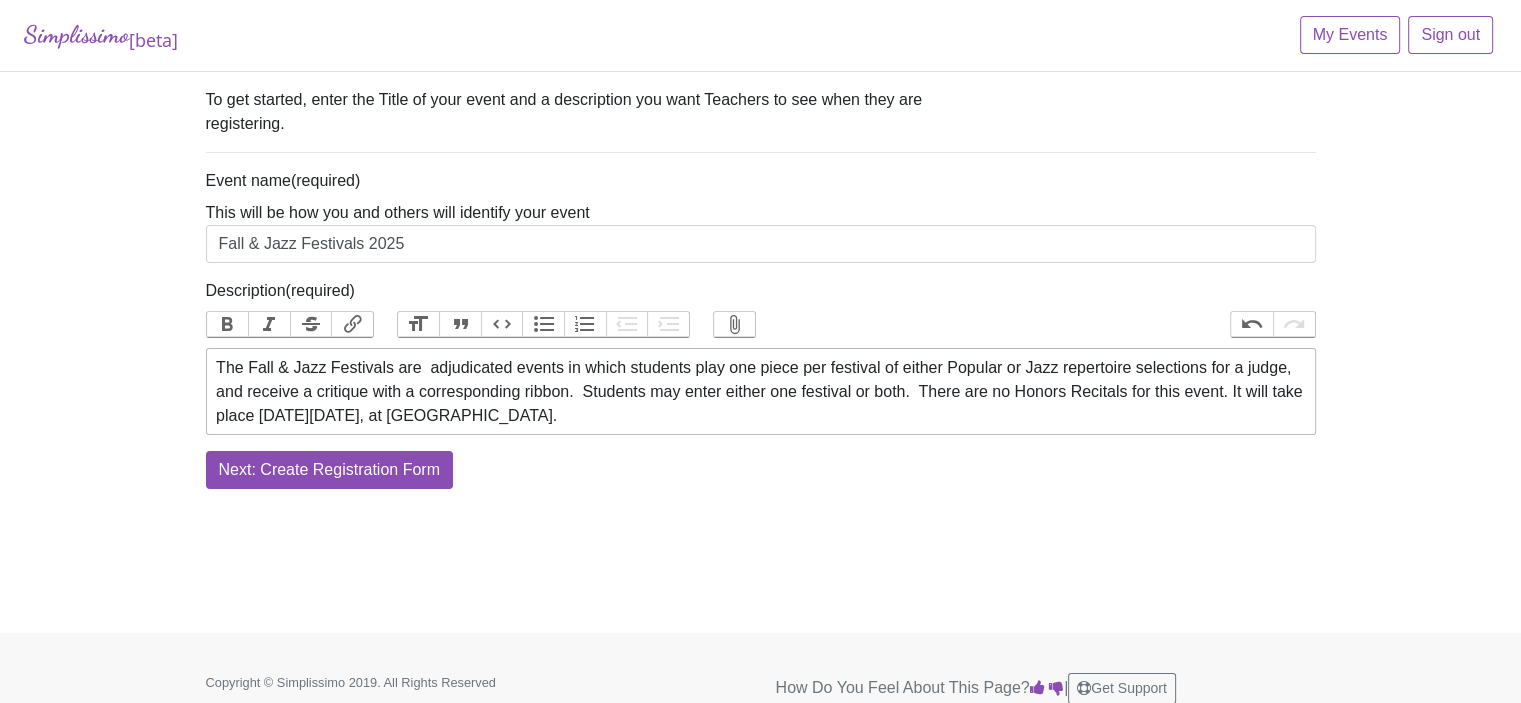 click on "The Fall & Jazz Festivals are  adjudicated events in which students play one piece per festival of either Popular or Jazz repertoire selections for a judge, and receive a critique with a corresponding ribbon.  Students may enter either one festival or both.  There are no Honors Recitals for this event. It will take place on Saturday, October 25th, at TCU." at bounding box center [760, 392] 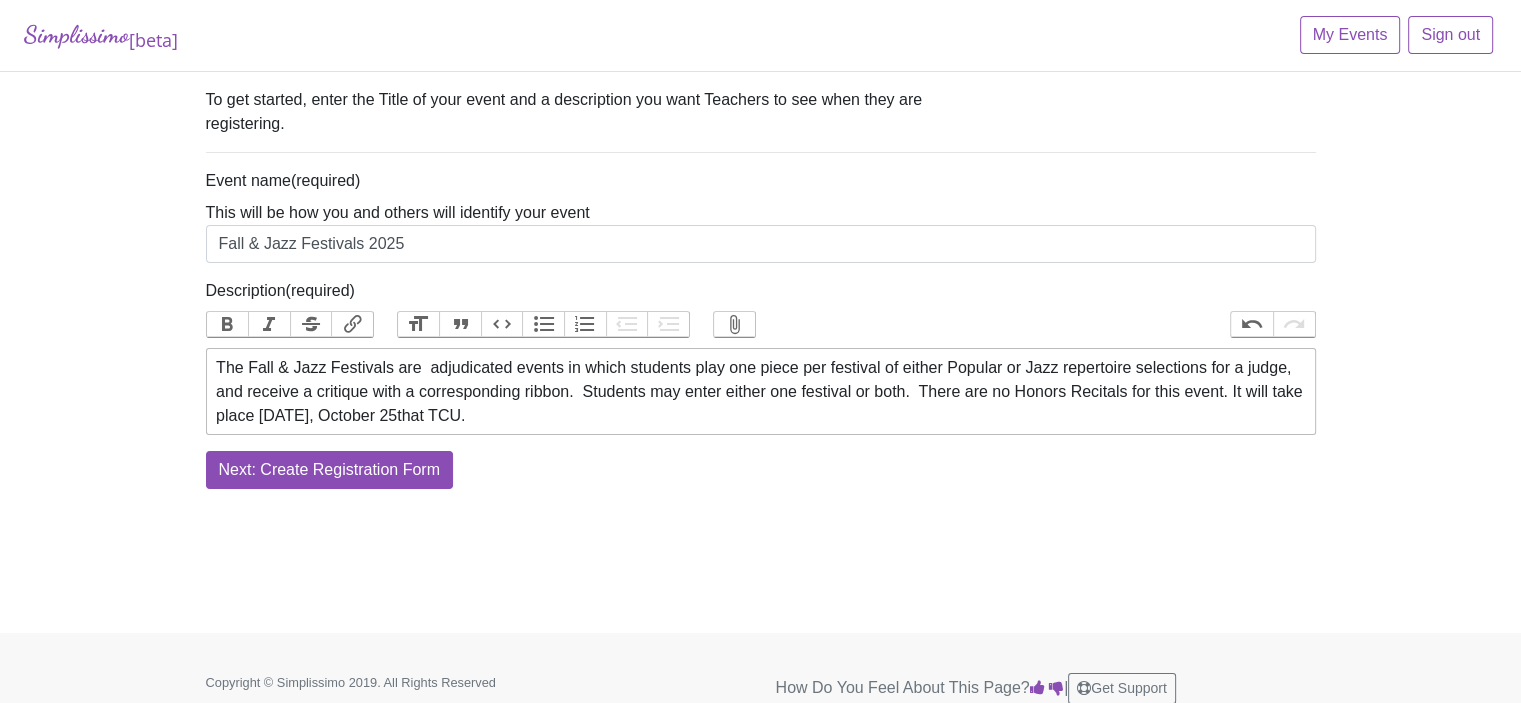 type on "<div>The Fall &amp; Jazz Festivals are&nbsp; adjudicated events in which students play one piece per festival of either Popular or Jazz repertoire selections for a judge, and receive a critique with a corresponding ribbon.&nbsp; Students may enter either one festival or both.&nbsp; There are no Honors Recitals for this event. It will take place on Saturday, October 25th at TCU.</div>" 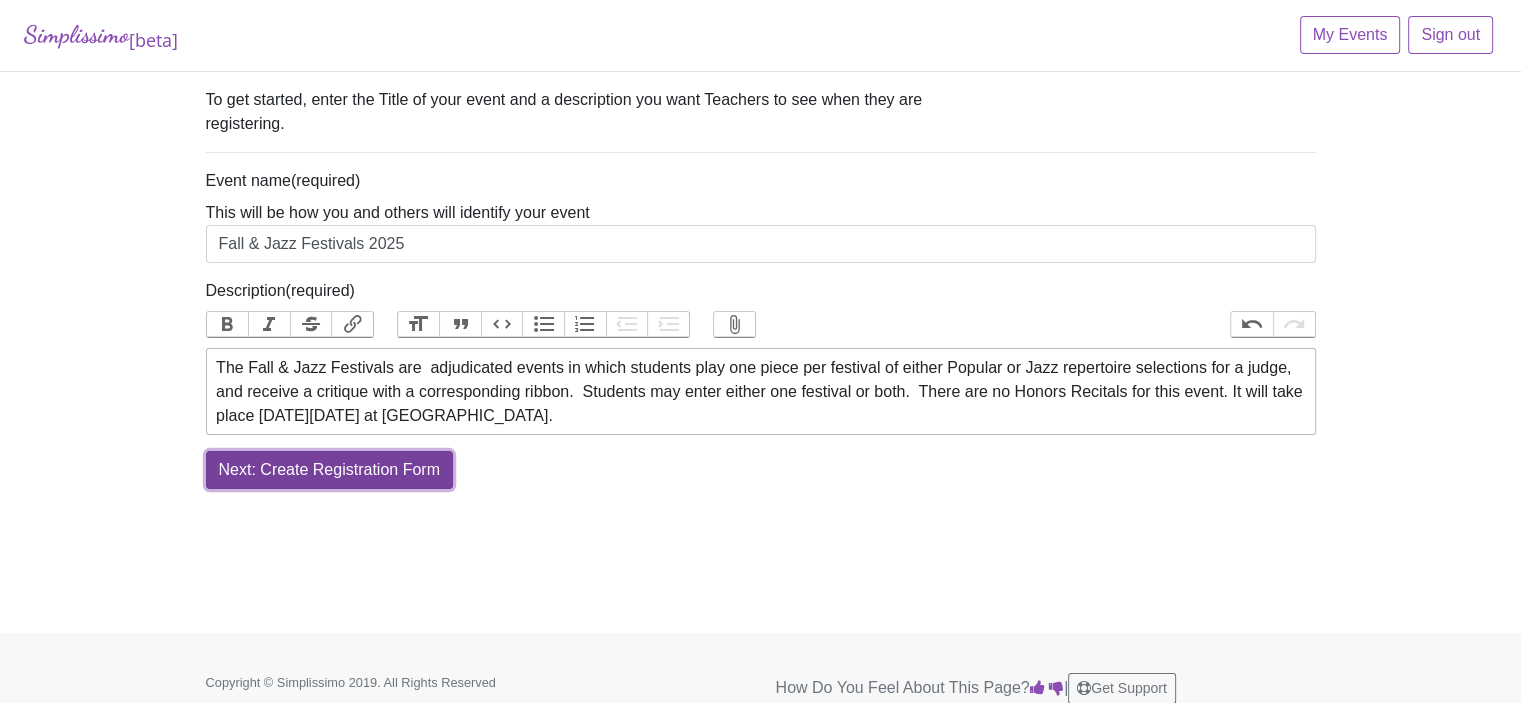 click on "Next: Create Registration Form" at bounding box center [329, 470] 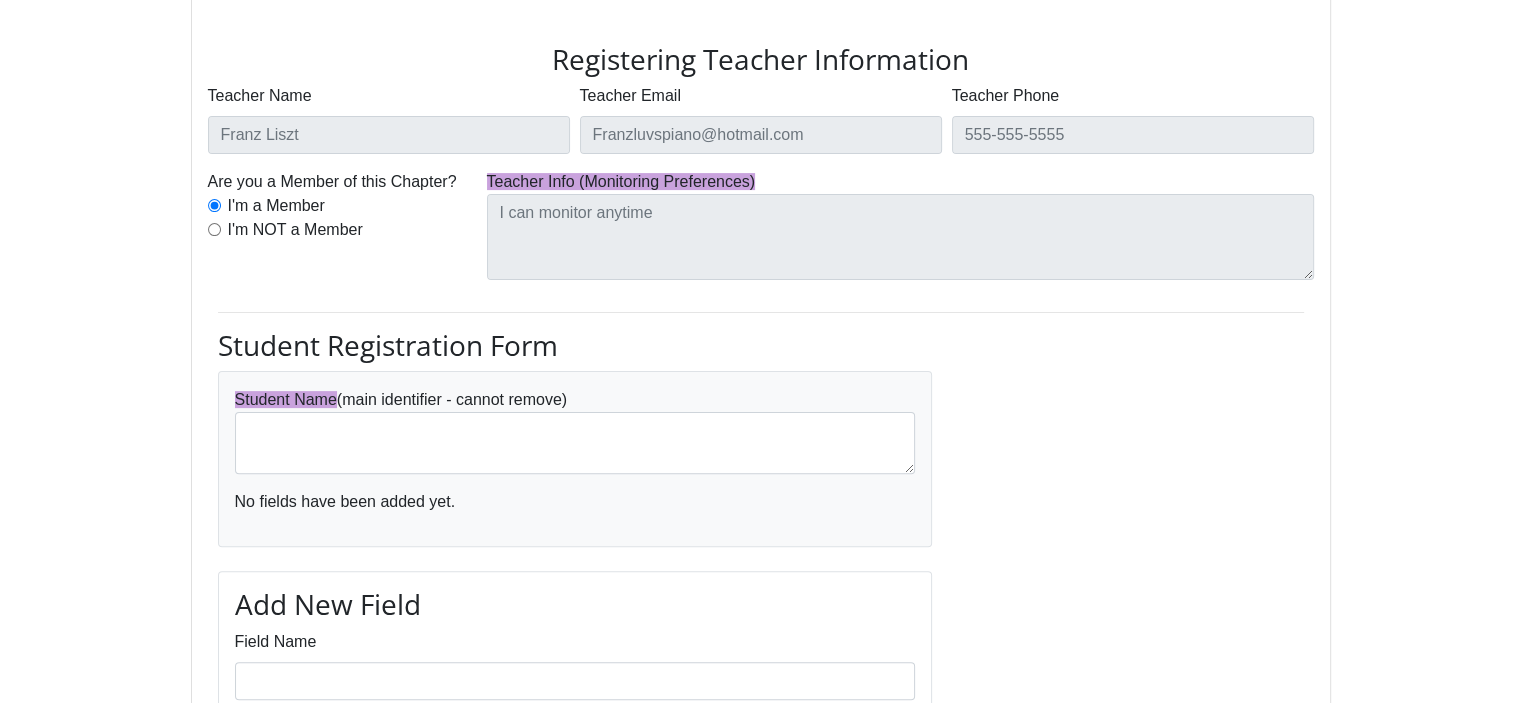 scroll, scrollTop: 550, scrollLeft: 0, axis: vertical 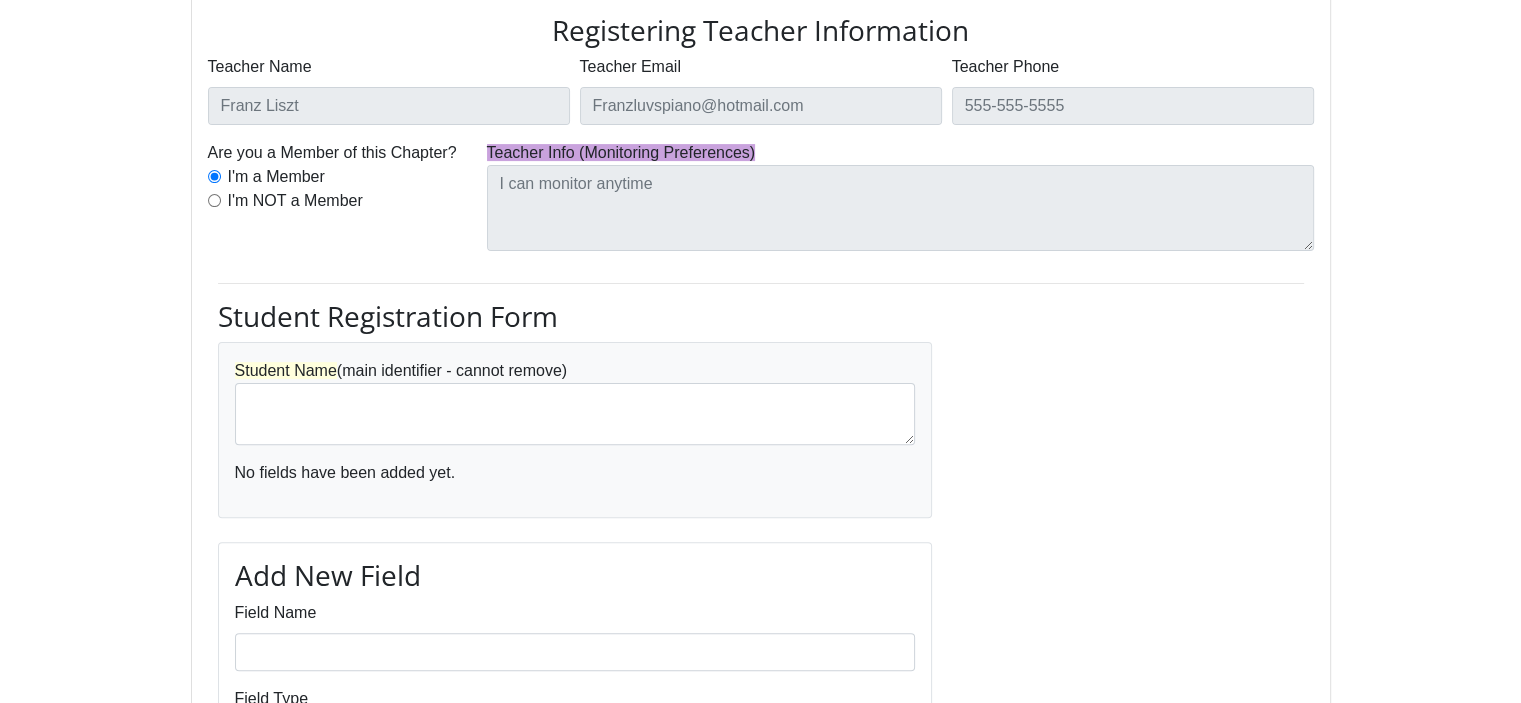 click on "Student Name" at bounding box center (286, 370) 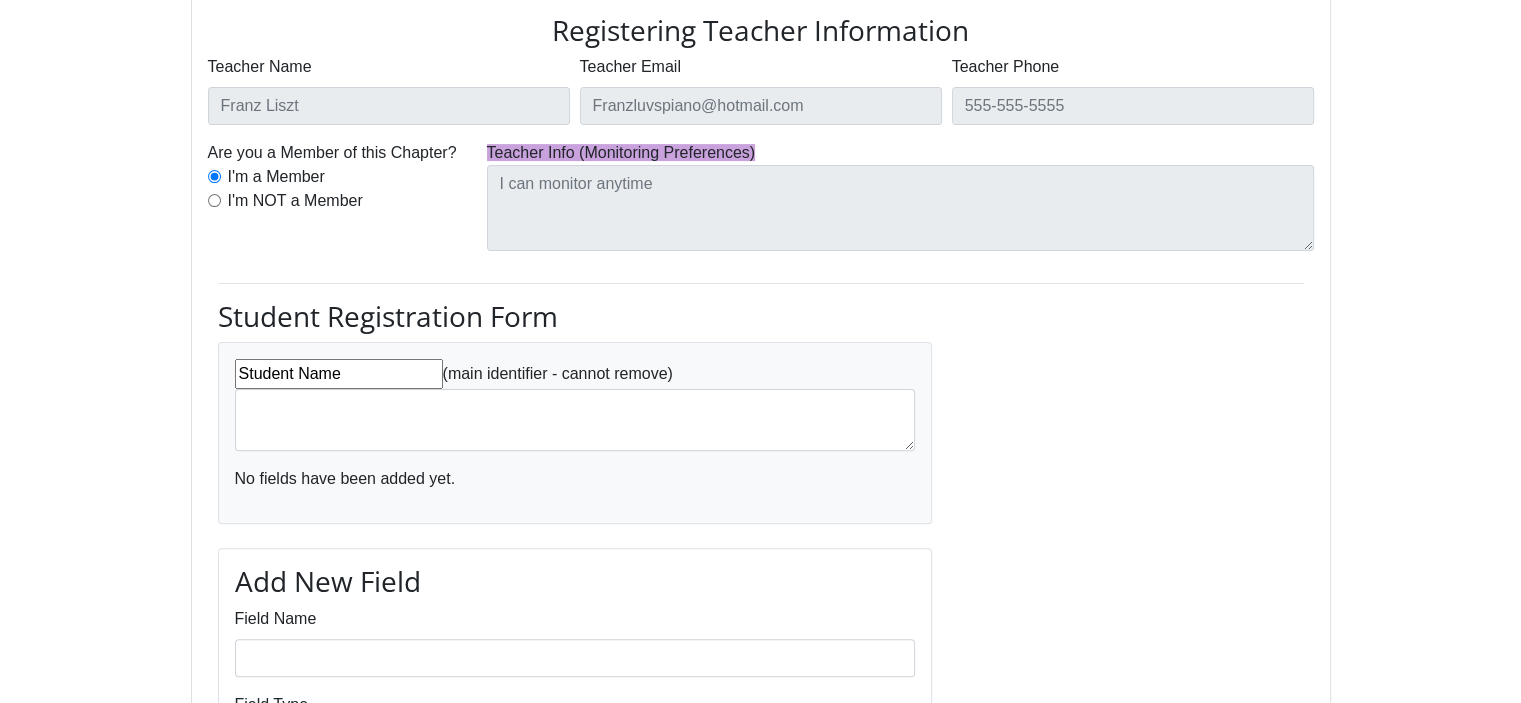 click on "Student Name" at bounding box center (339, 374) 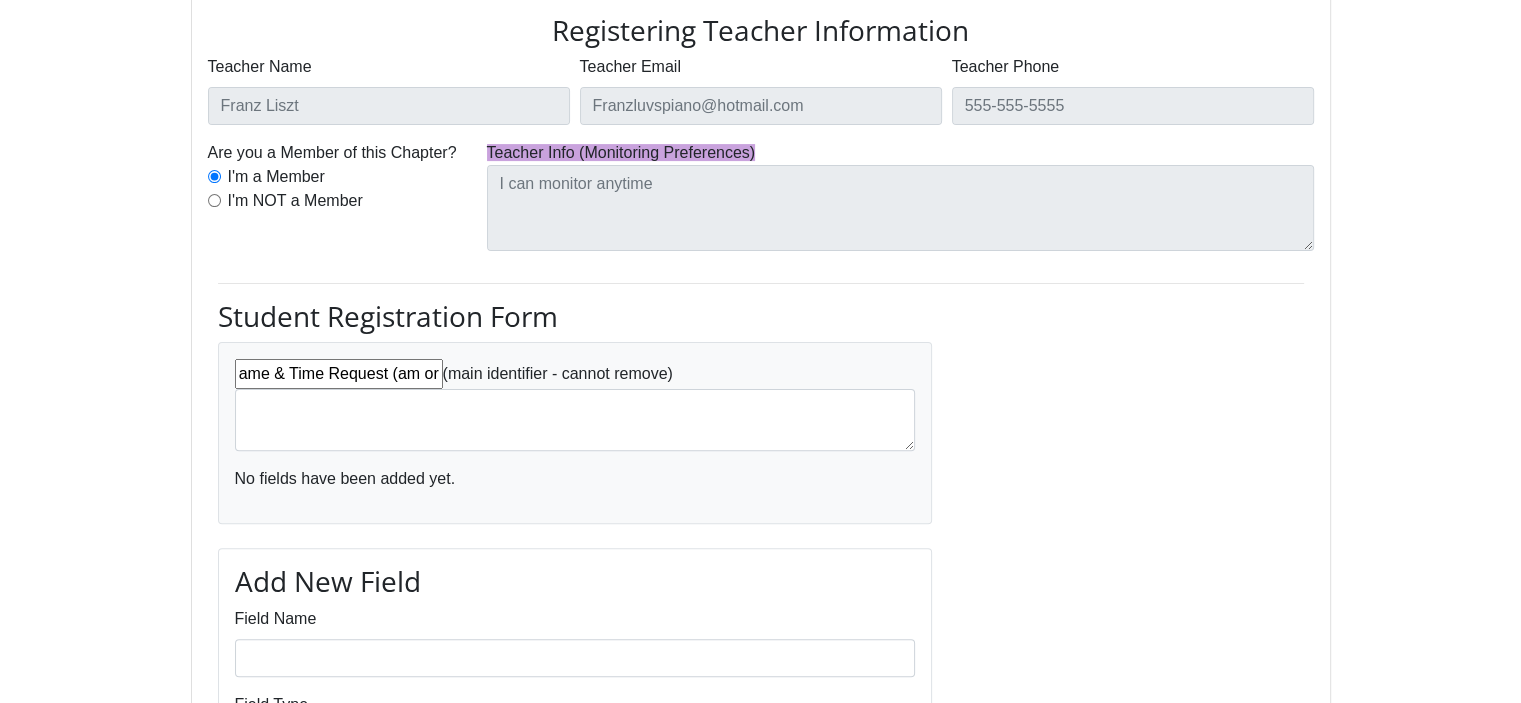 scroll, scrollTop: 0, scrollLeft: 92, axis: horizontal 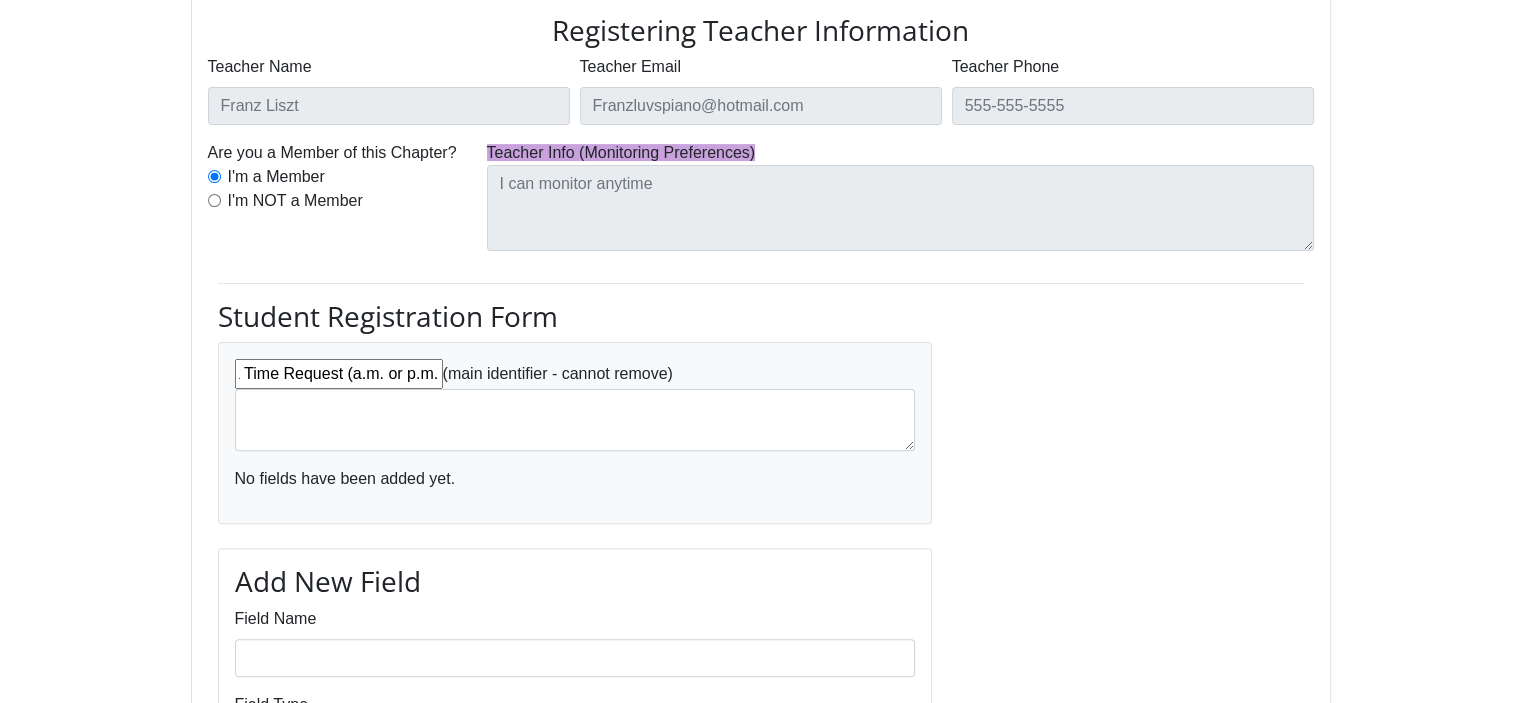 type on "Student Name & Time Request (a.m. or p.m.)" 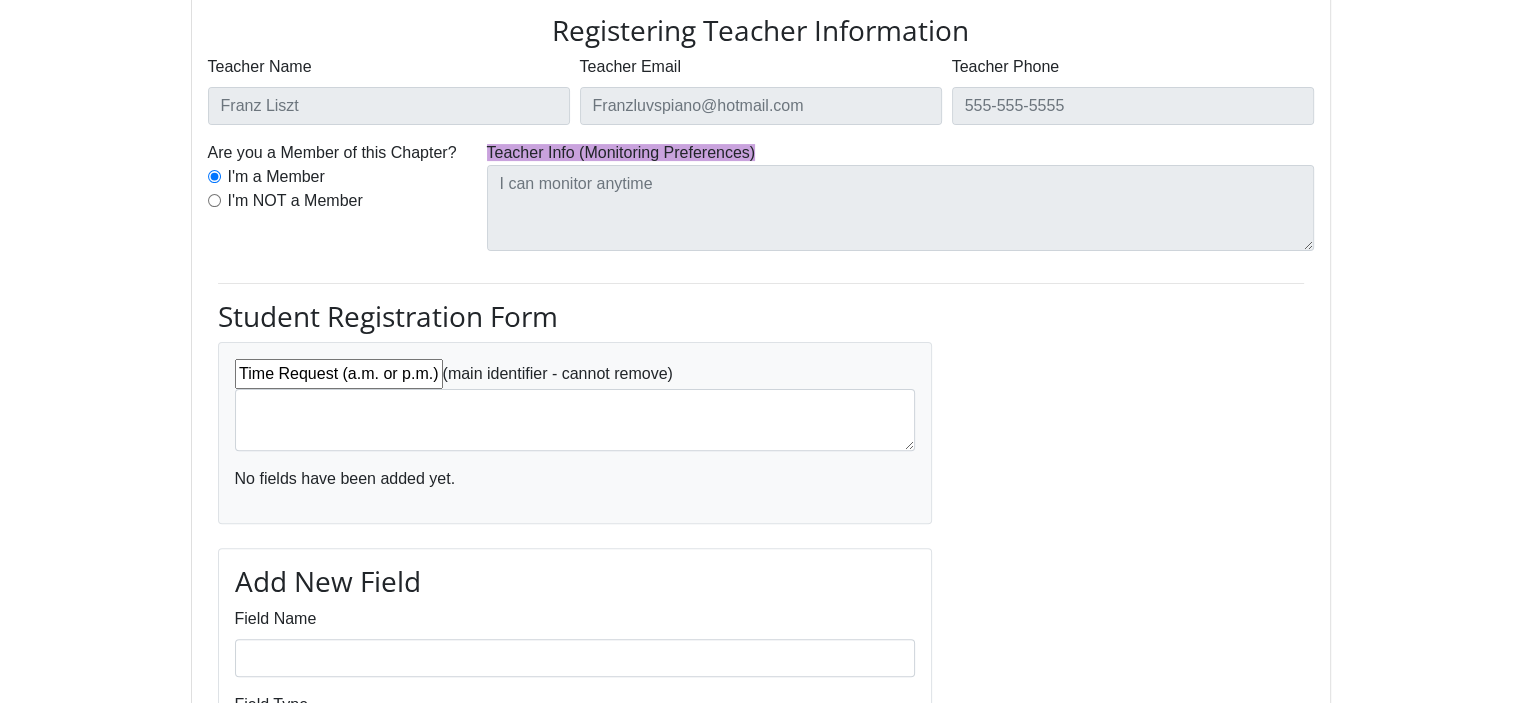 scroll, scrollTop: 0, scrollLeft: 134, axis: horizontal 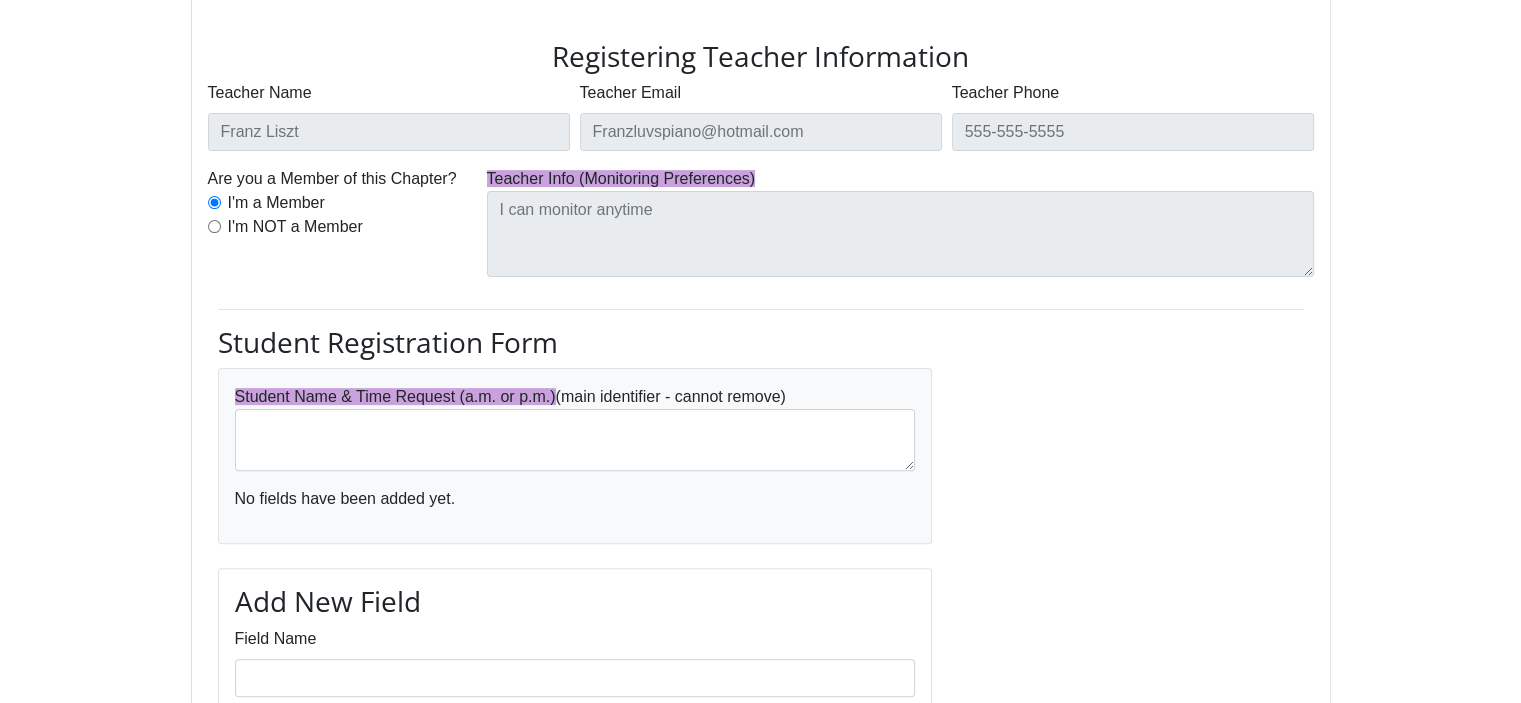 click on "Add New Field
Field Name
Field Type
Text
Choices
Options (comma-separated)
Add Field" at bounding box center [575, 719] 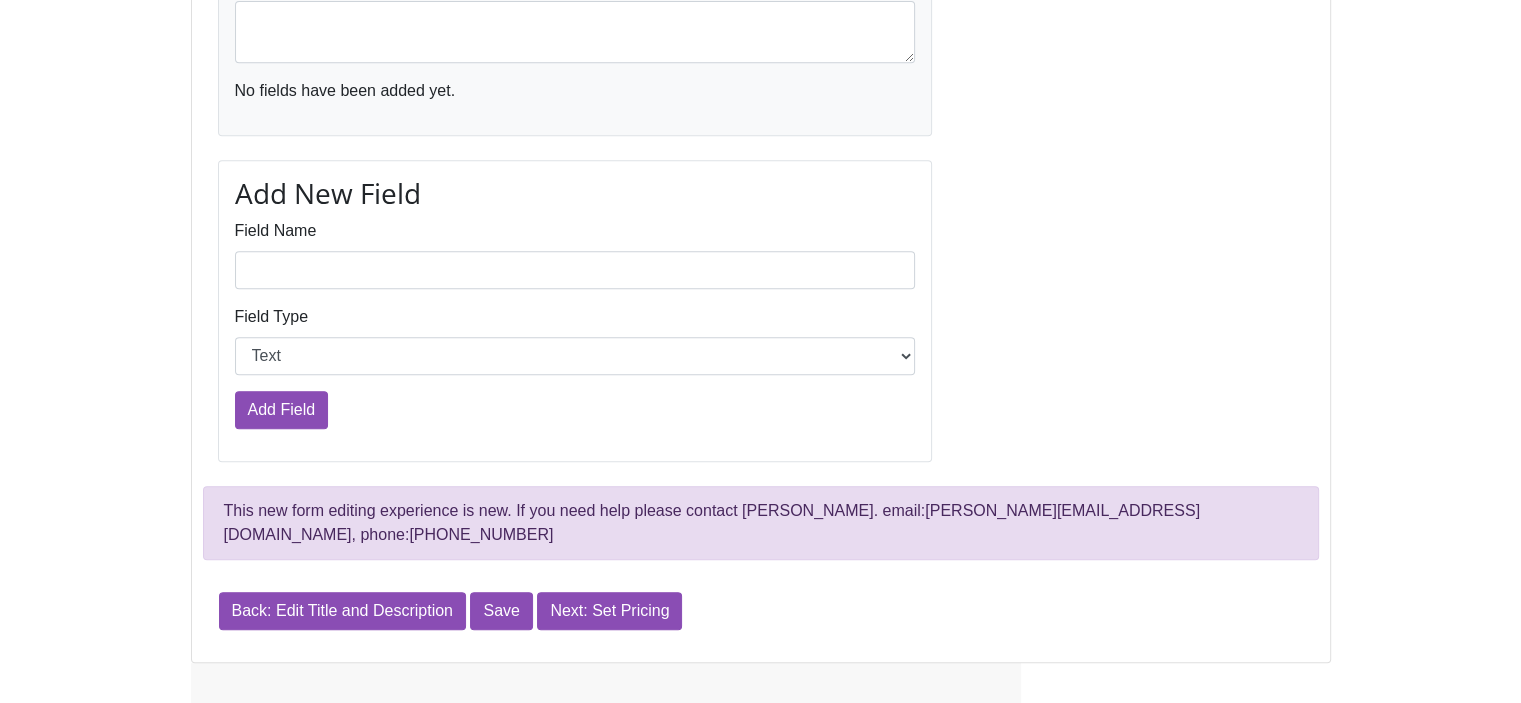 scroll, scrollTop: 973, scrollLeft: 0, axis: vertical 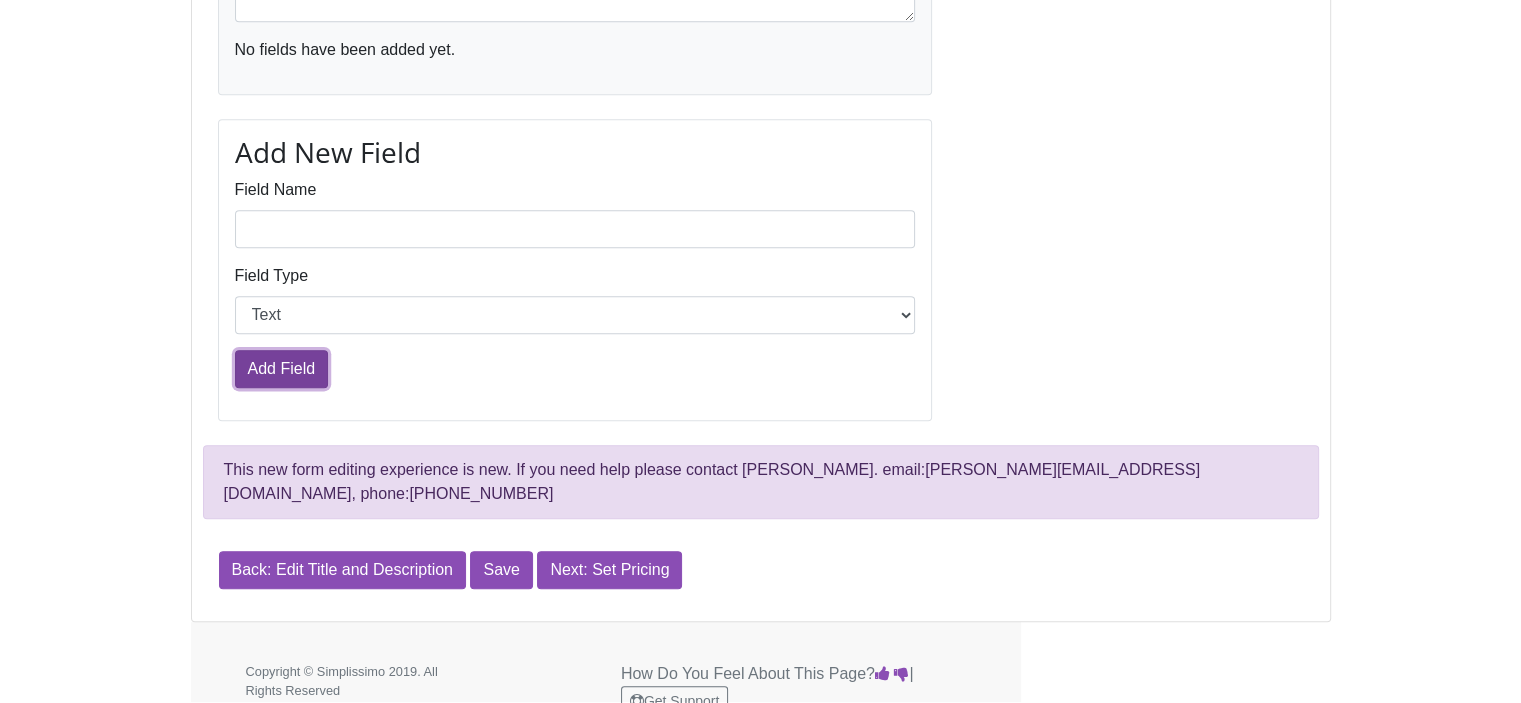 click on "Add Field" at bounding box center (282, 369) 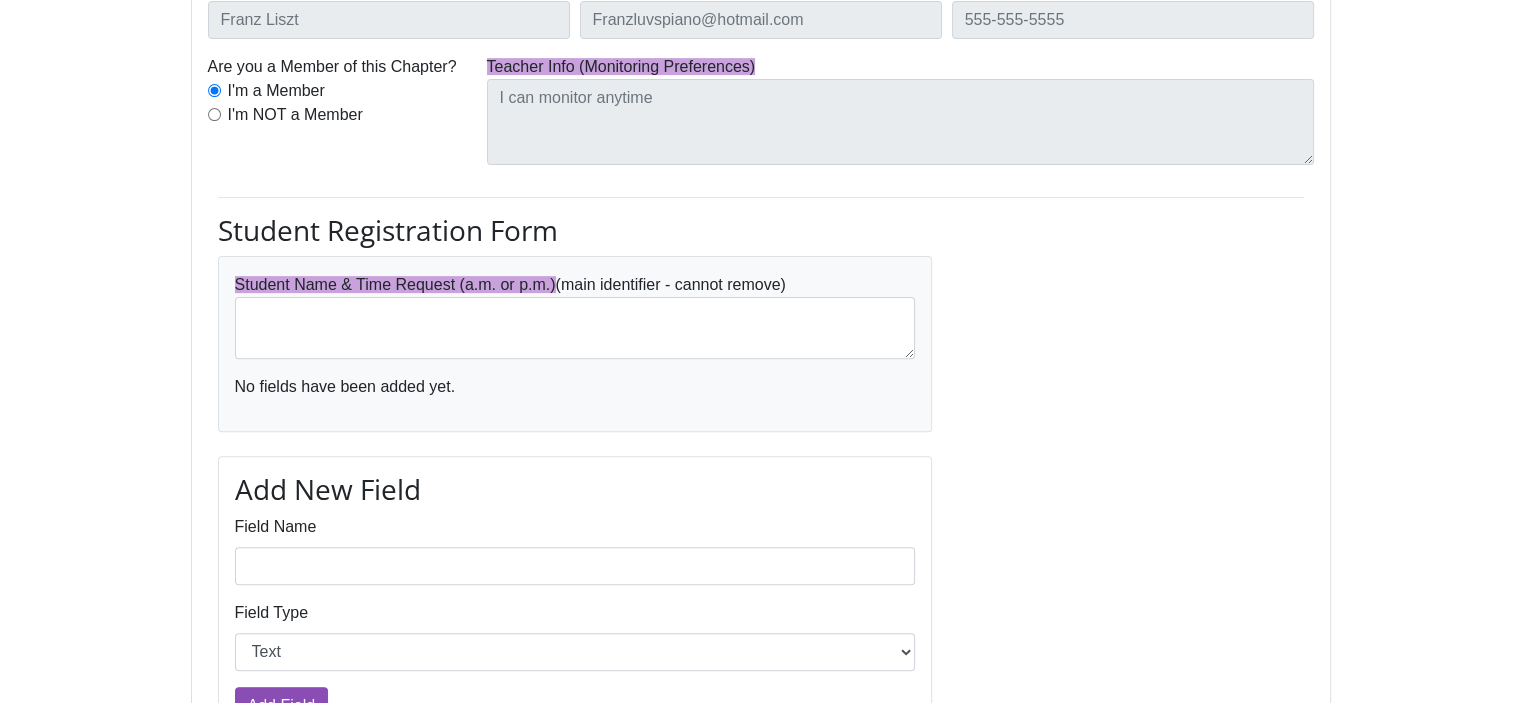scroll, scrollTop: 775, scrollLeft: 0, axis: vertical 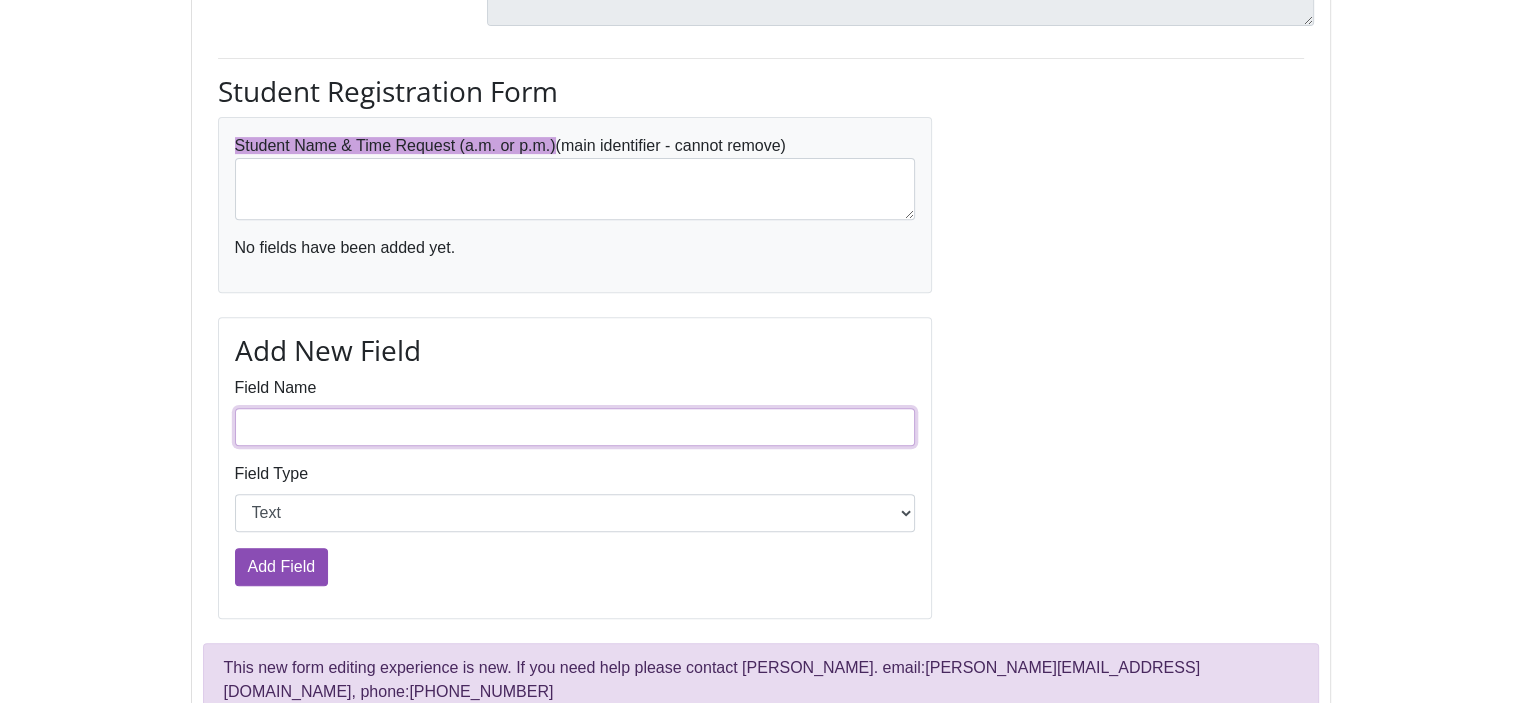 click on "Field Name" at bounding box center (575, 427) 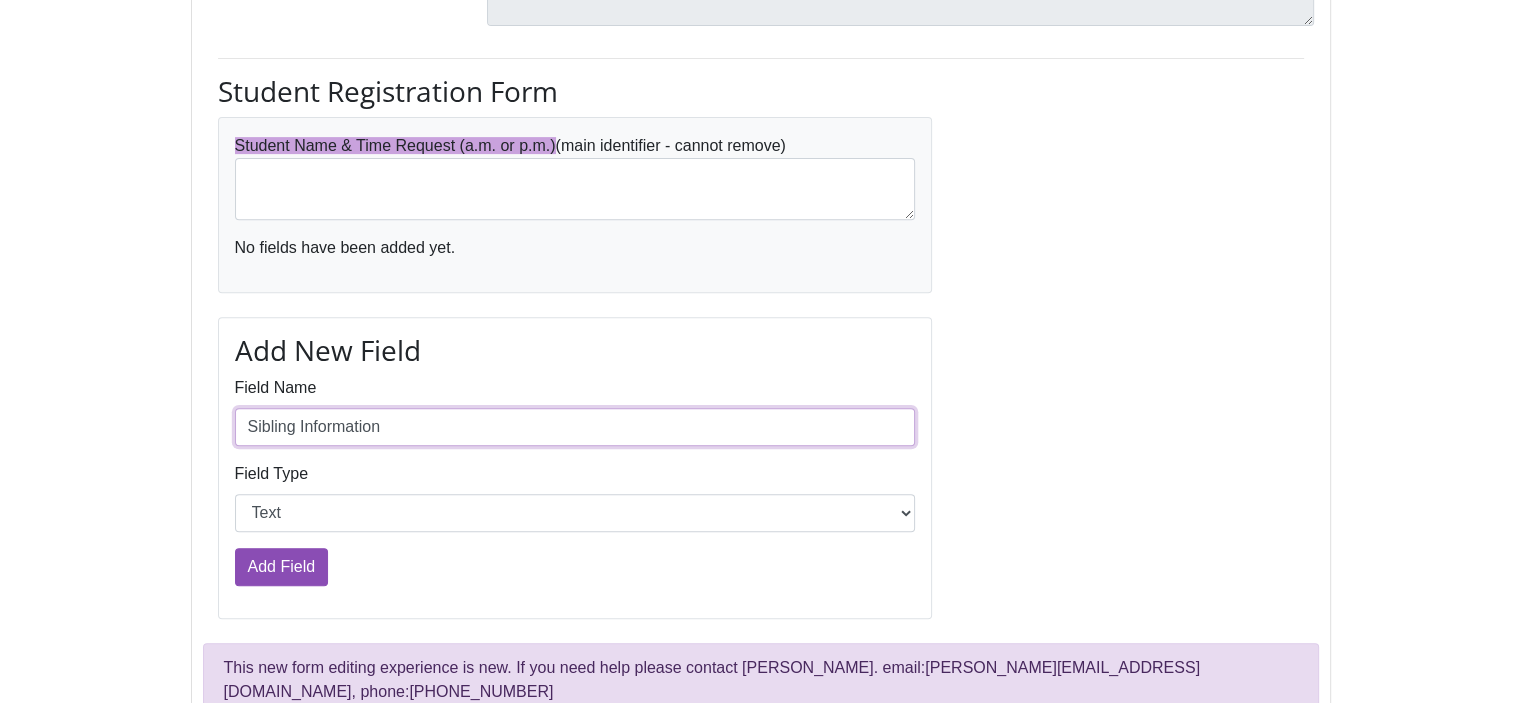 type on "Sibling Information" 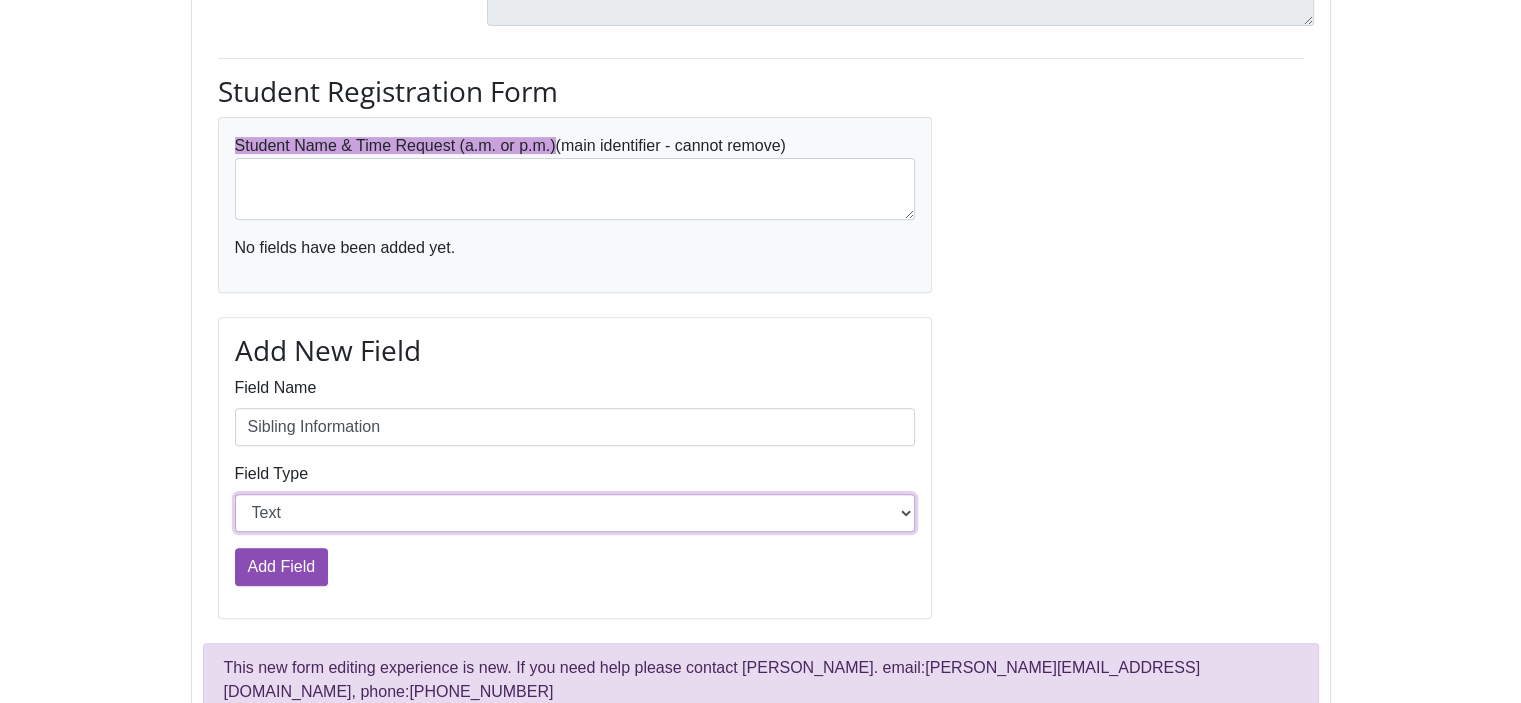 click on "Text
Choices" at bounding box center [575, 513] 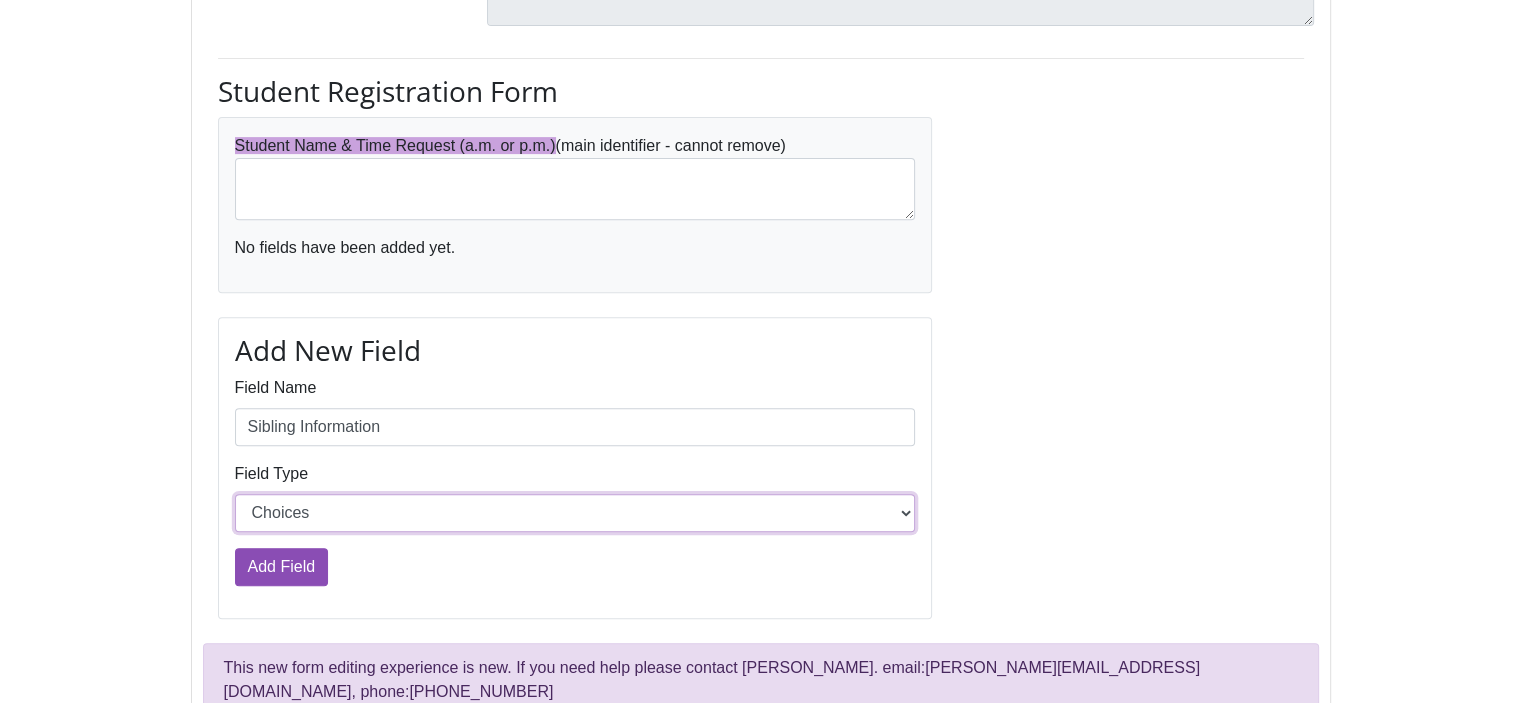 click on "Text
Choices" at bounding box center [575, 513] 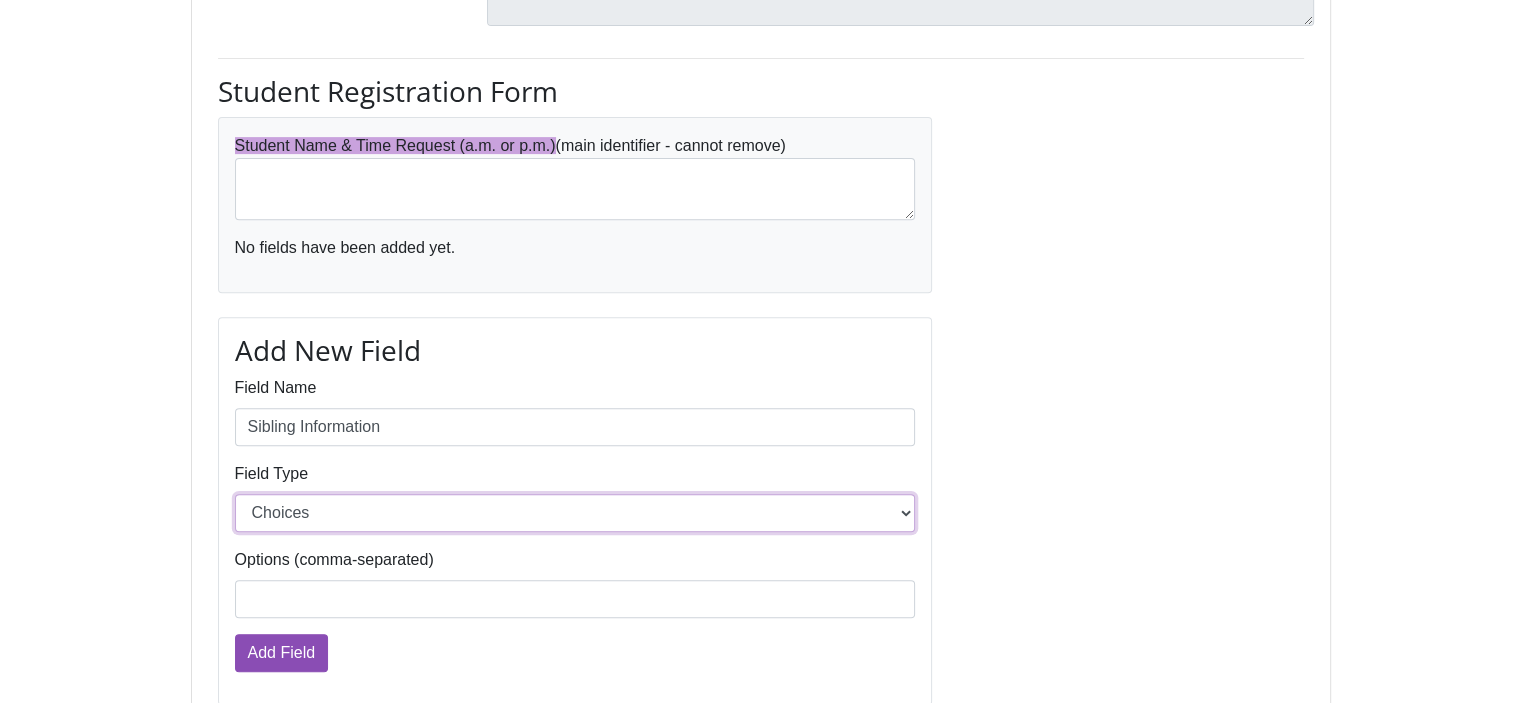 click on "Text
Choices" at bounding box center [575, 513] 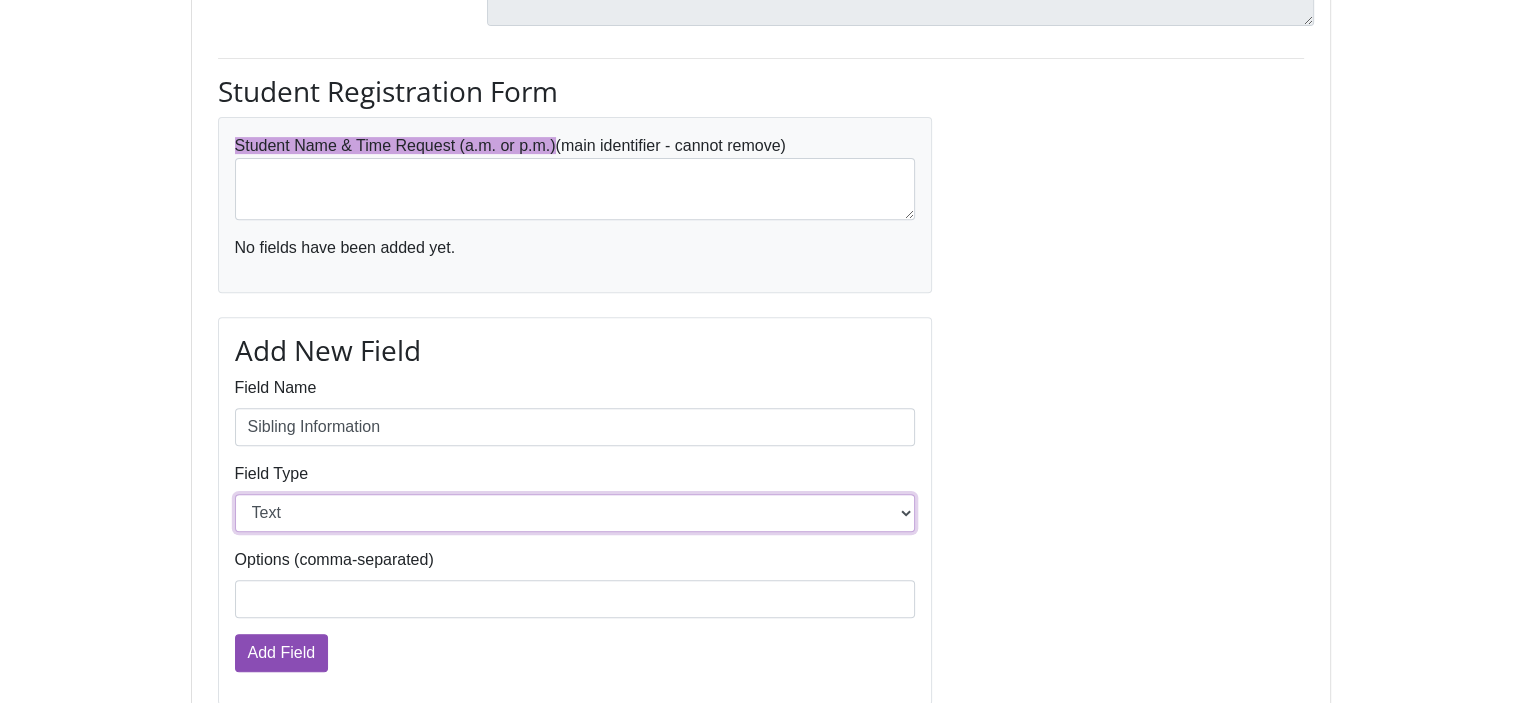 click on "Text
Choices" at bounding box center [575, 513] 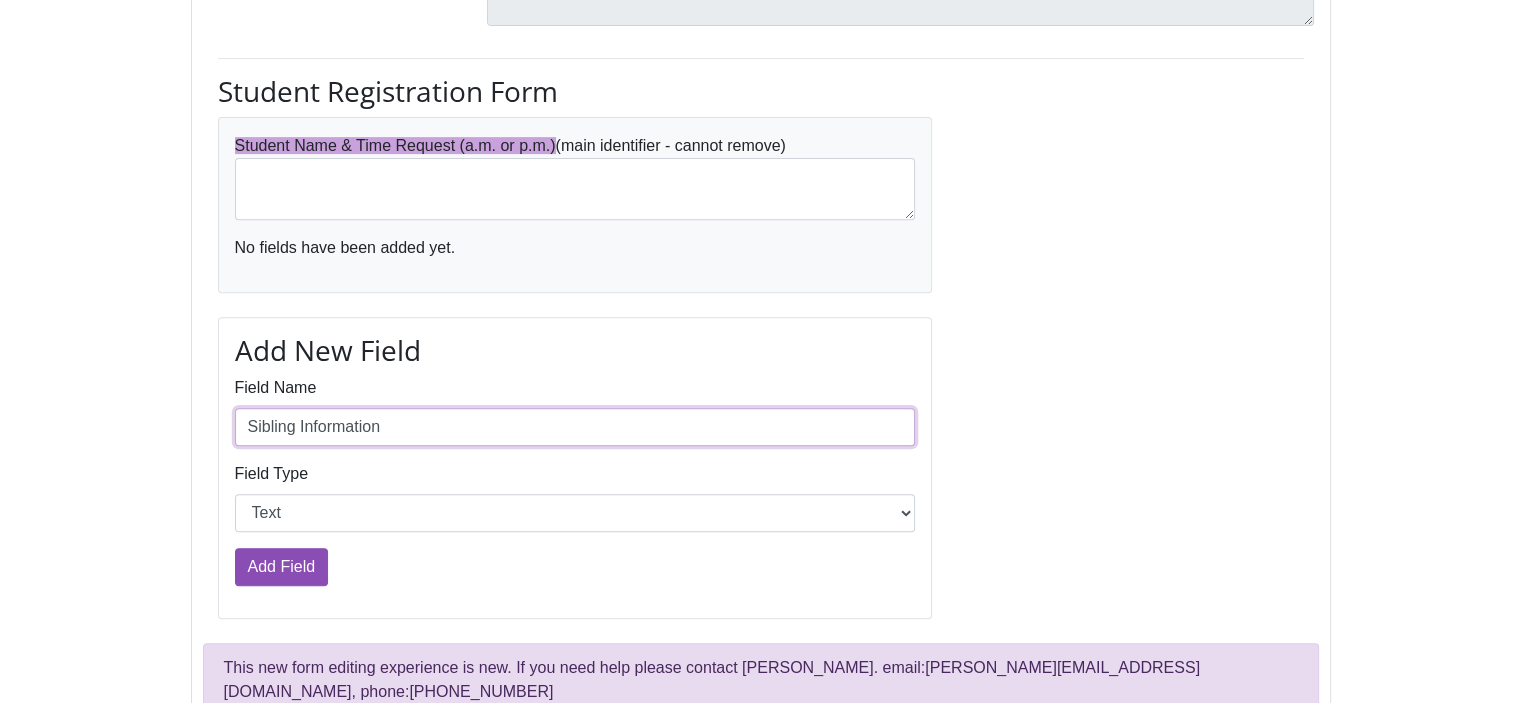 click on "Sibling Information" at bounding box center (575, 427) 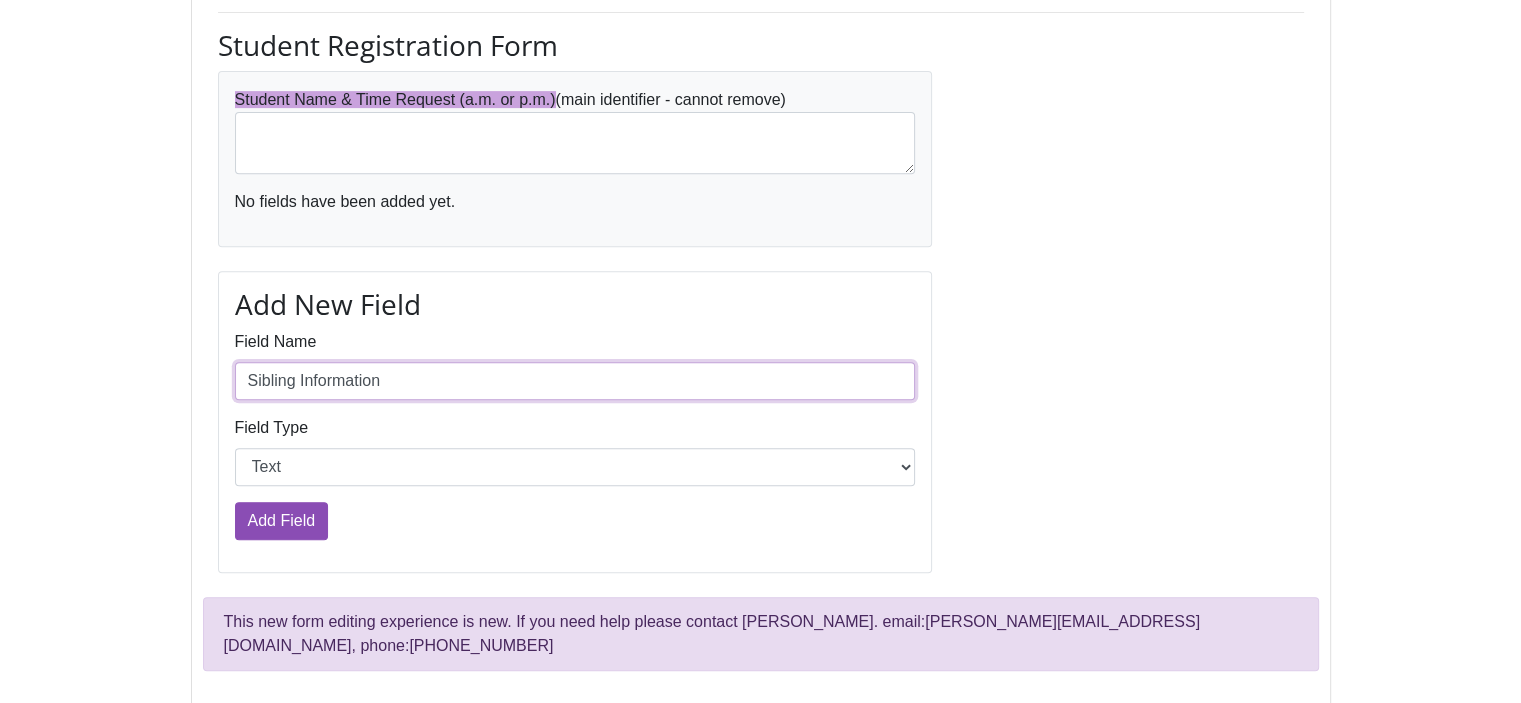scroll, scrollTop: 824, scrollLeft: 0, axis: vertical 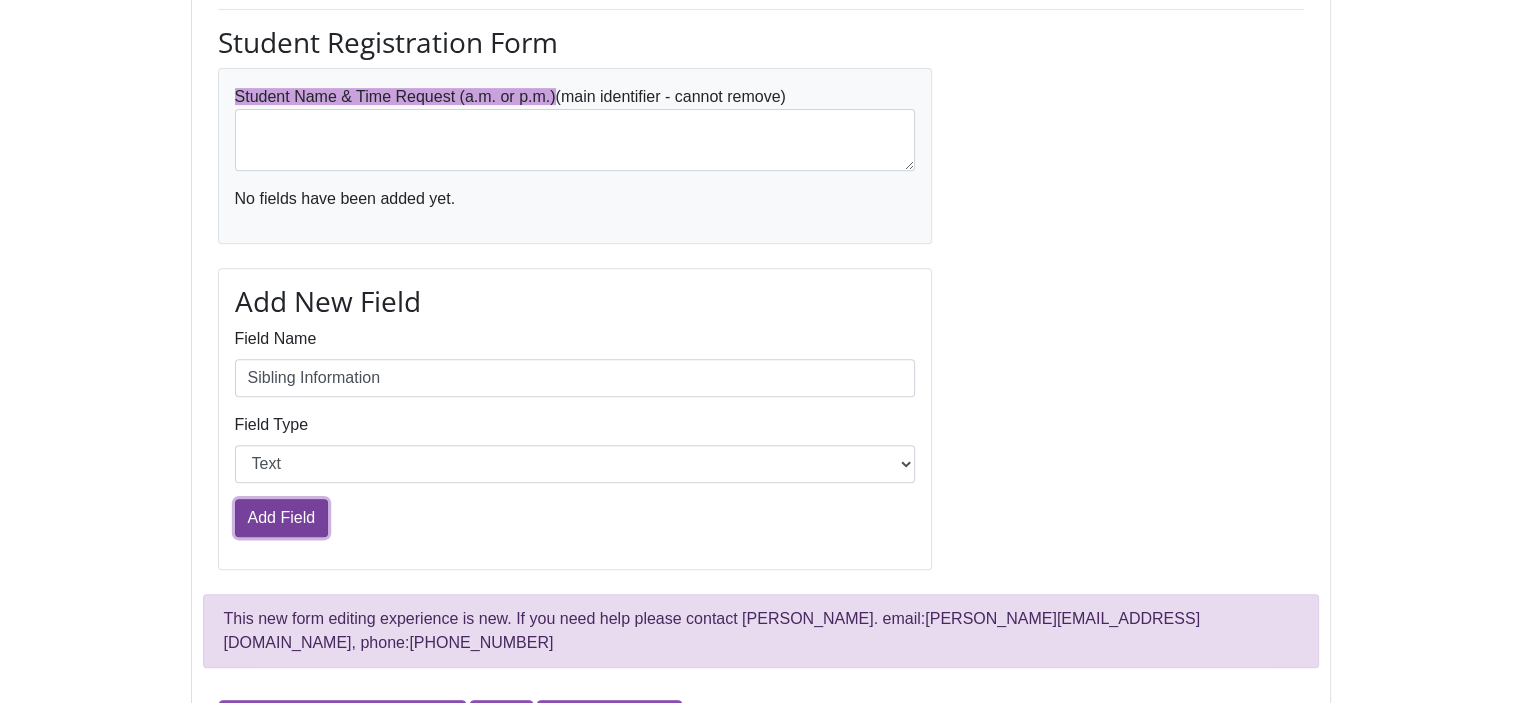 click on "Add Field" at bounding box center (282, 518) 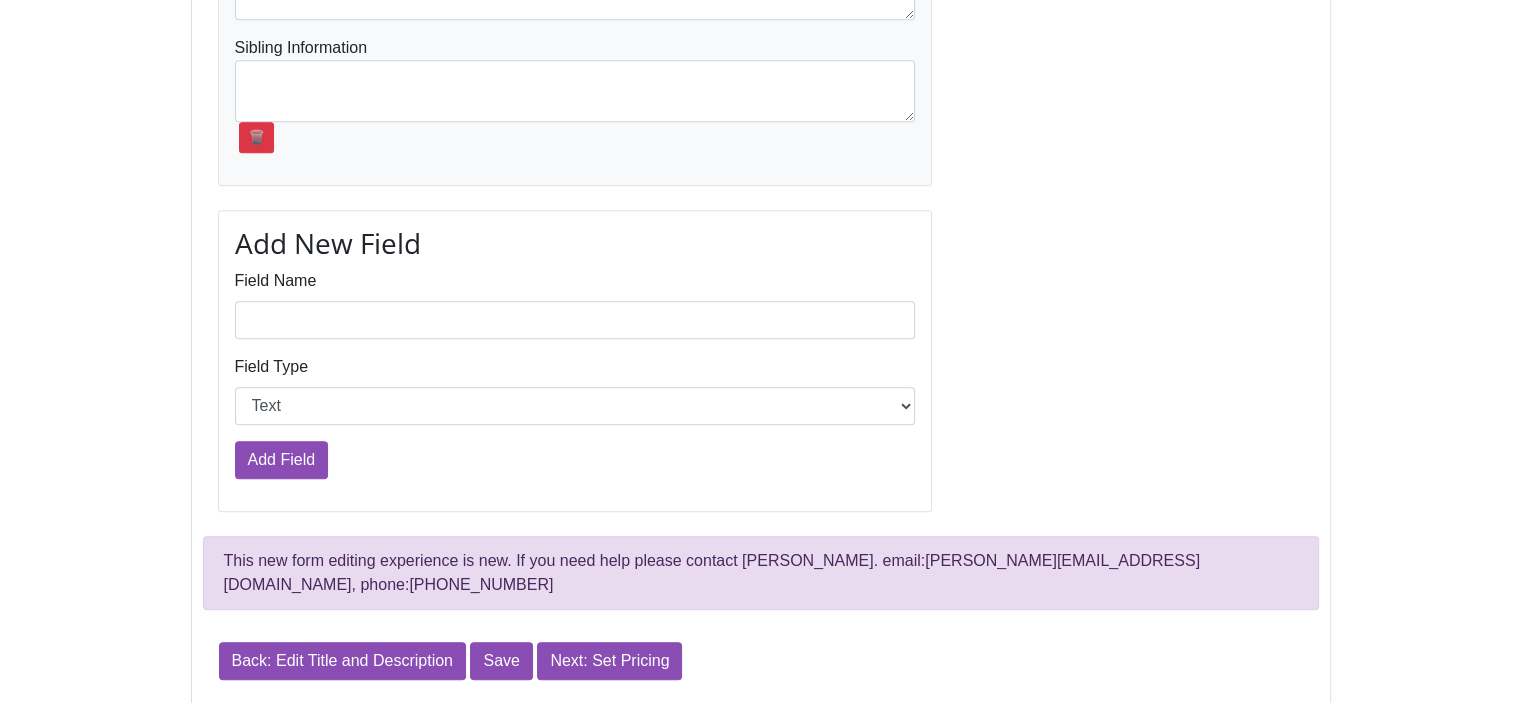 scroll, scrollTop: 1066, scrollLeft: 0, axis: vertical 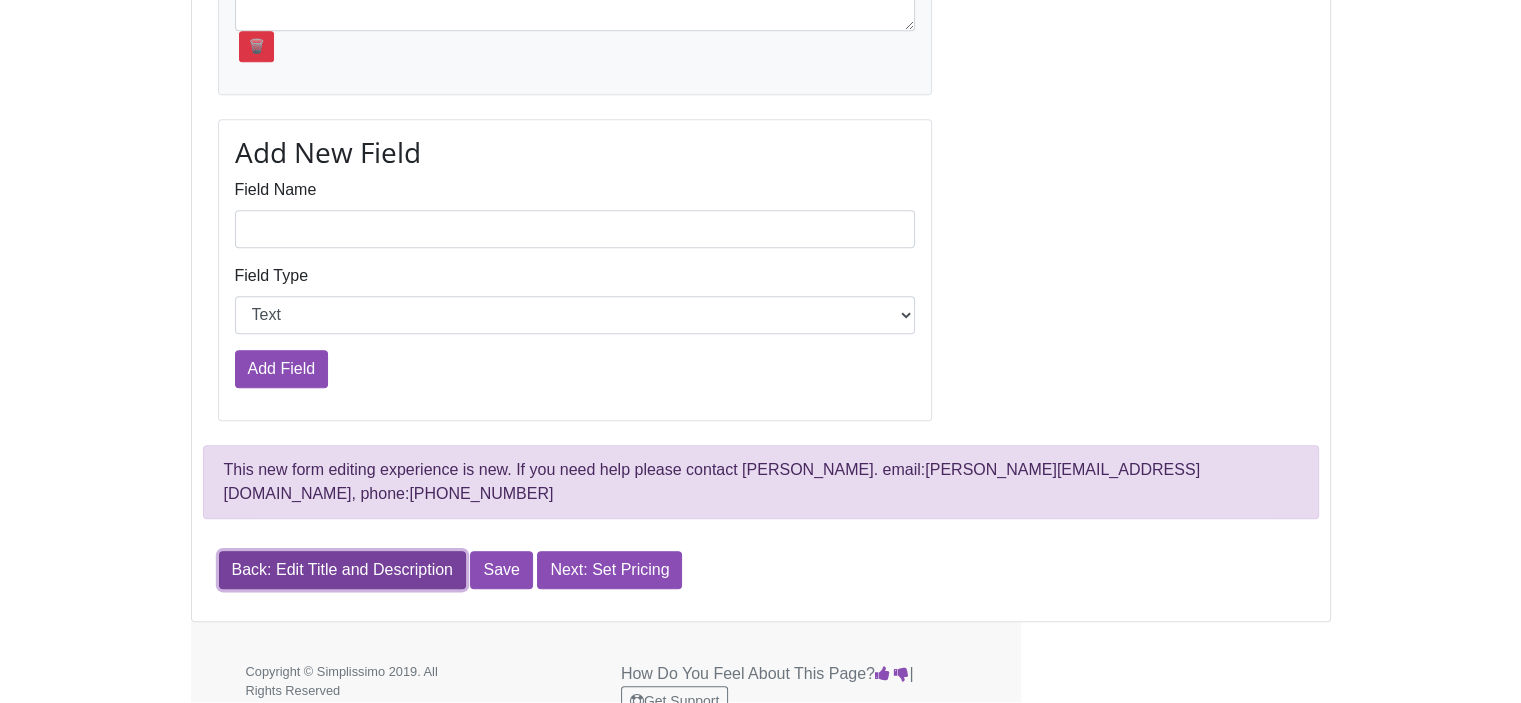 click on "Back: Edit Title and Description" at bounding box center (342, 570) 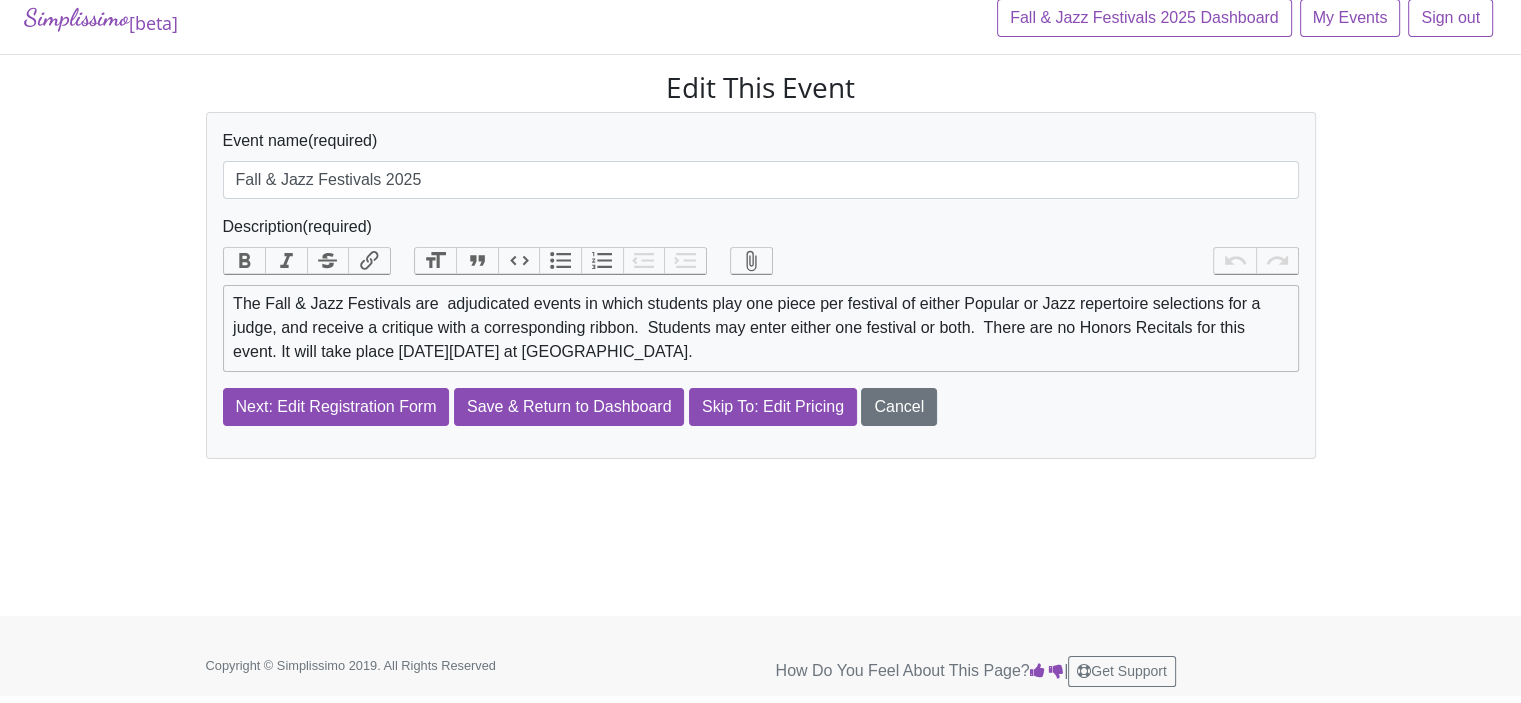 scroll, scrollTop: 0, scrollLeft: 0, axis: both 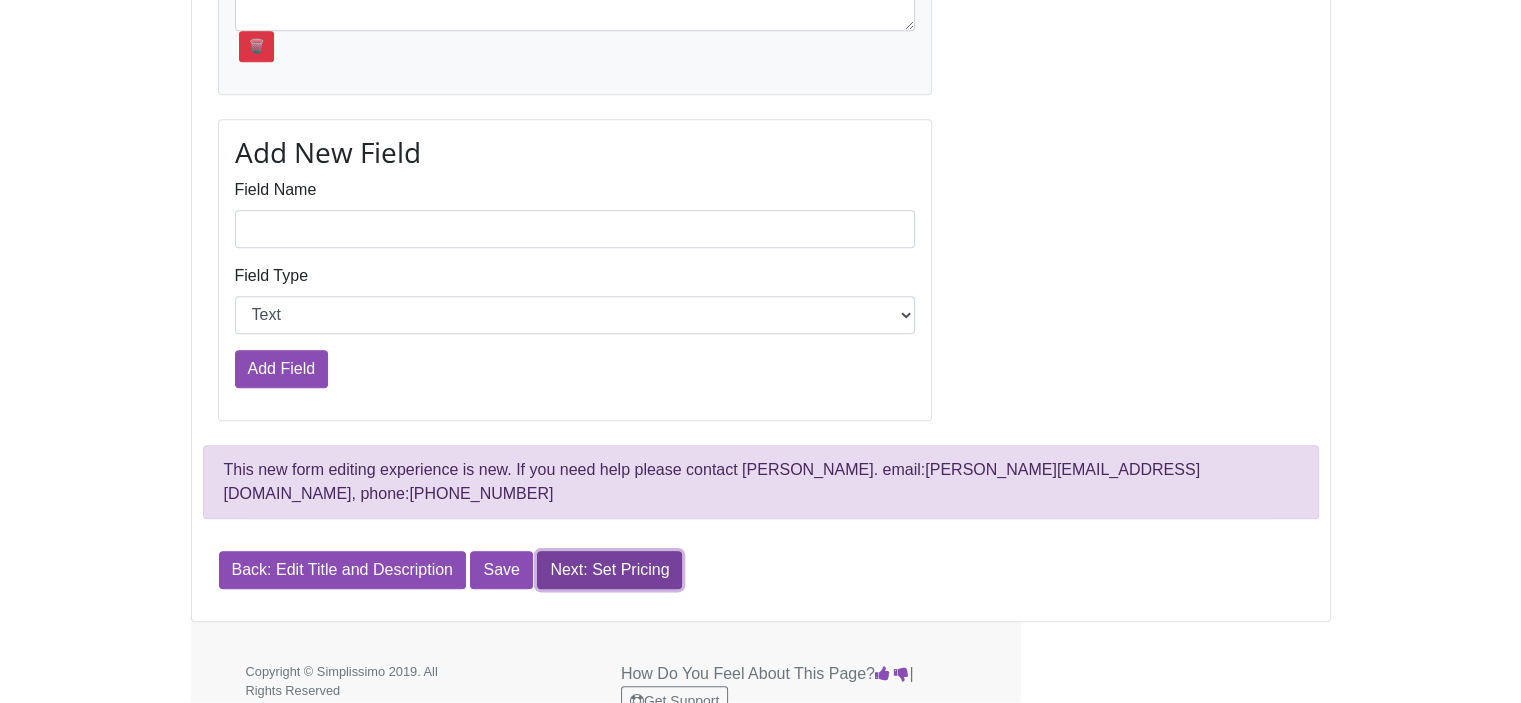 click on "Next: Set Pricing" at bounding box center (609, 570) 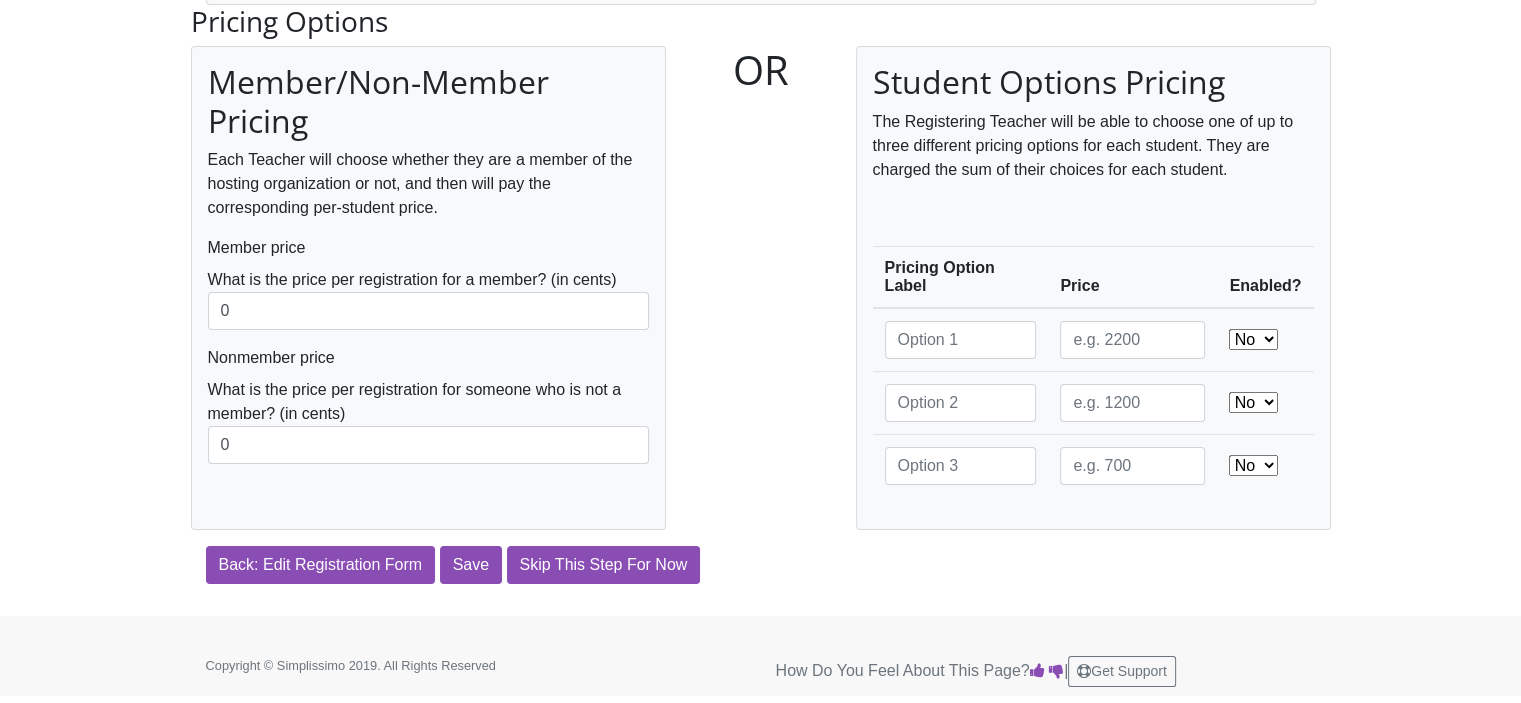 scroll, scrollTop: 0, scrollLeft: 0, axis: both 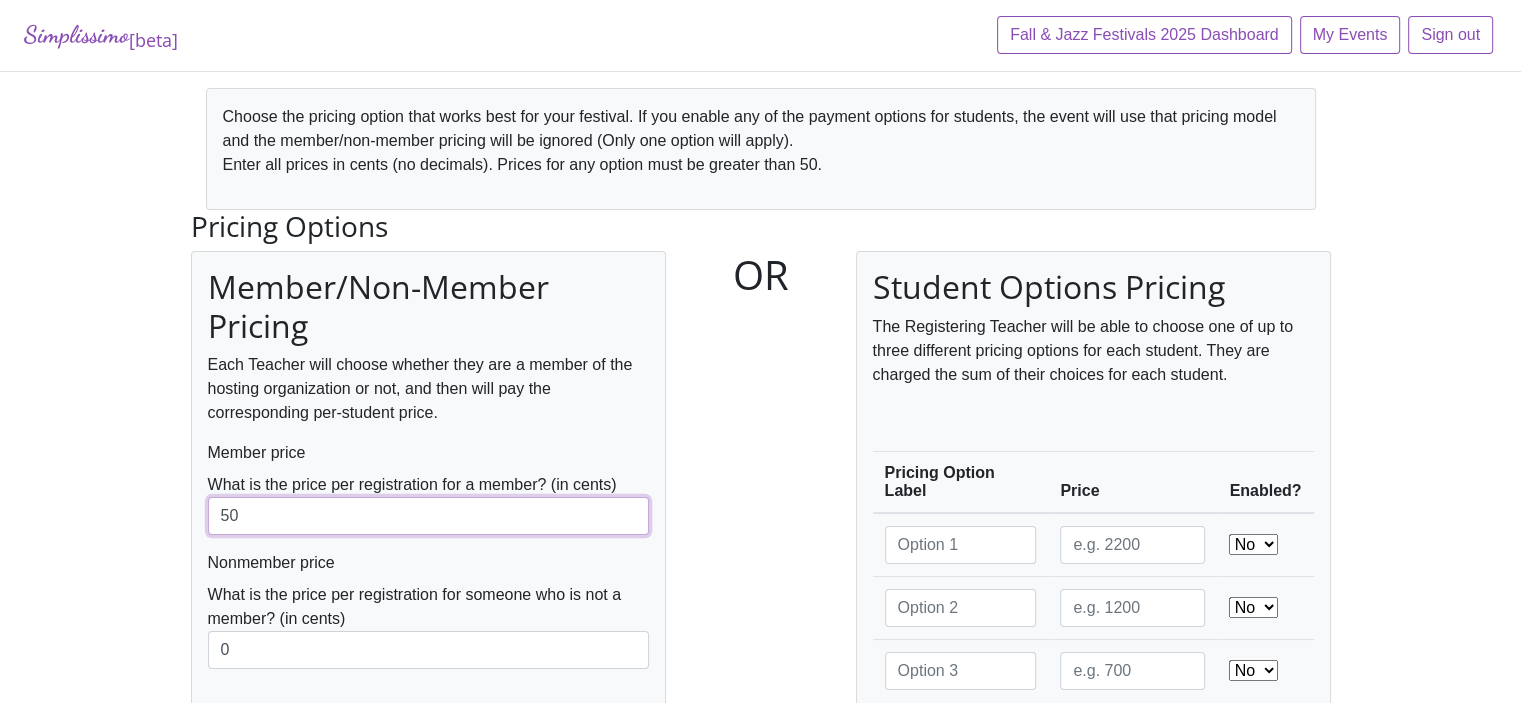 click on "50" at bounding box center (428, 516) 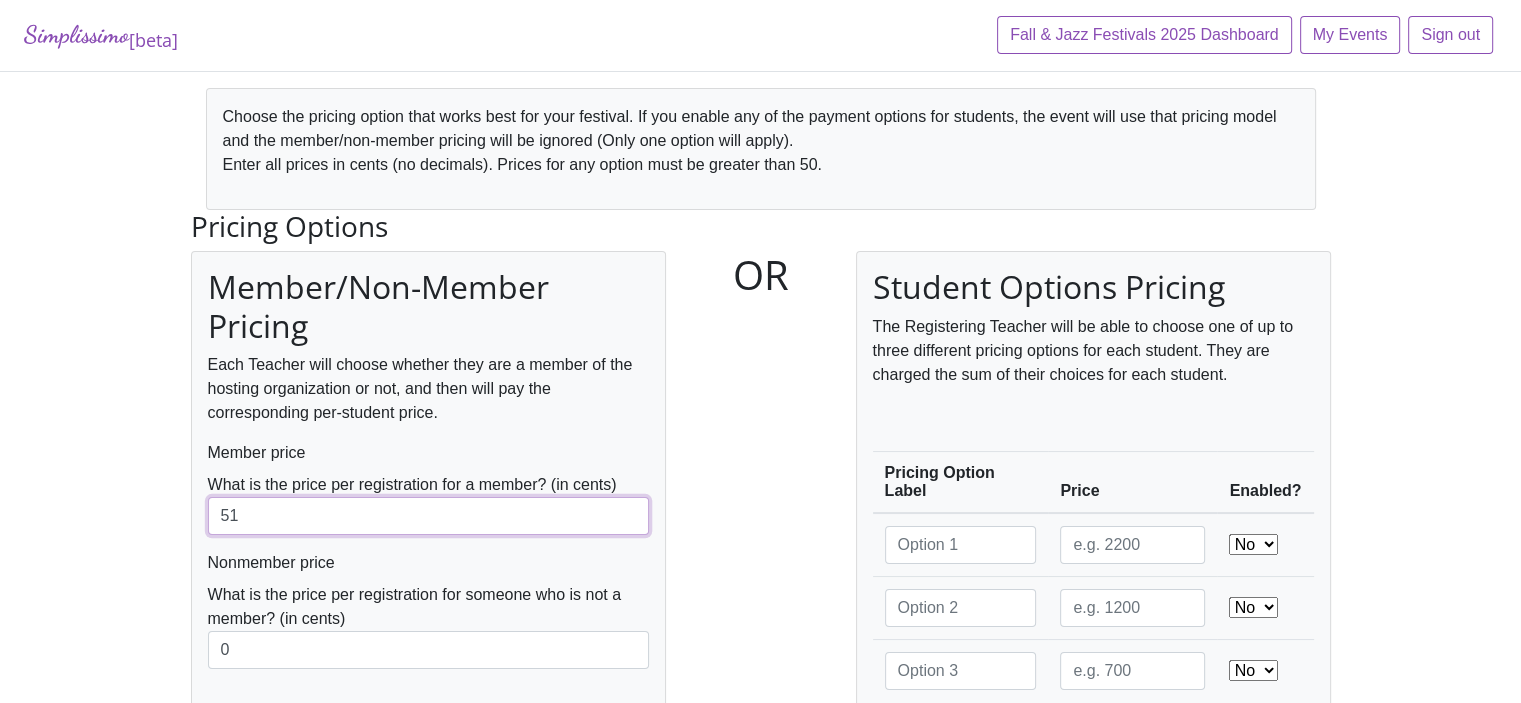 click on "51" at bounding box center [428, 516] 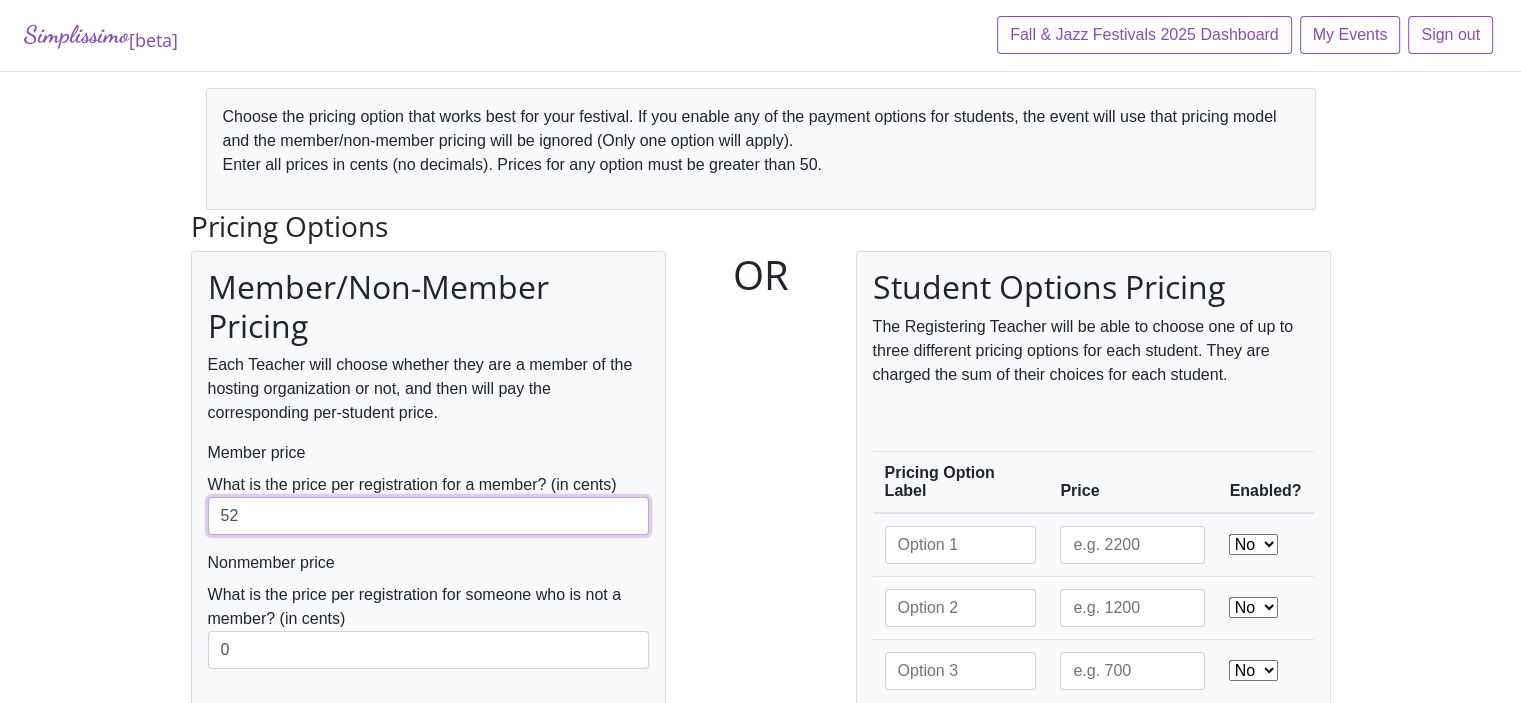 click on "52" at bounding box center (428, 516) 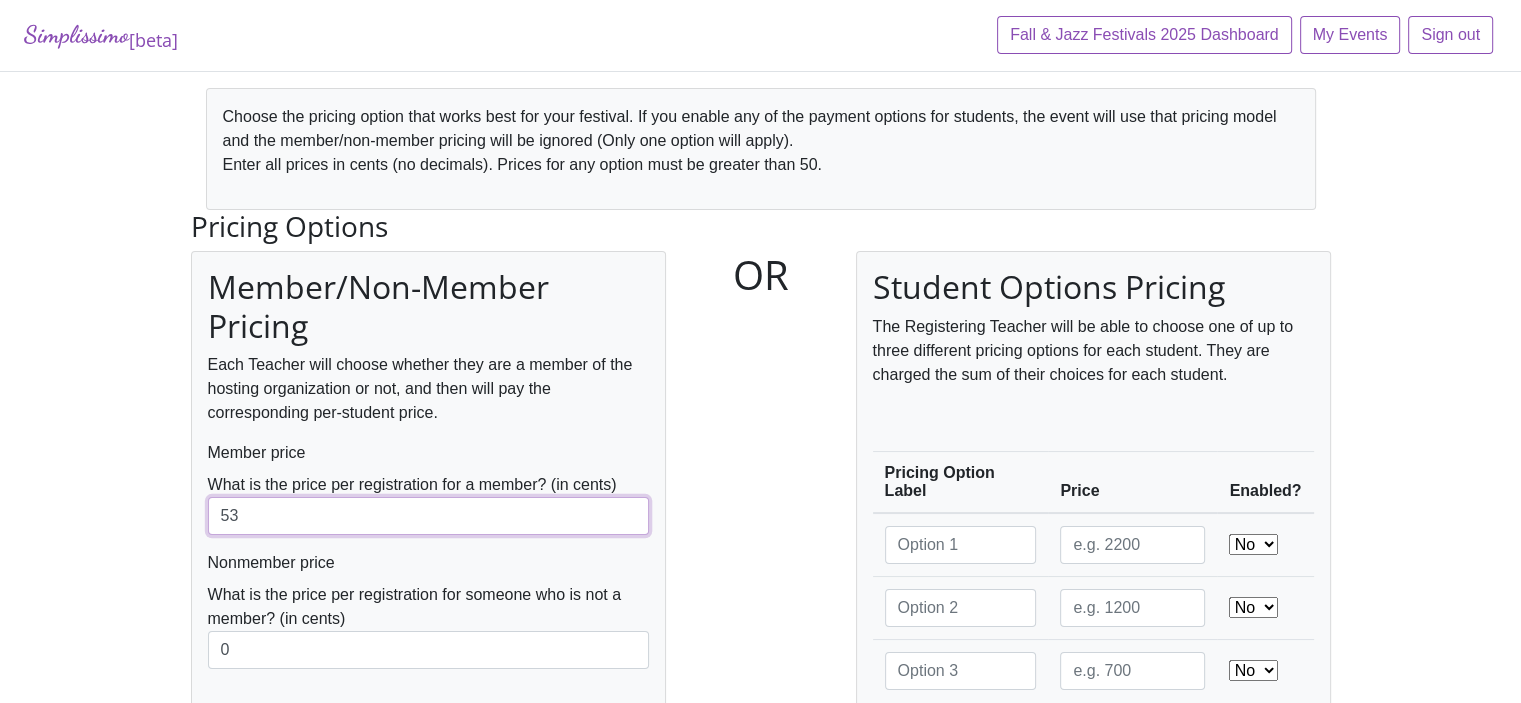 click on "53" at bounding box center [428, 516] 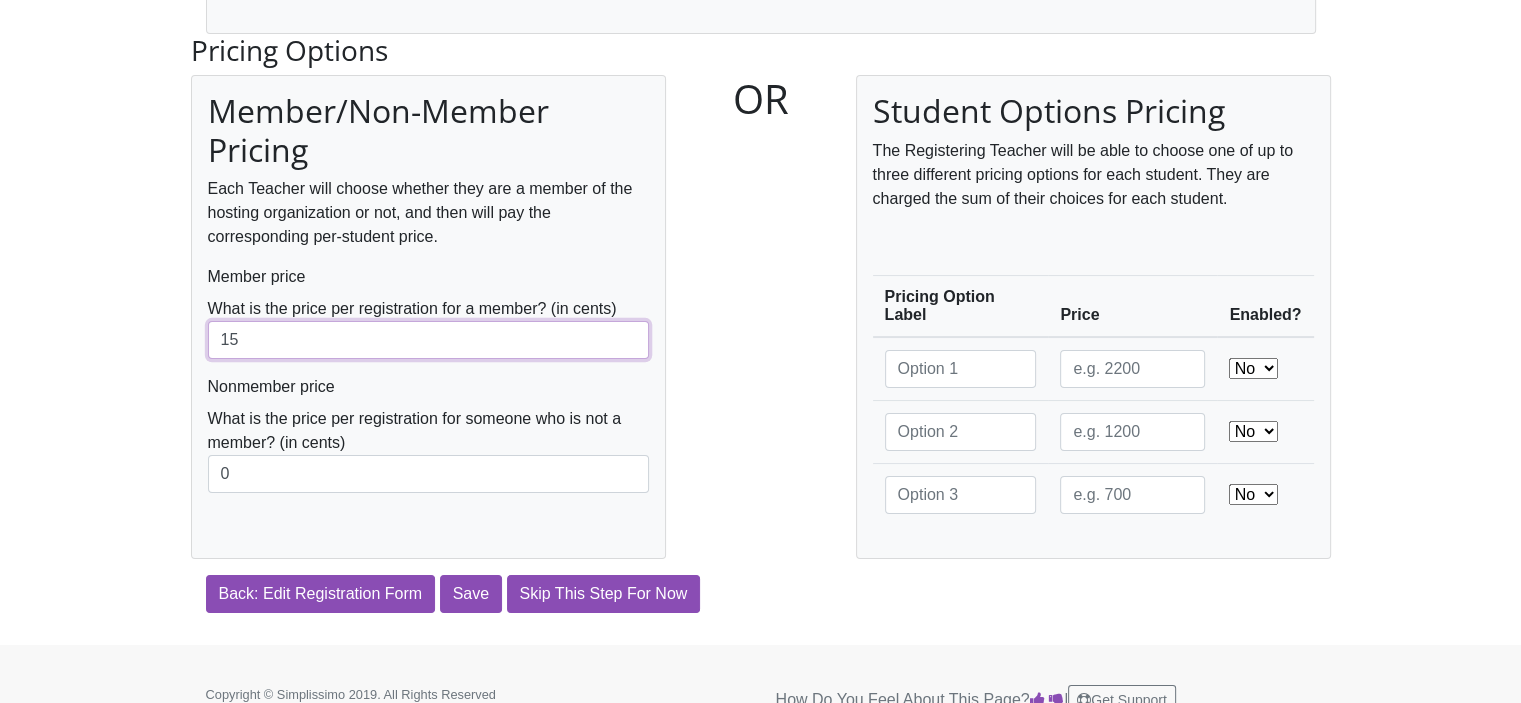 scroll, scrollTop: 187, scrollLeft: 0, axis: vertical 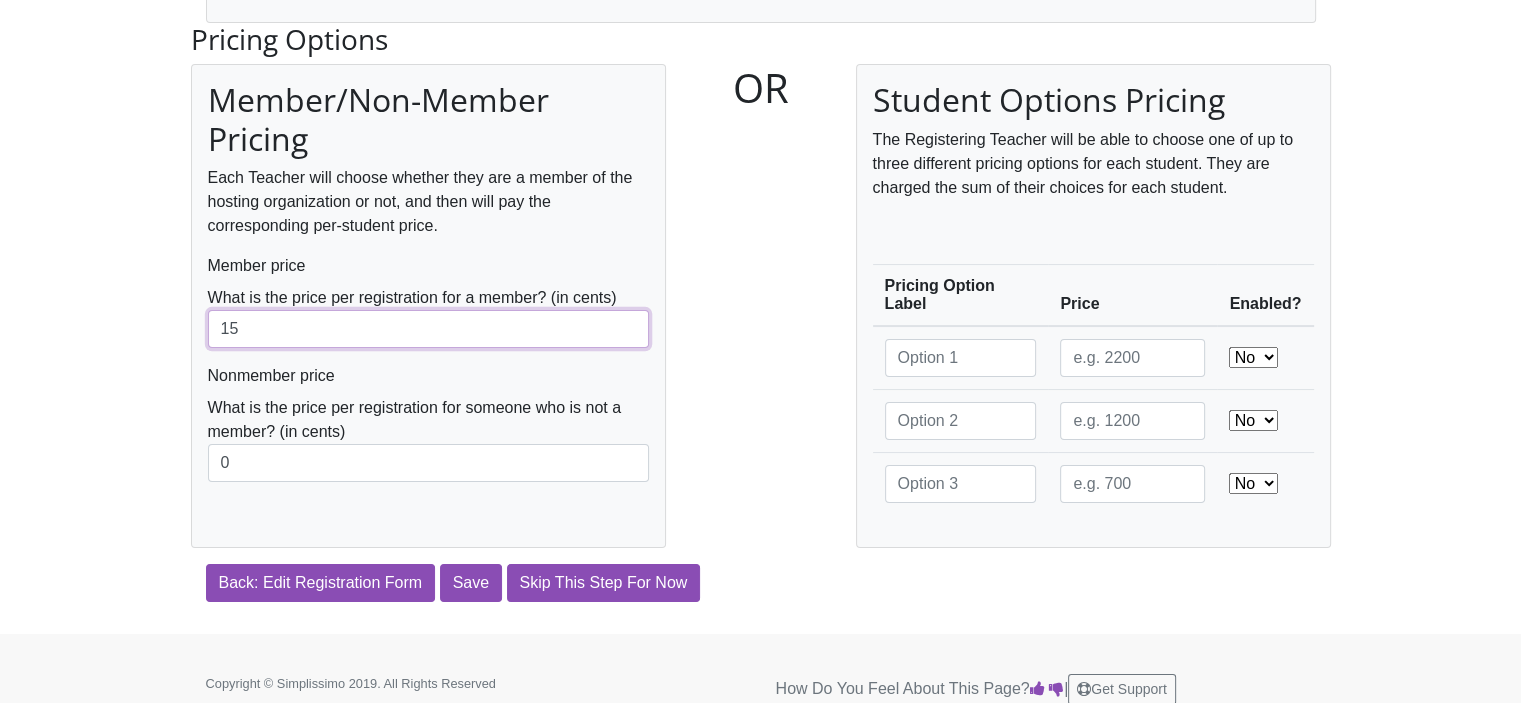 type on "15" 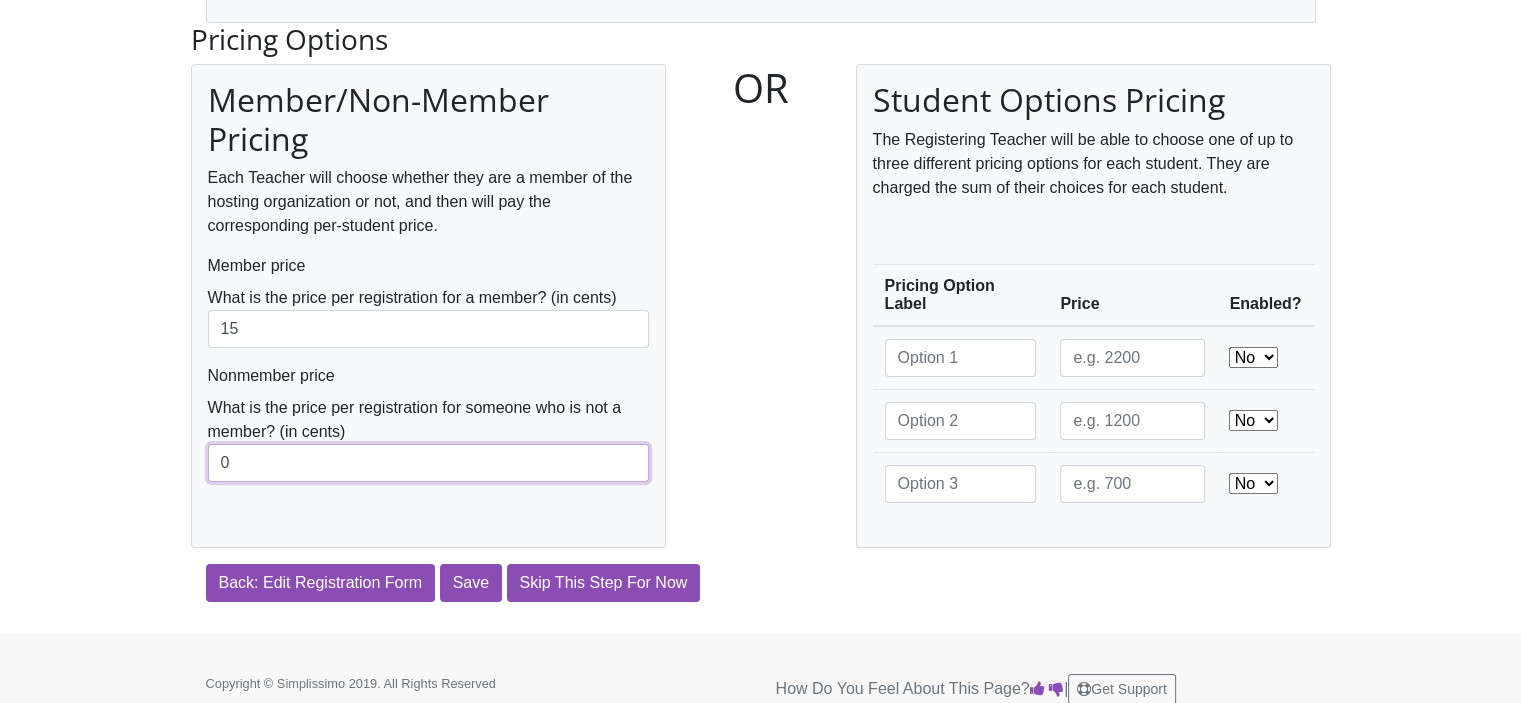 click on "0" at bounding box center [428, 463] 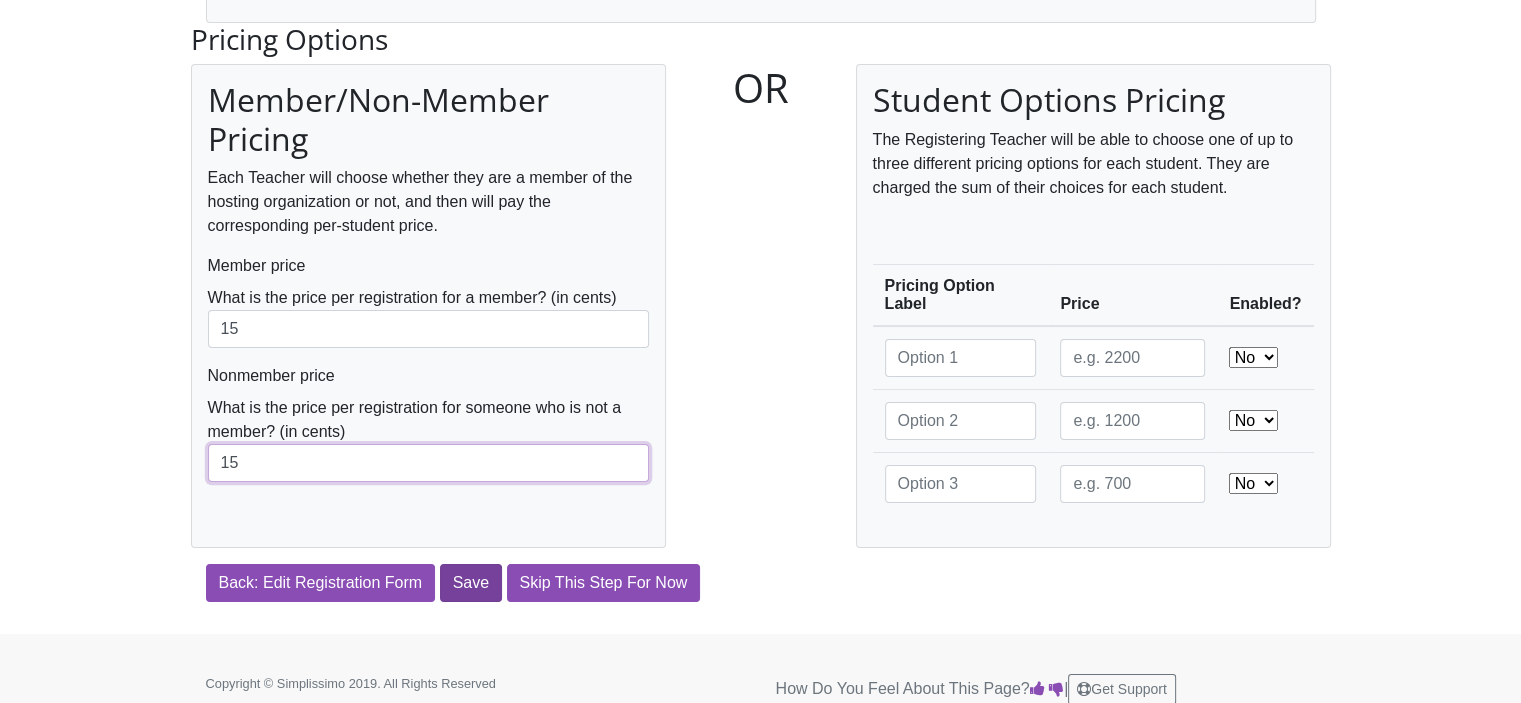 type on "15" 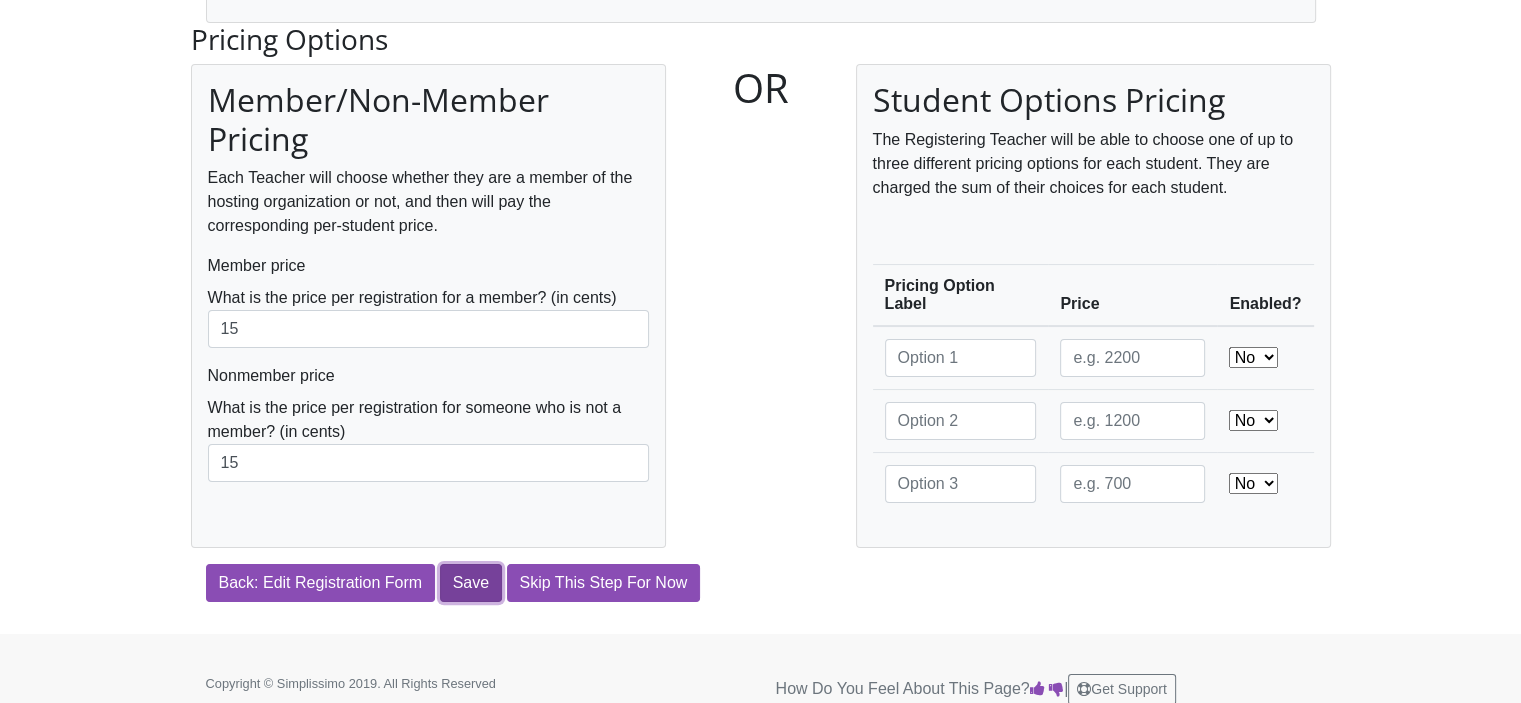 click on "Save" at bounding box center (471, 583) 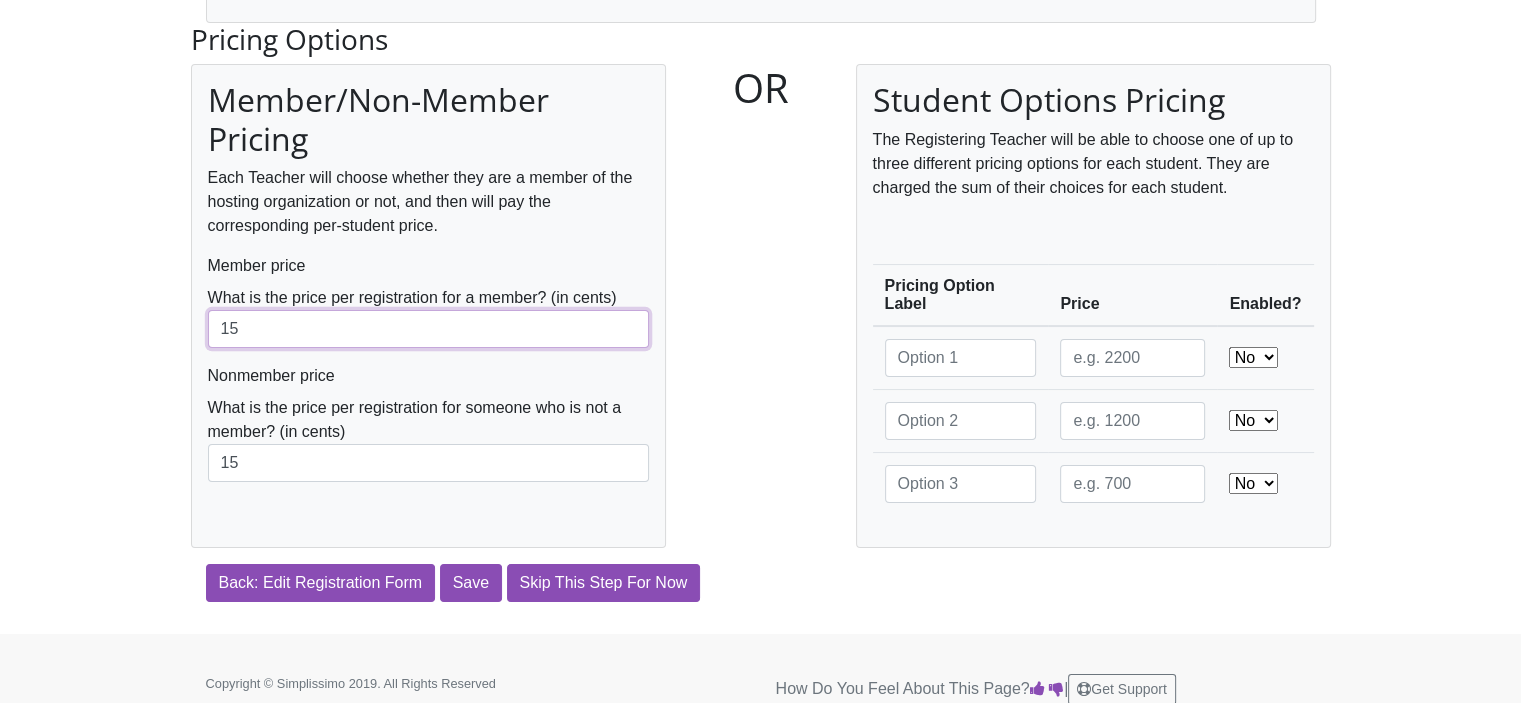 click on "15" at bounding box center (428, 329) 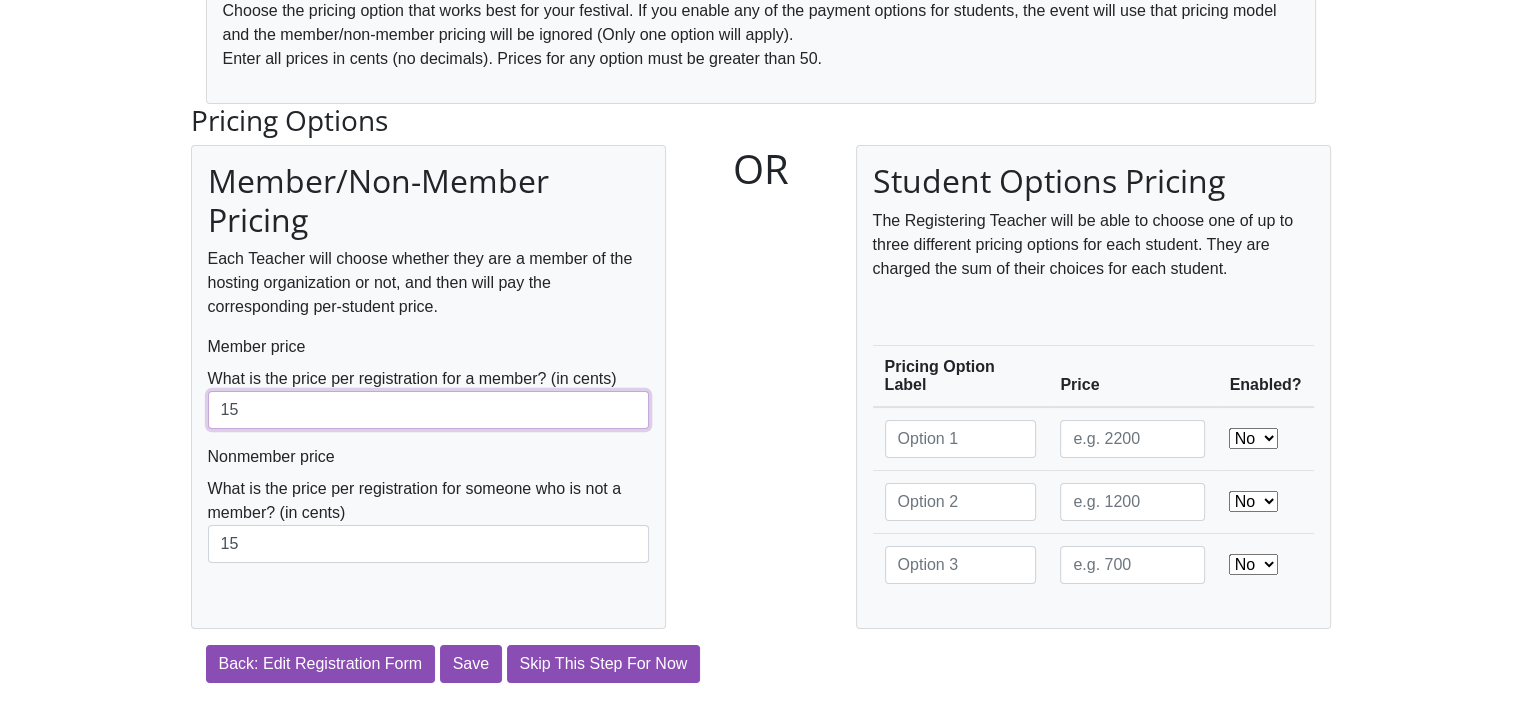 scroll, scrollTop: 0, scrollLeft: 0, axis: both 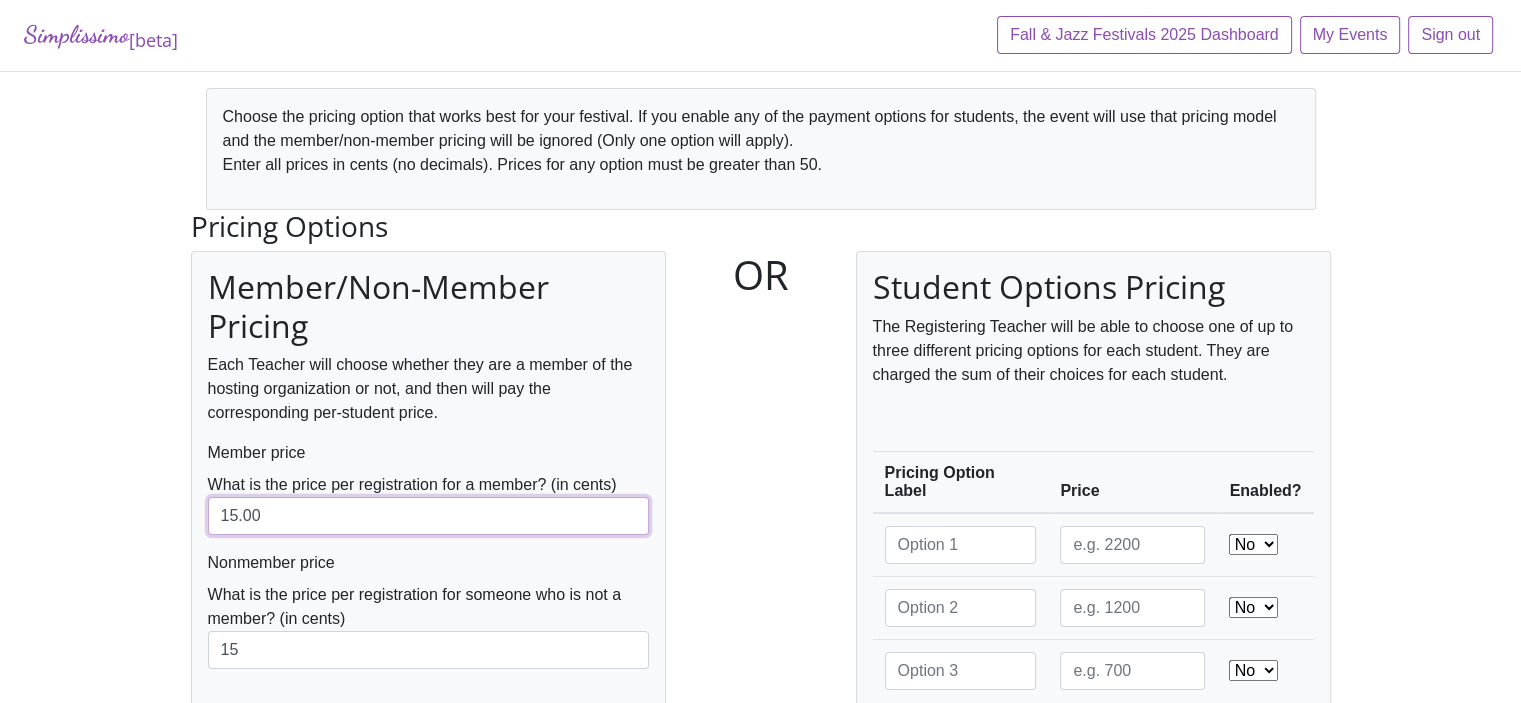 type on "15.00" 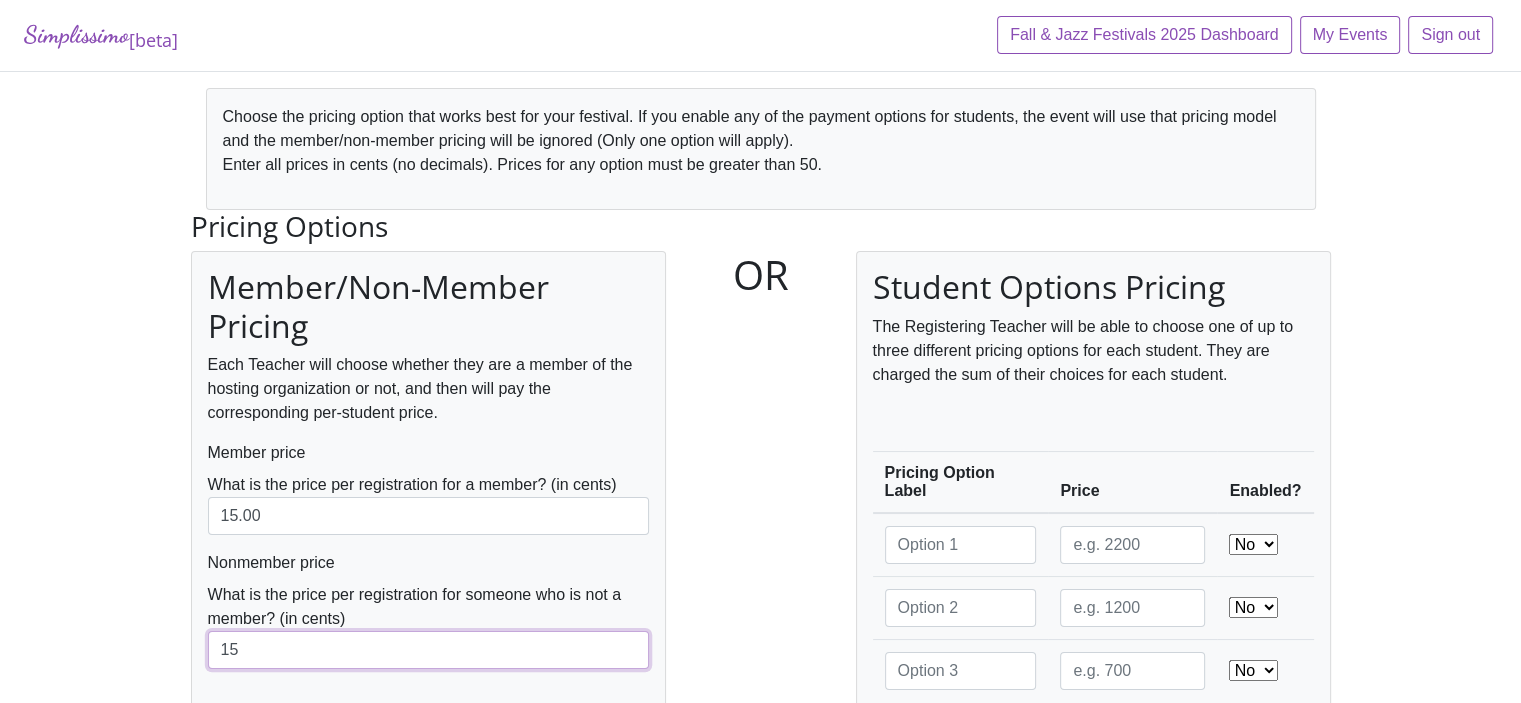 click on "15" at bounding box center (428, 650) 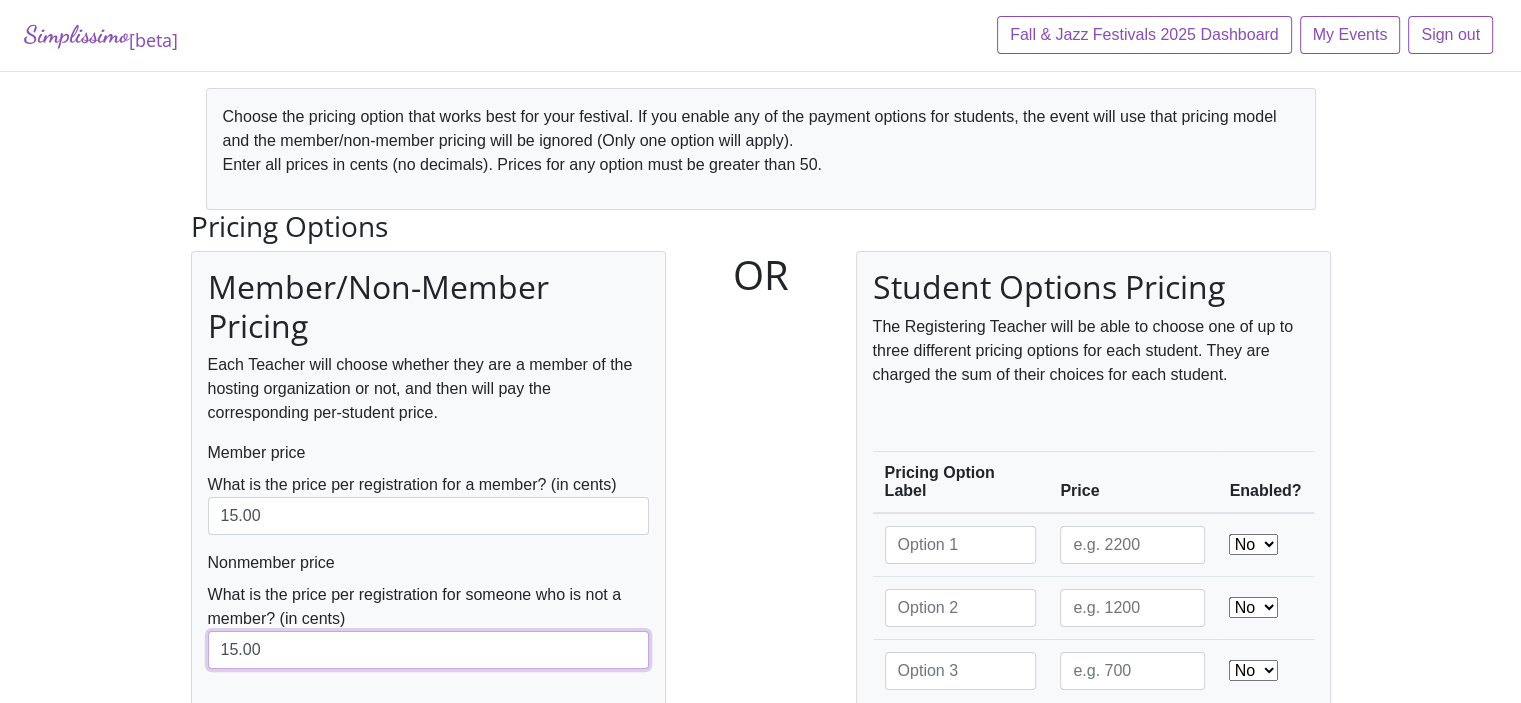 type on "15.00" 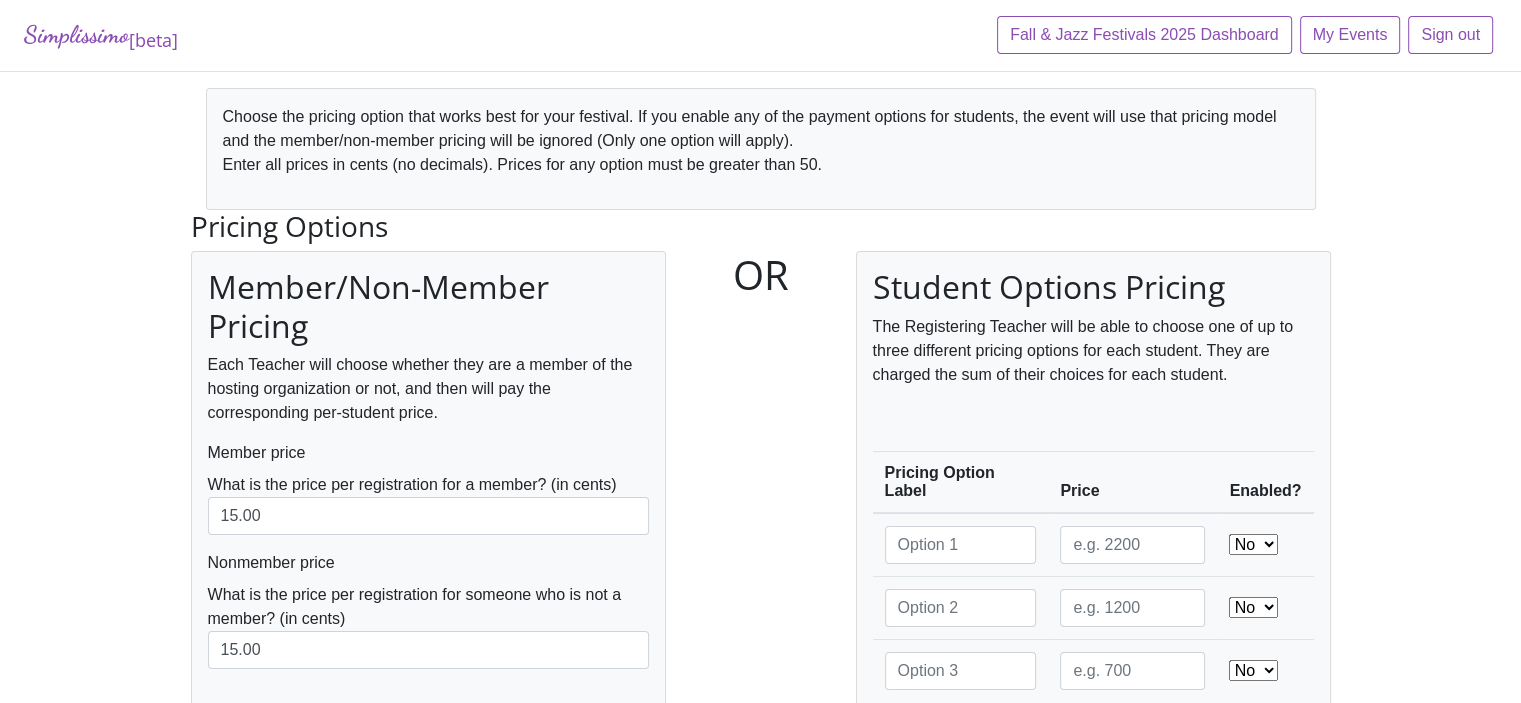 click on "Member/Non-Member Pricing
Each Teacher will choose whether they are a member of the hosting organization or not, and then will pay the corresponding per-student price.
Member price
What is the price per registration for a member? (in cents)
15.00
Nonmember price
What is the price per registration for someone who is not a member? (in cents)
15.00" at bounding box center [428, 492] 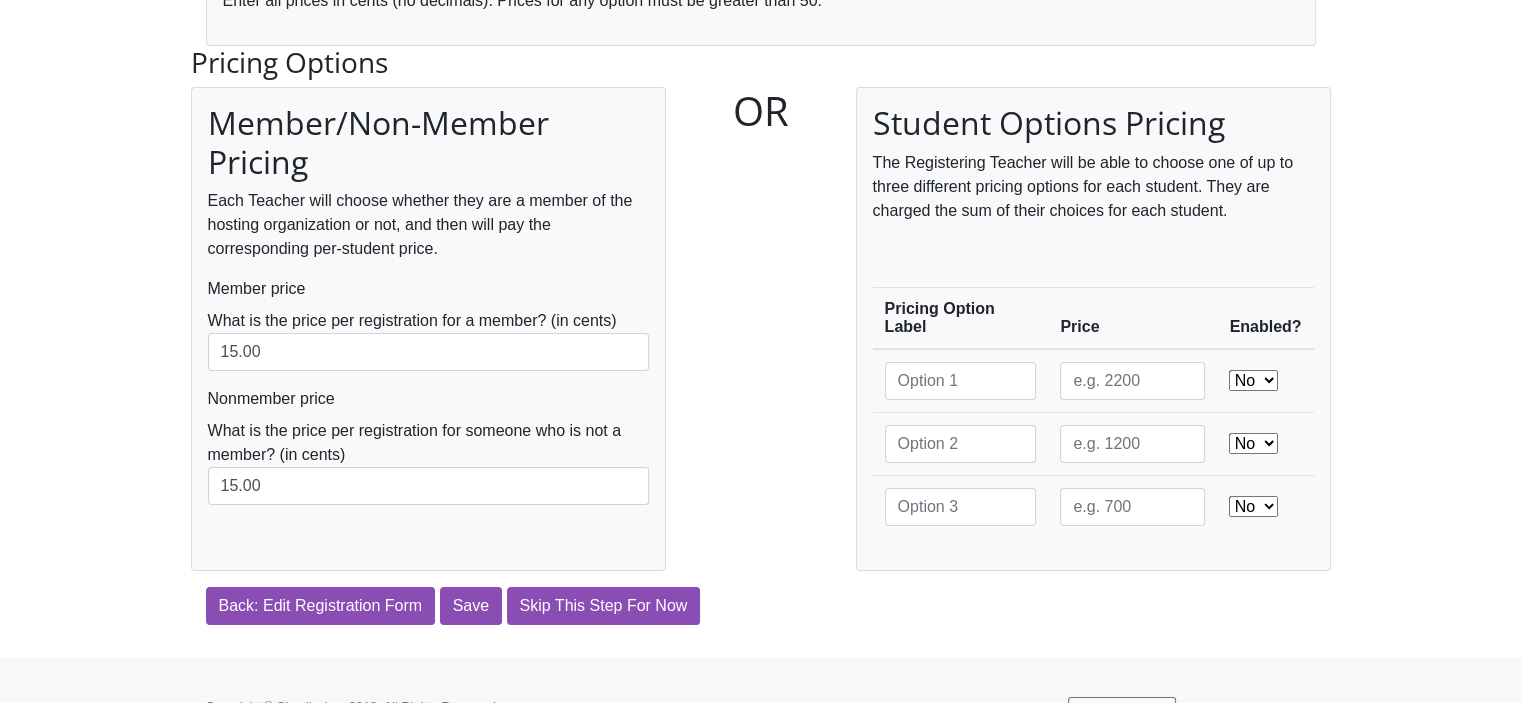 scroll, scrollTop: 187, scrollLeft: 0, axis: vertical 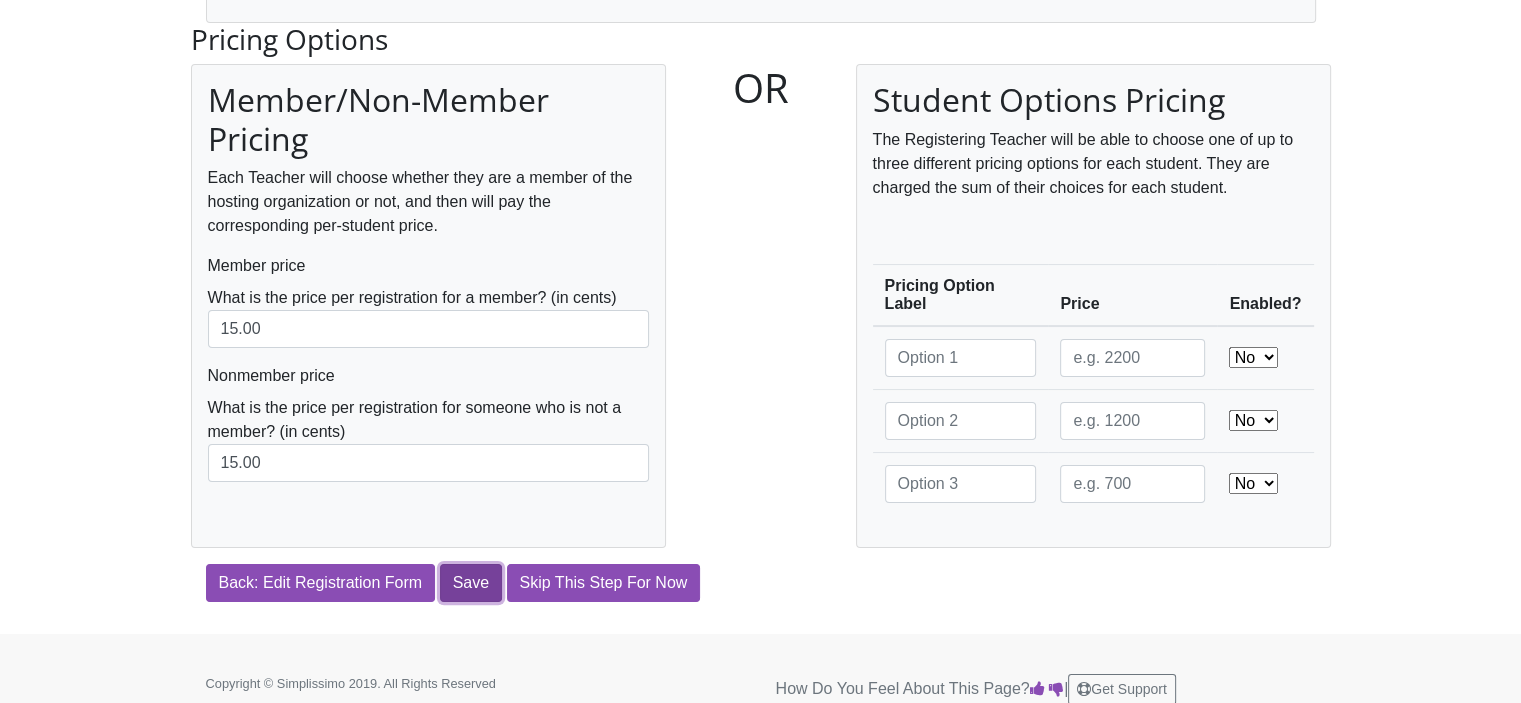 click on "Save" at bounding box center (471, 583) 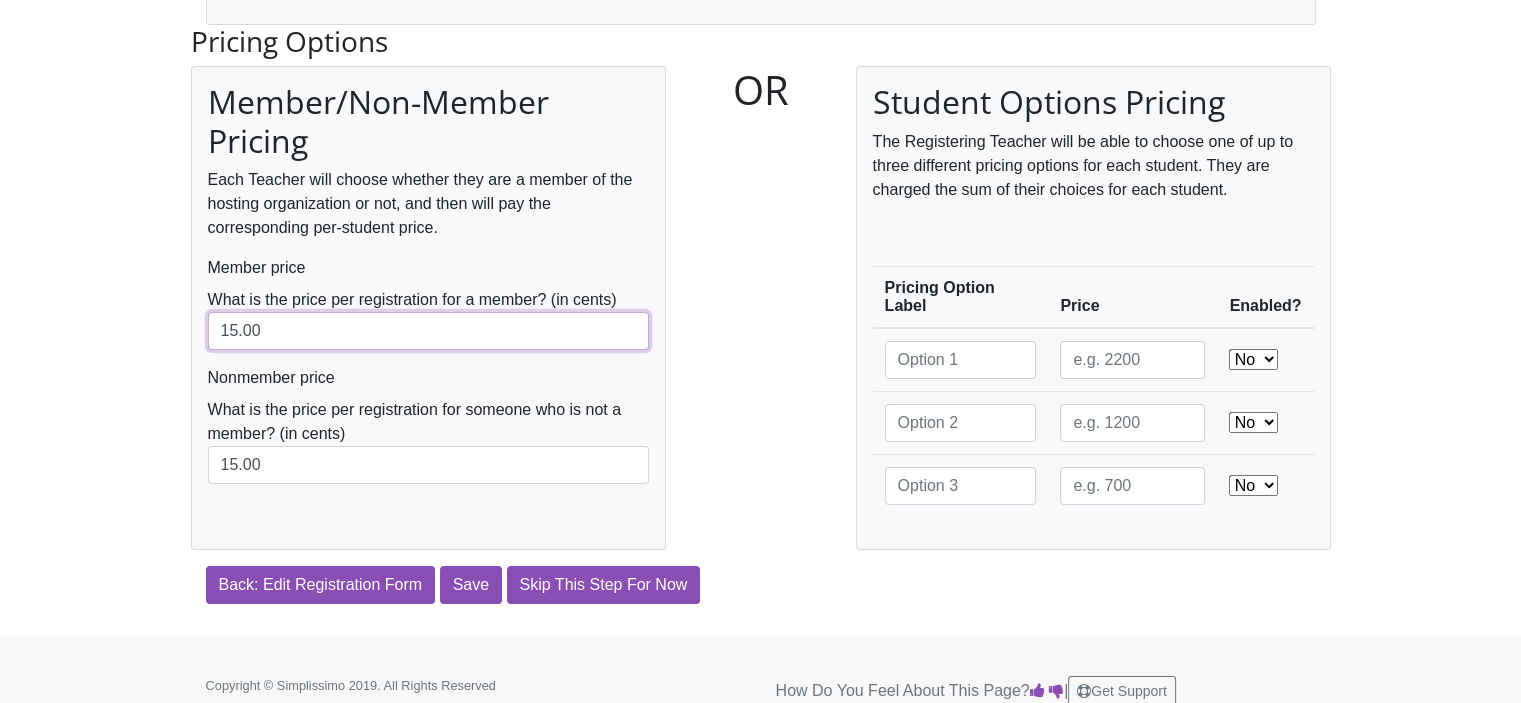 scroll, scrollTop: 187, scrollLeft: 0, axis: vertical 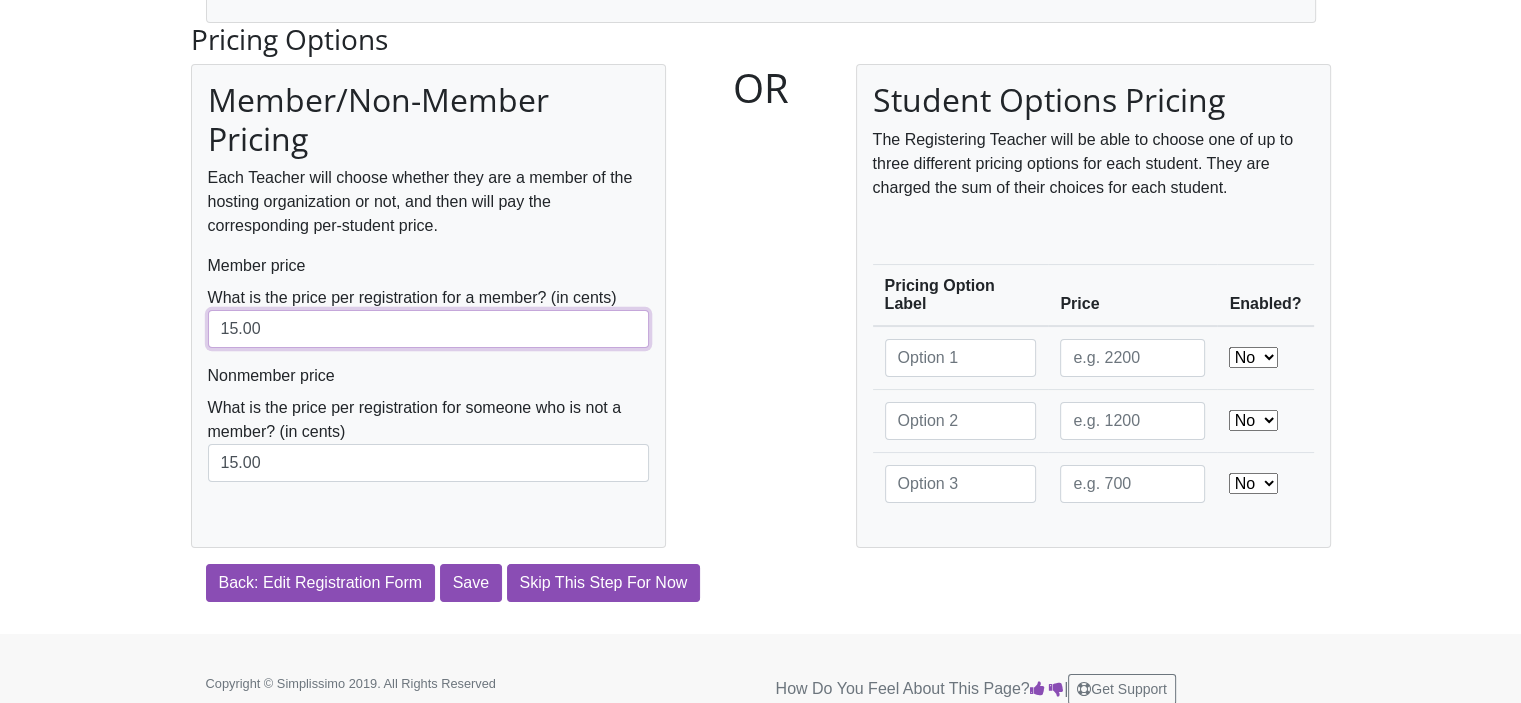 drag, startPoint x: 302, startPoint y: 331, endPoint x: 143, endPoint y: 340, distance: 159.25452 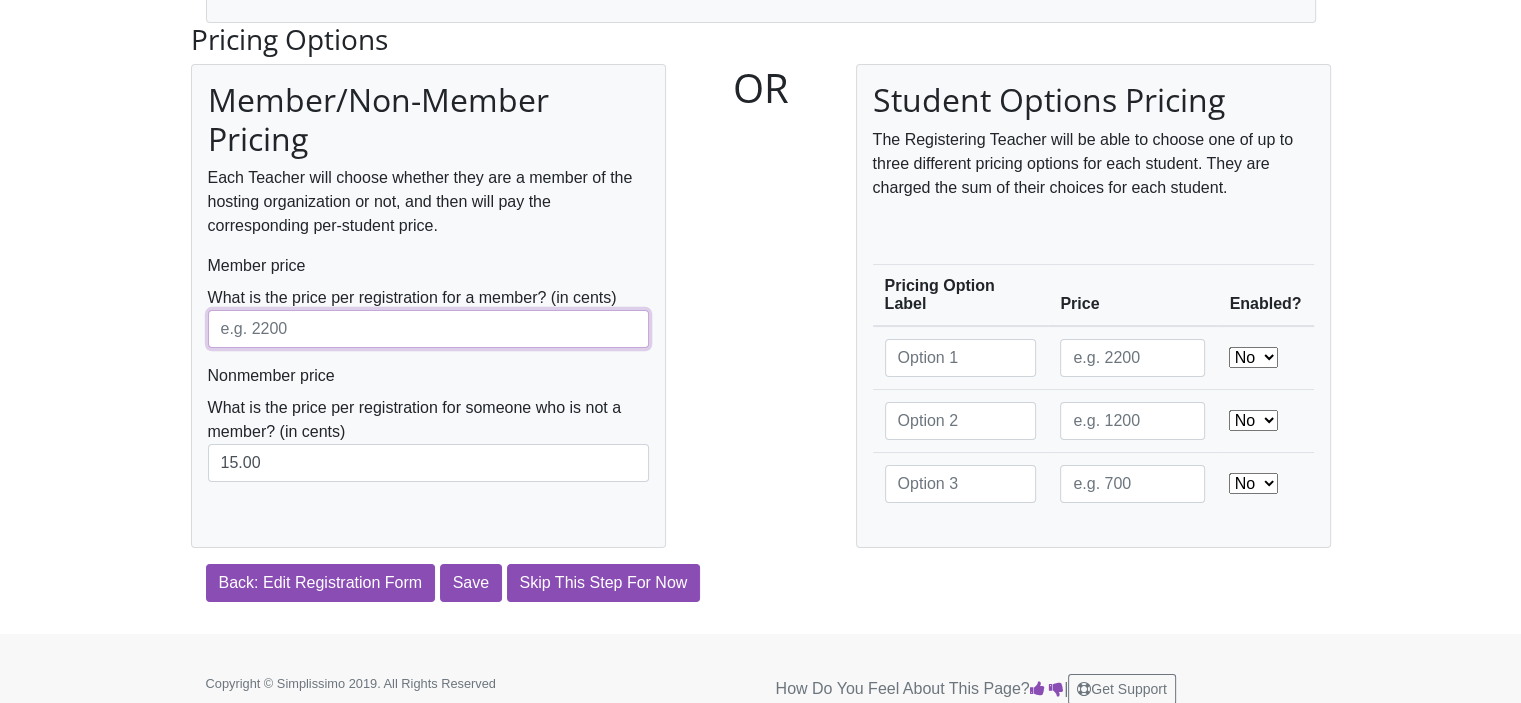 type 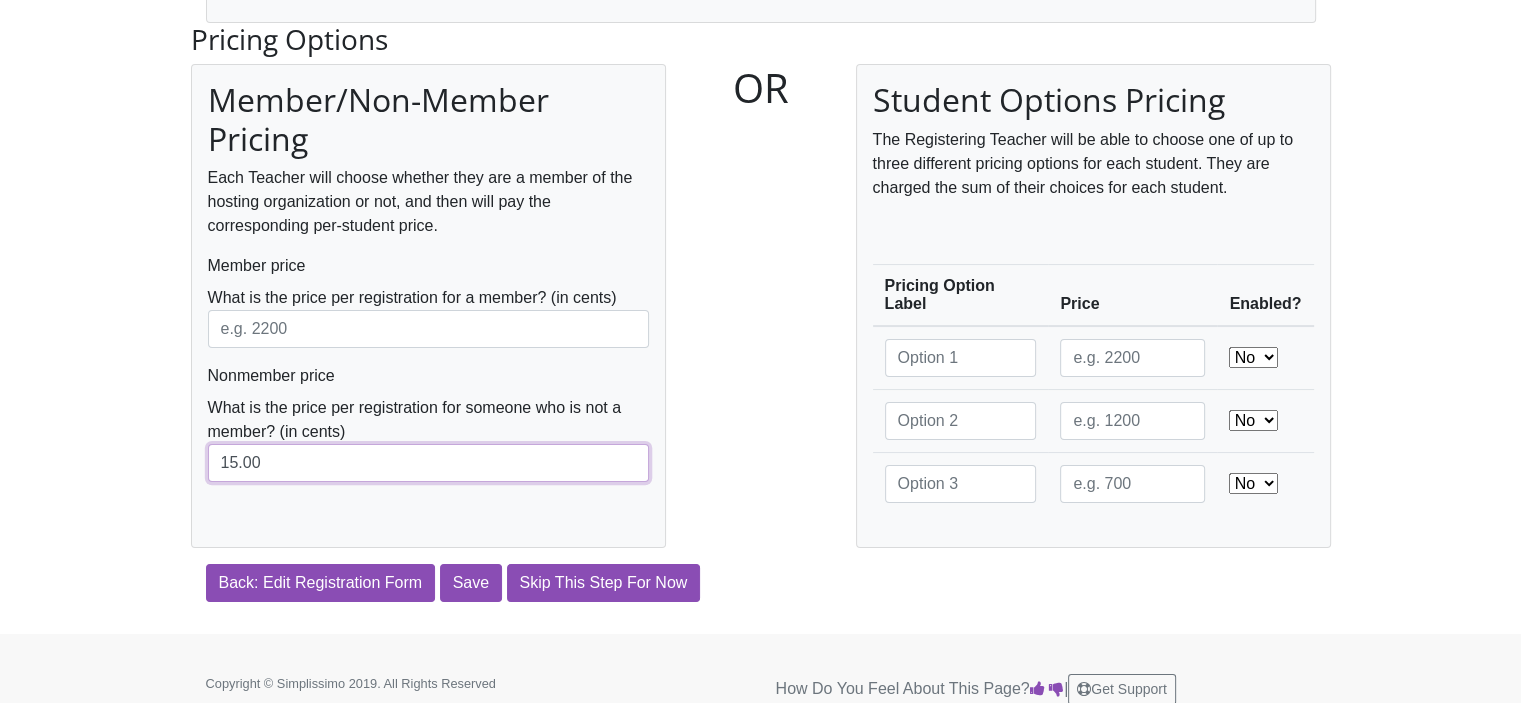 drag, startPoint x: 271, startPoint y: 460, endPoint x: 189, endPoint y: 467, distance: 82.29824 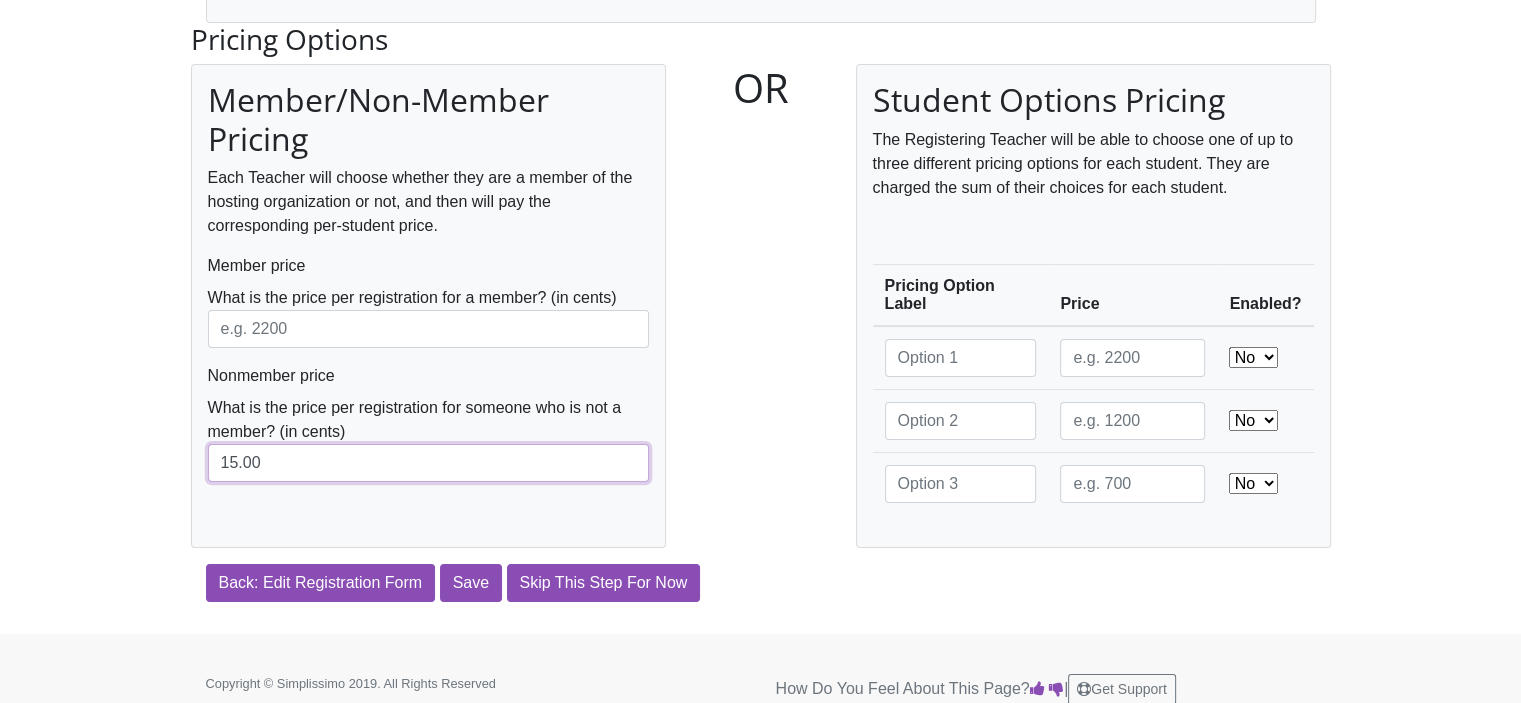 click on "Simplissimo  [beta]
Fall & Jazz Festivals 2025 Dashboard
My Events
Sign out
Choose the pricing option that works best for your festival. If you enable any of the payment options for students, the event will use that pricing model and the member/non-member pricing will be ignored (Only one option will apply).
Enter all prices in cents (no decimals). Prices for any option must be greater than 50.
Pricing Options
Member/Non-Member Pricing
Each Teacher will choose whether they are a member of the hosting organization or not, and then will pay the corresponding per-student price.
Member price
What is the price per registration for a member? (in cents)
15.00" at bounding box center [760, 215] 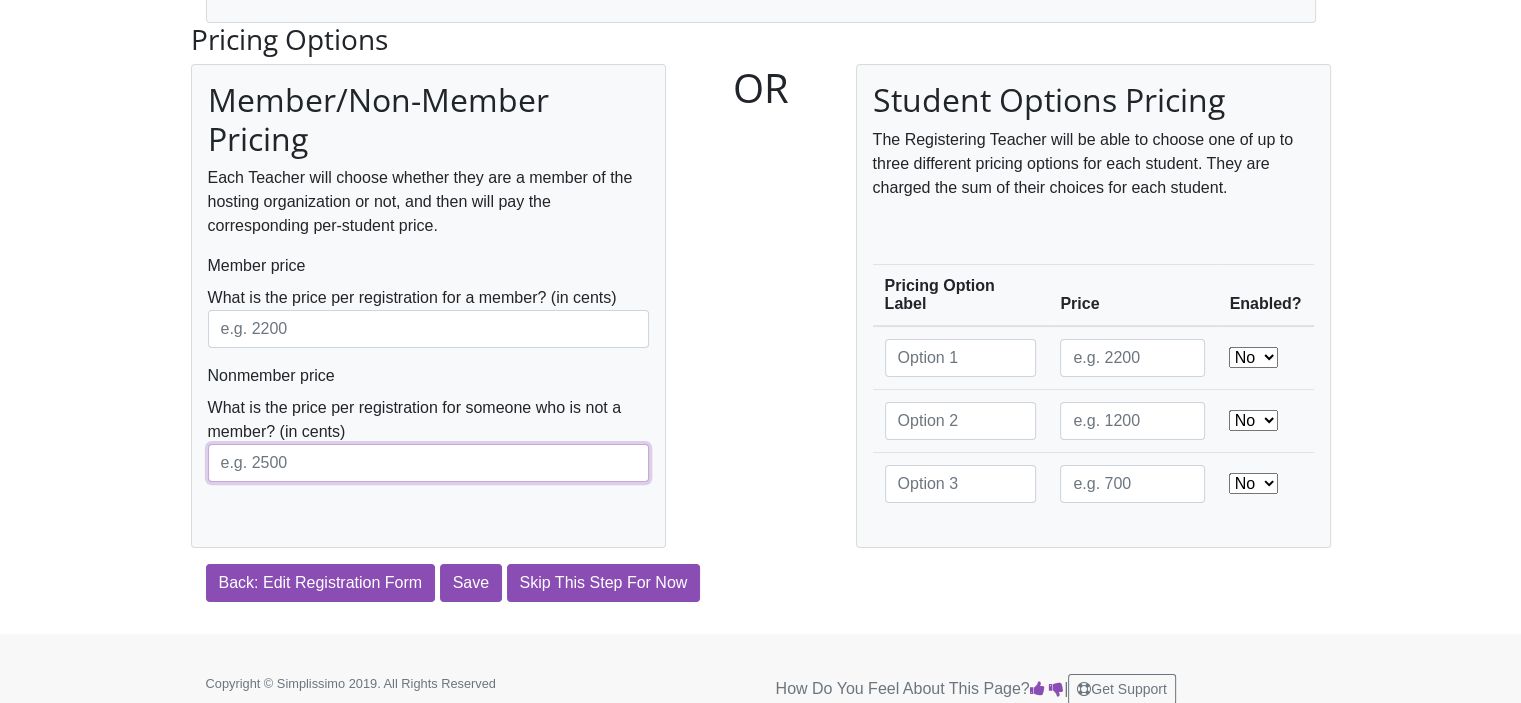type 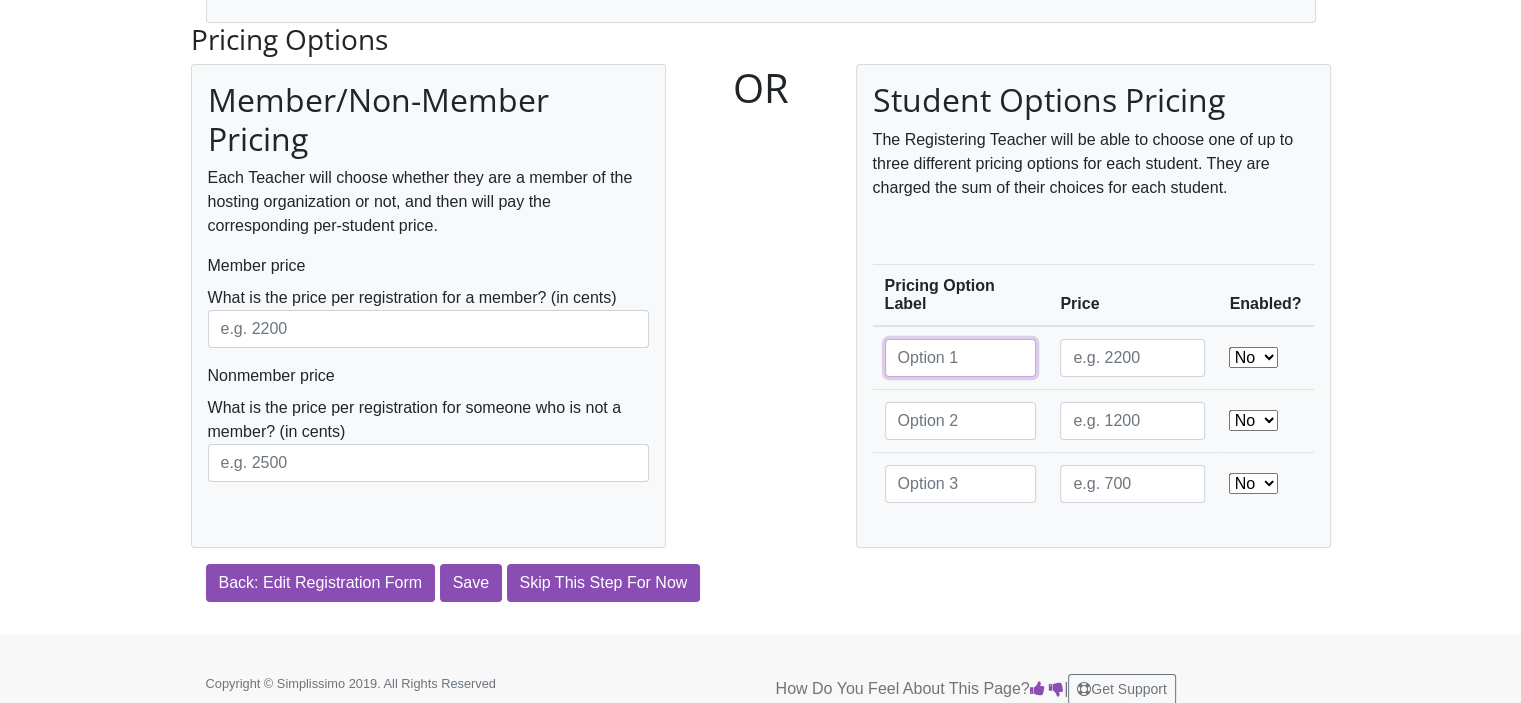 click at bounding box center [961, 358] 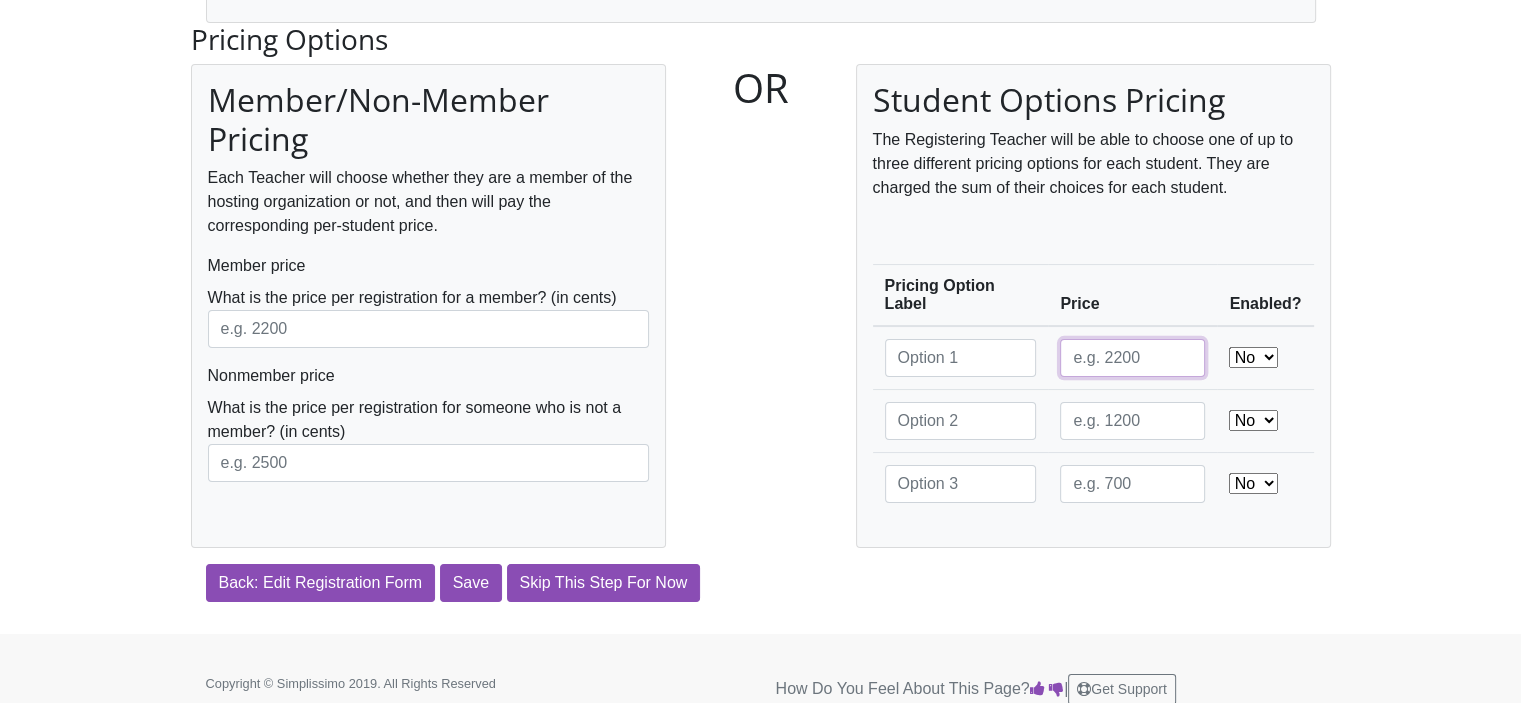 click at bounding box center [1132, 358] 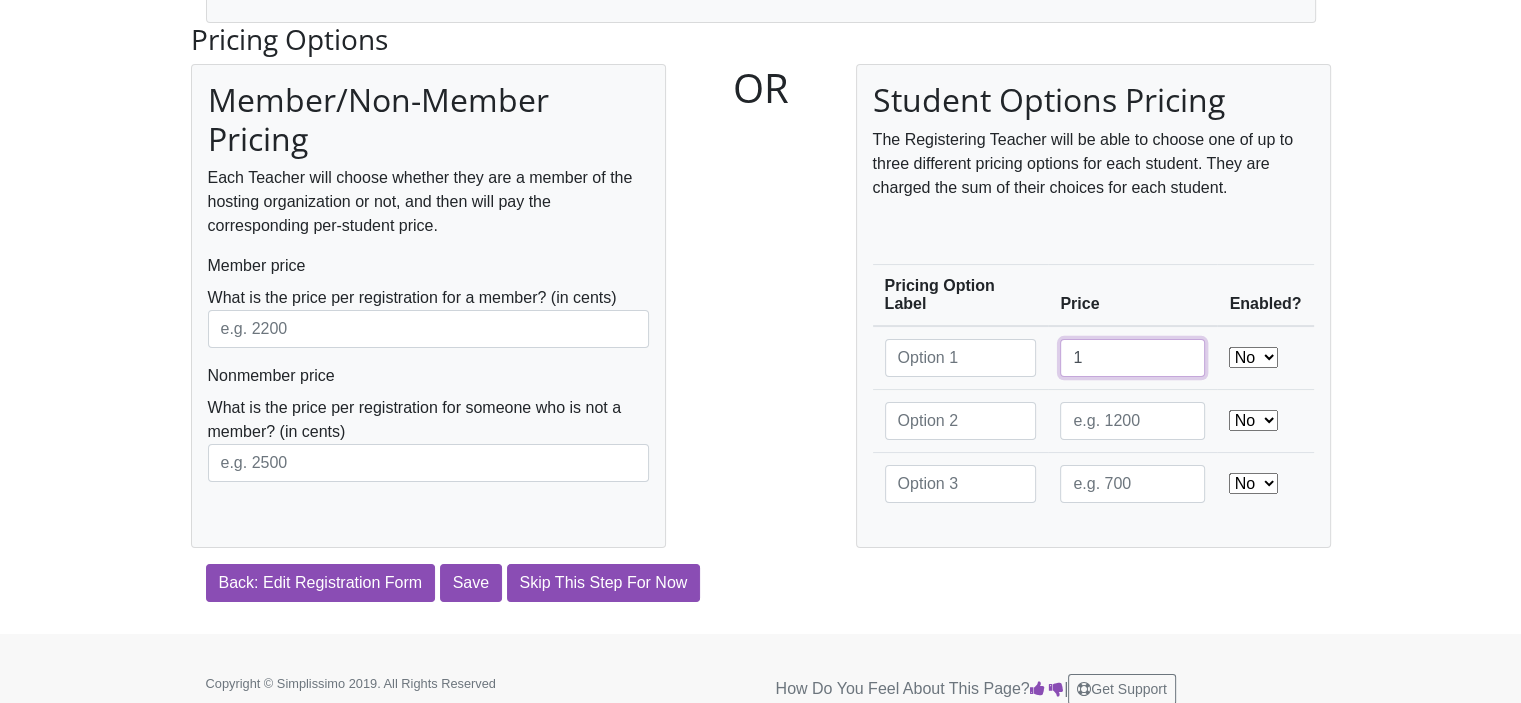 click on "1" at bounding box center [1132, 358] 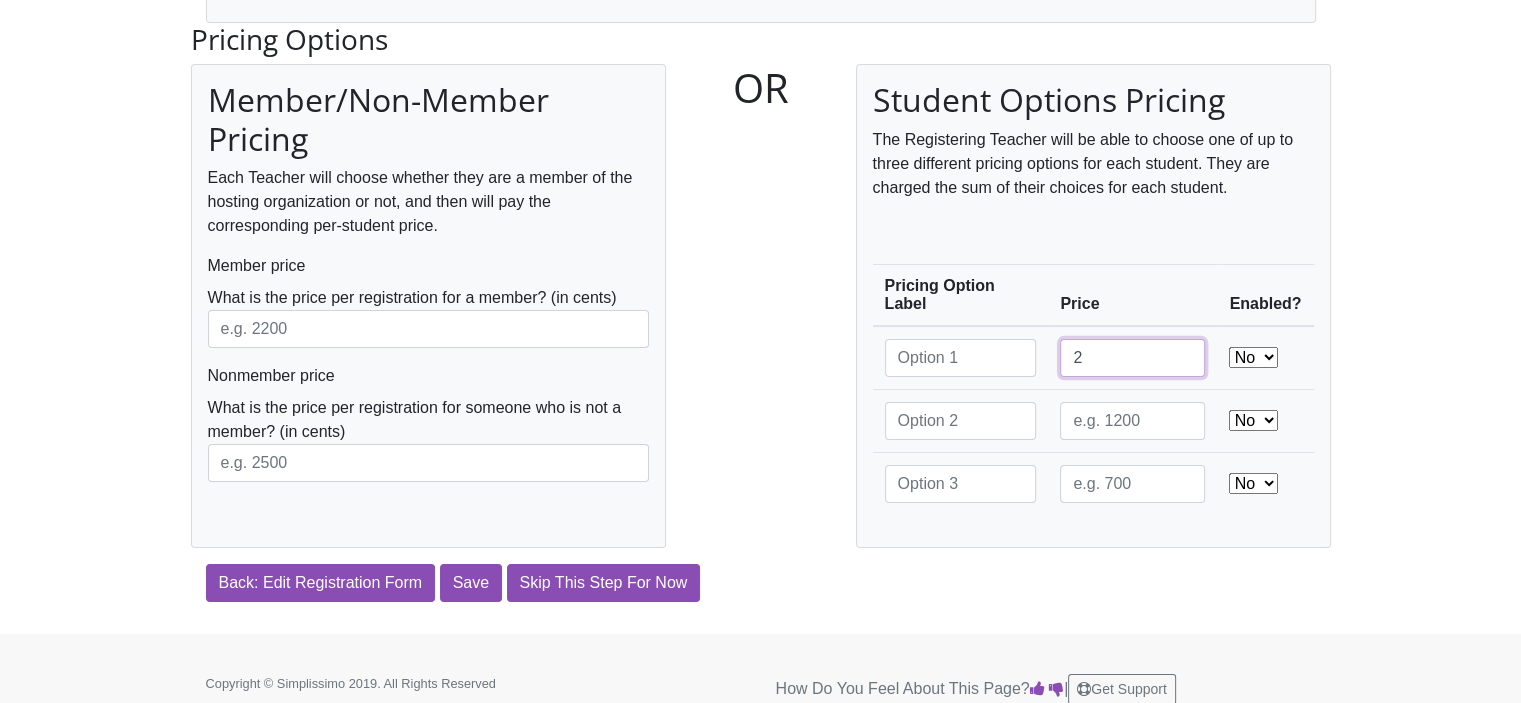 click on "2" at bounding box center [1132, 358] 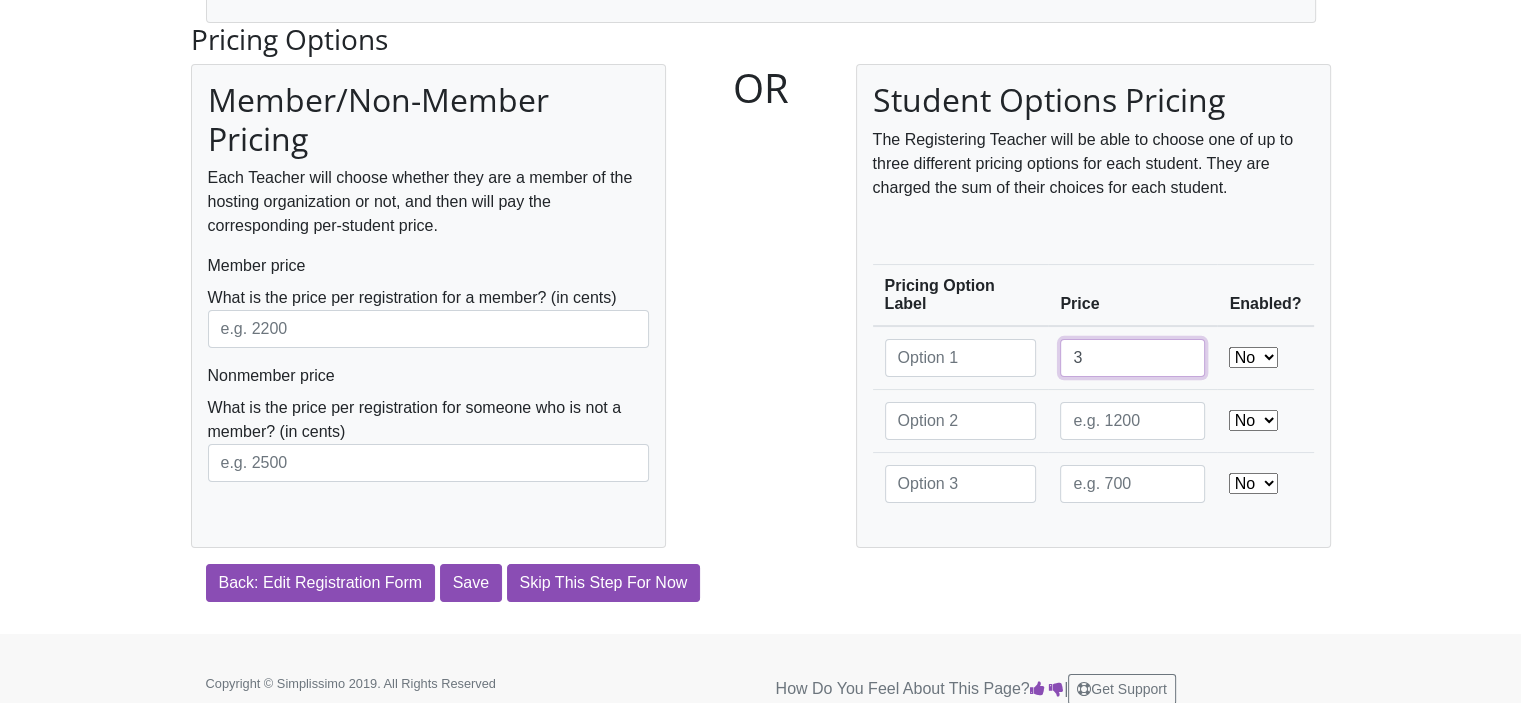 click on "3" at bounding box center (1132, 358) 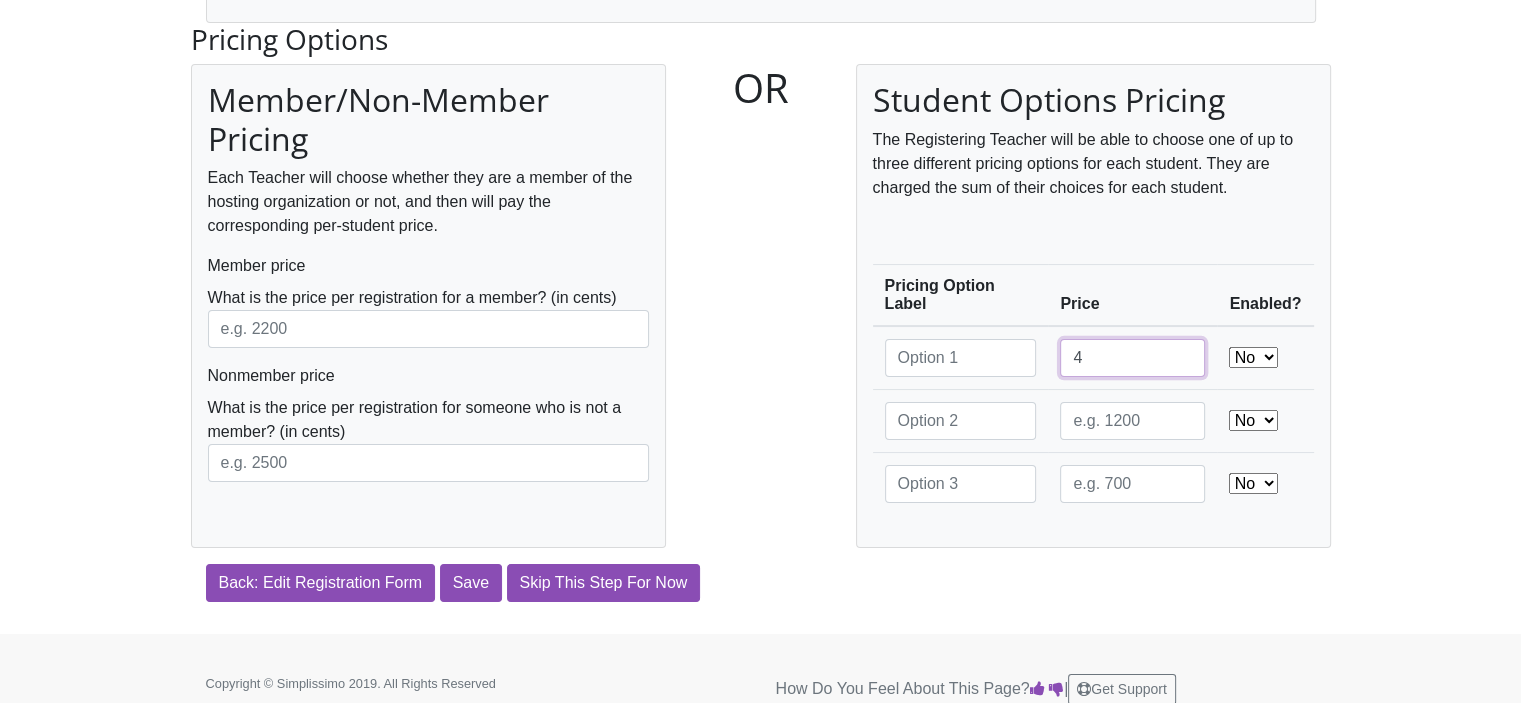 click on "4" at bounding box center [1132, 358] 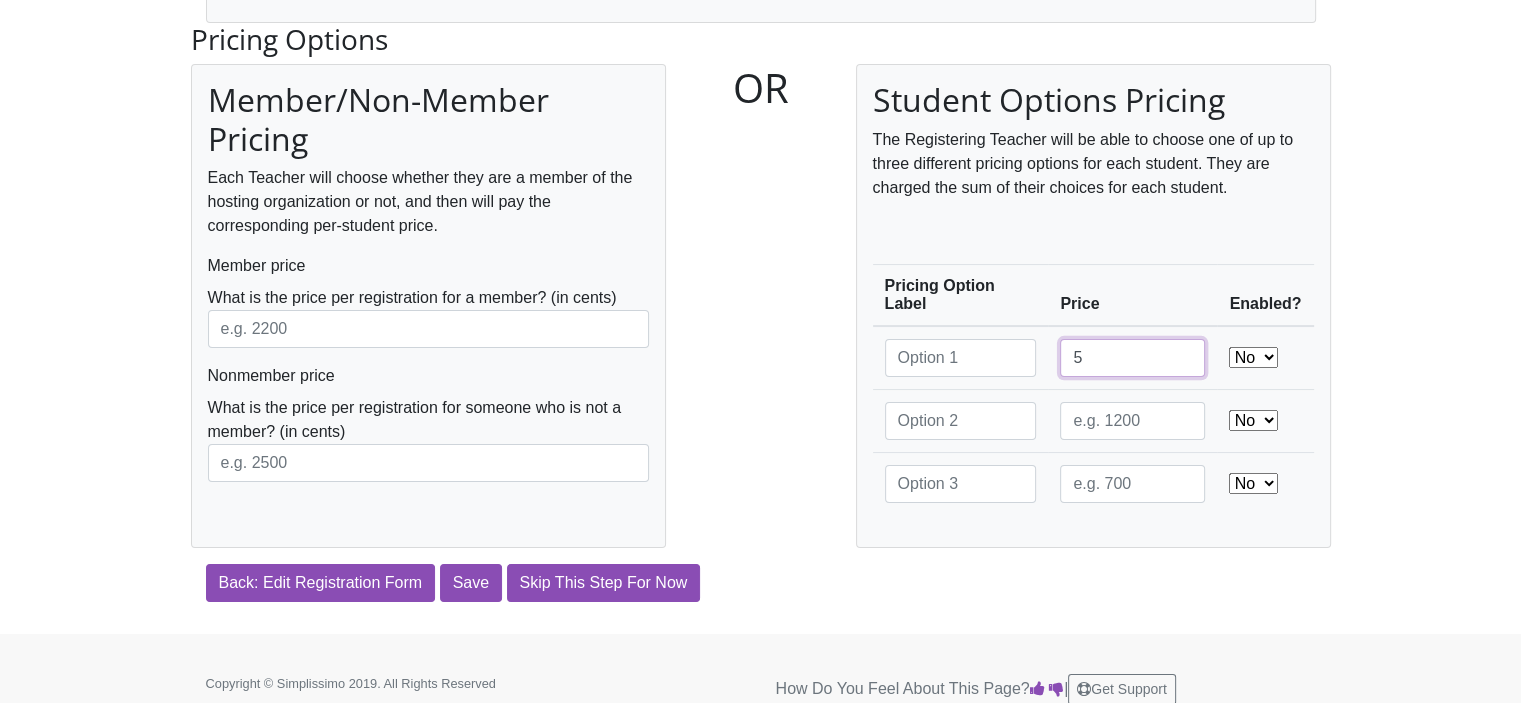 click on "5" at bounding box center (1132, 358) 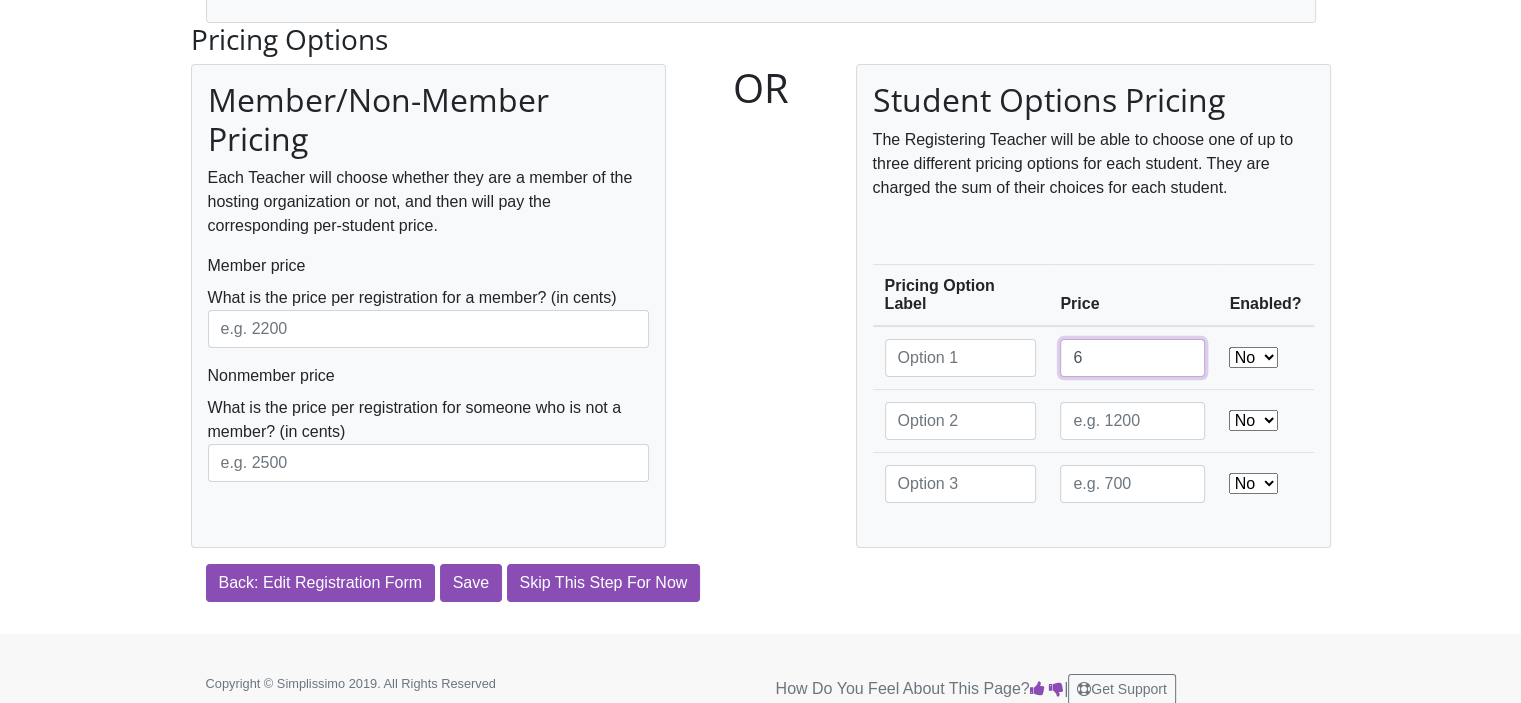 click on "6" at bounding box center [1132, 358] 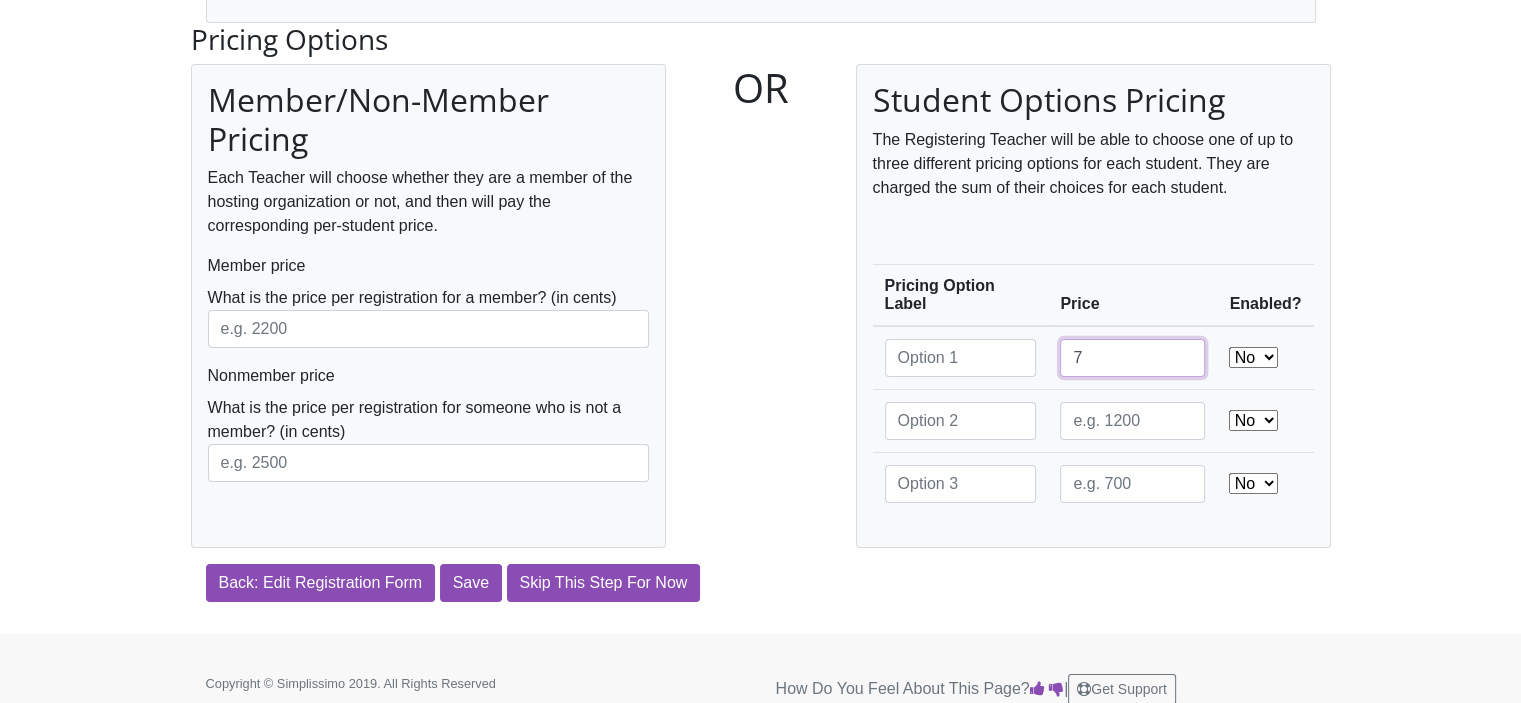 click on "7" at bounding box center (1132, 358) 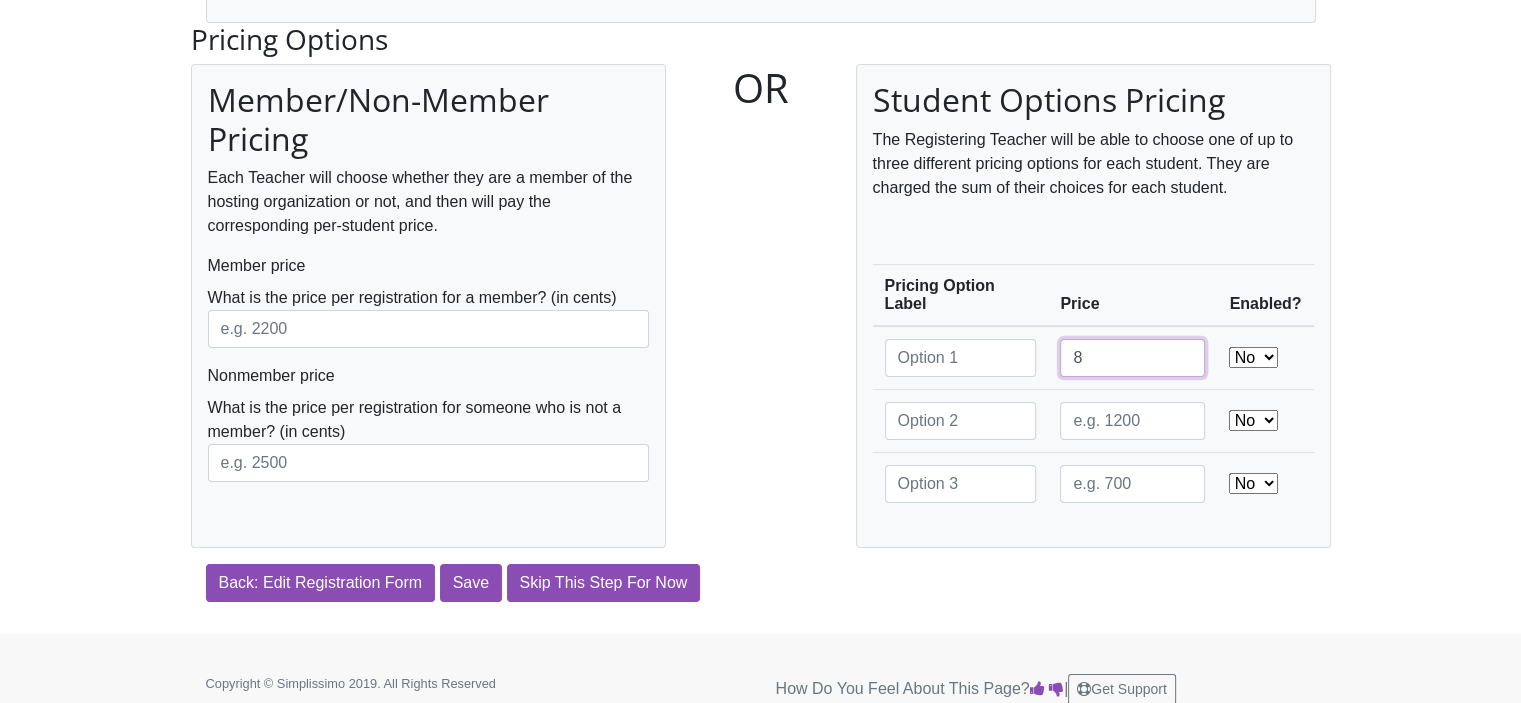 click on "8" at bounding box center (1132, 358) 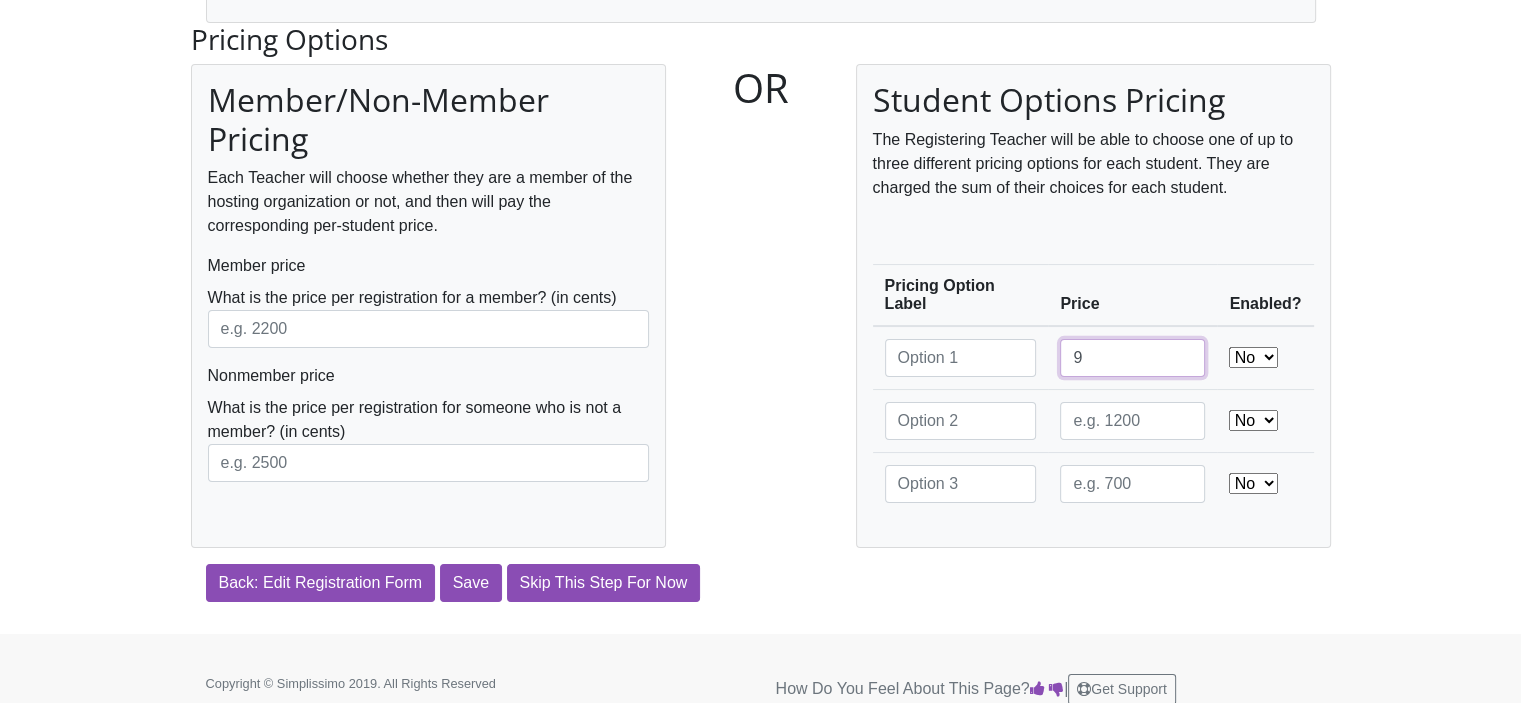 click on "9" at bounding box center (1132, 358) 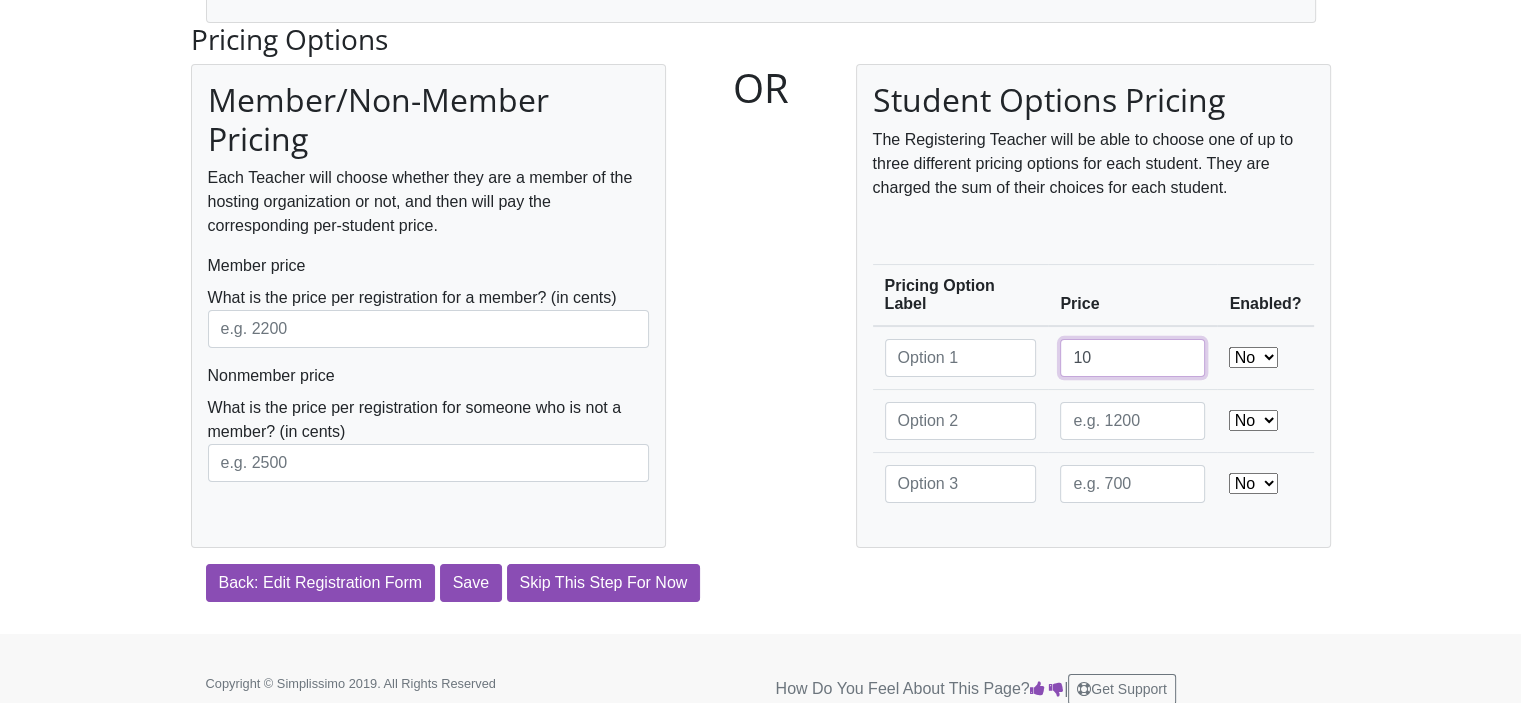 click on "10" at bounding box center [1132, 358] 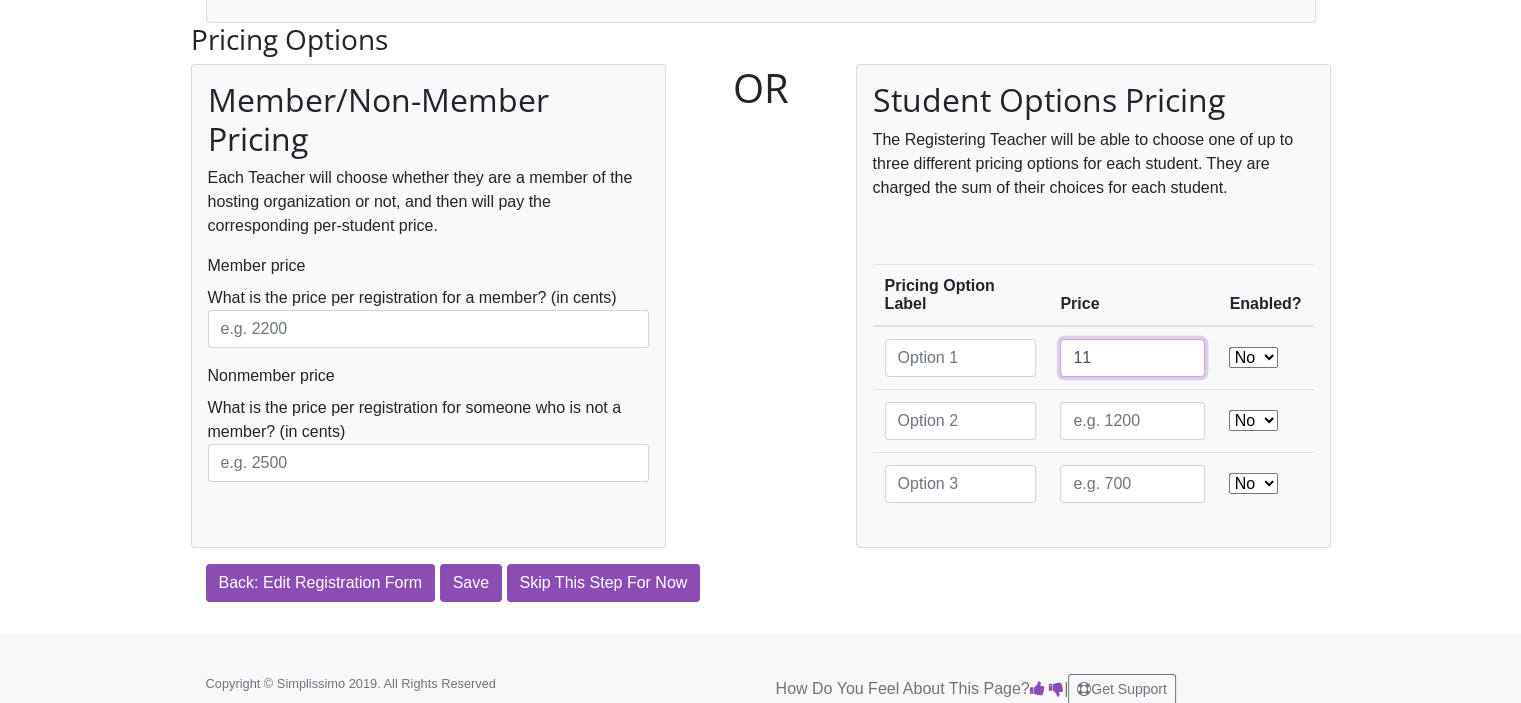 click on "11" at bounding box center [1132, 358] 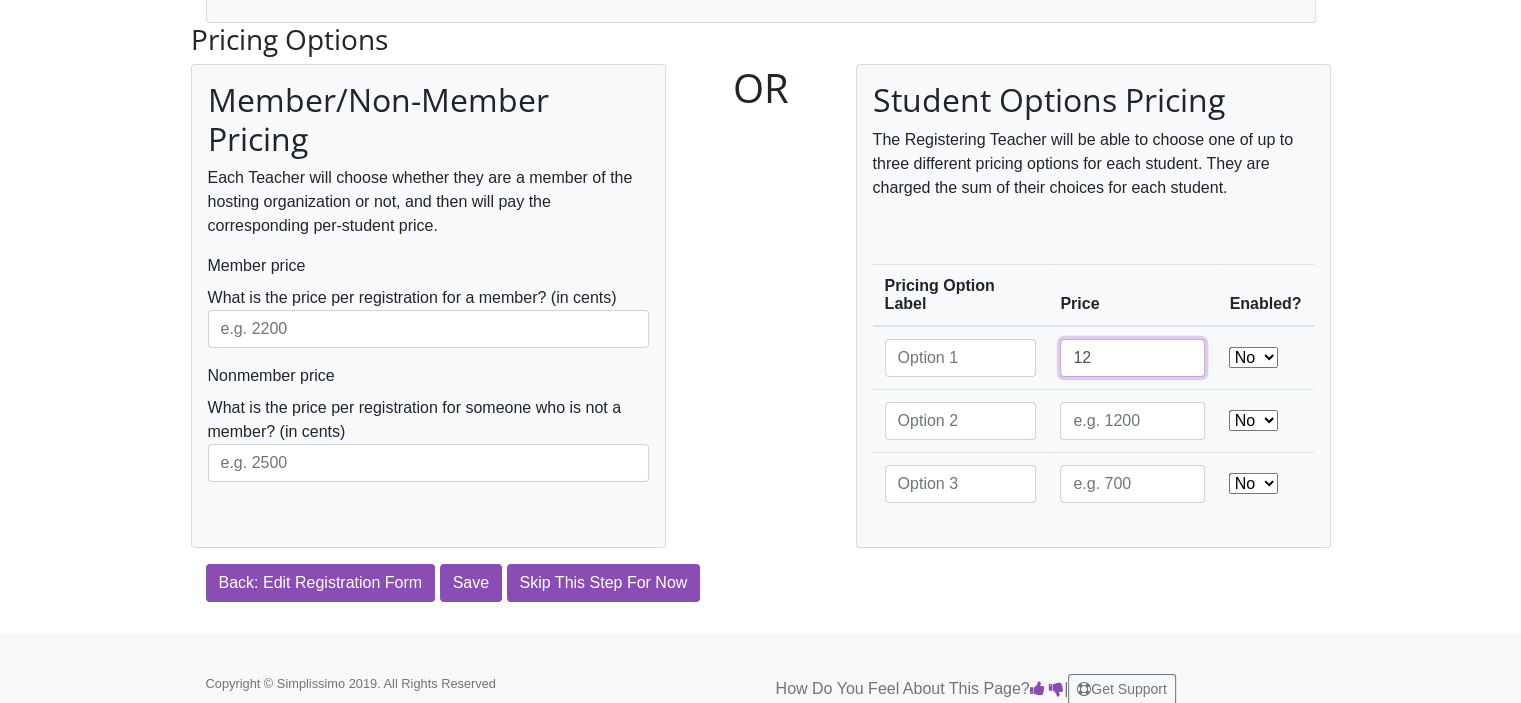 click on "12" at bounding box center (1132, 358) 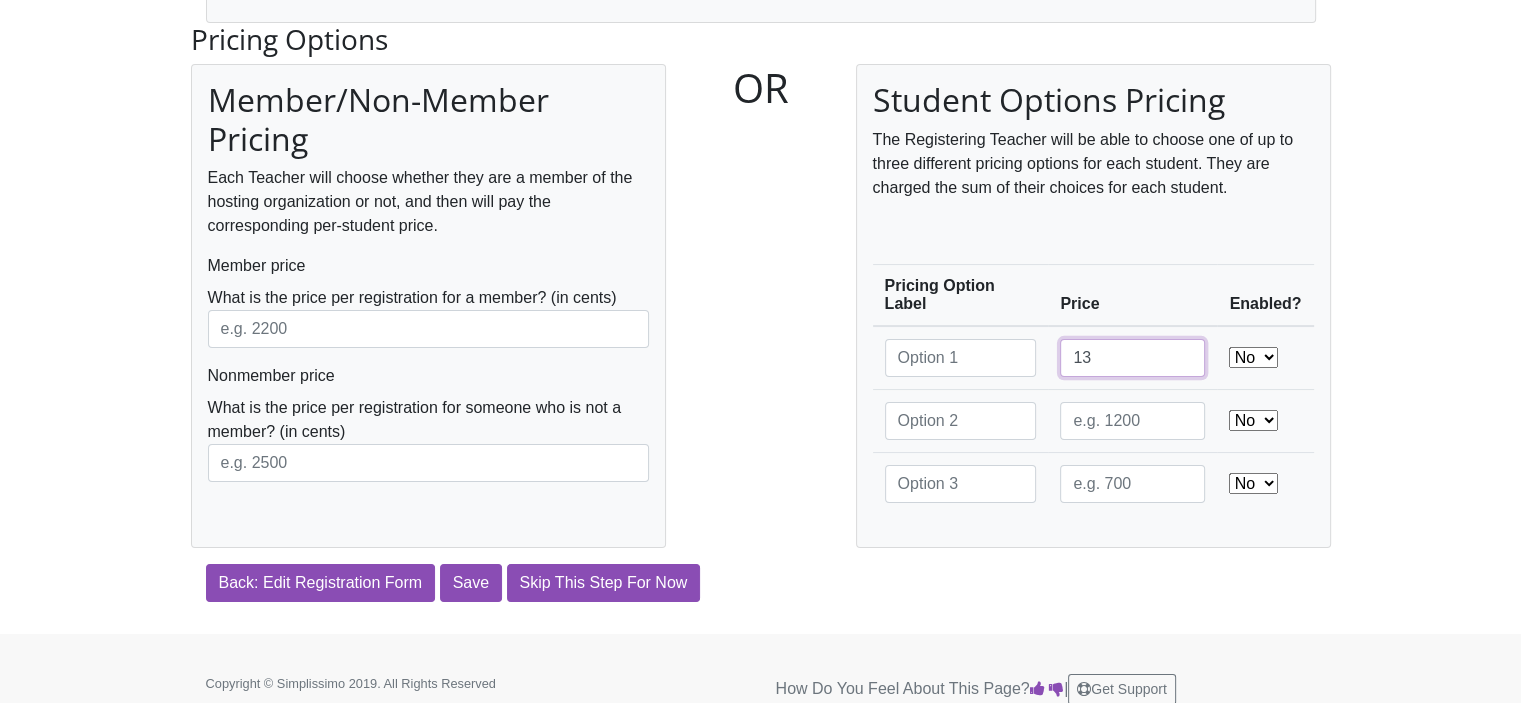 click on "13" at bounding box center (1132, 358) 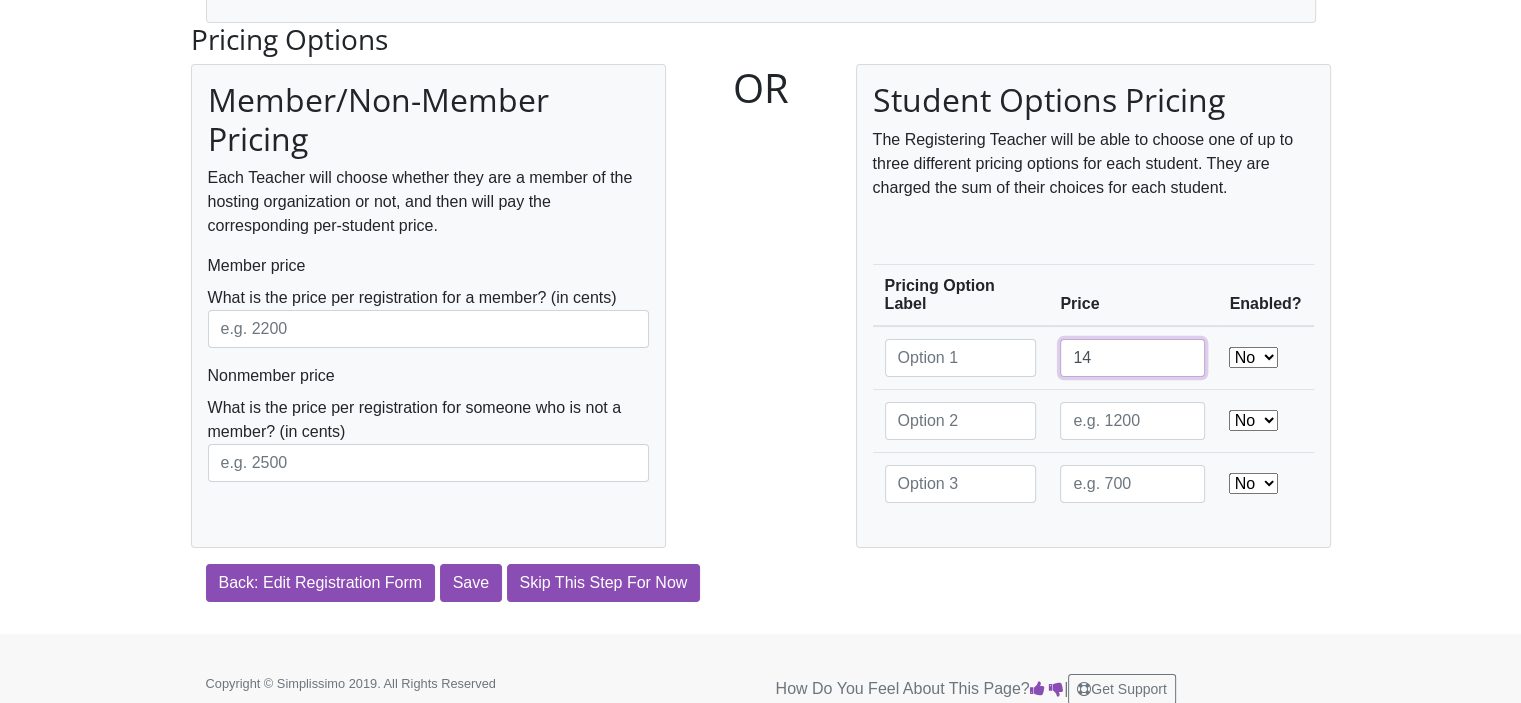 click on "14" at bounding box center (1132, 358) 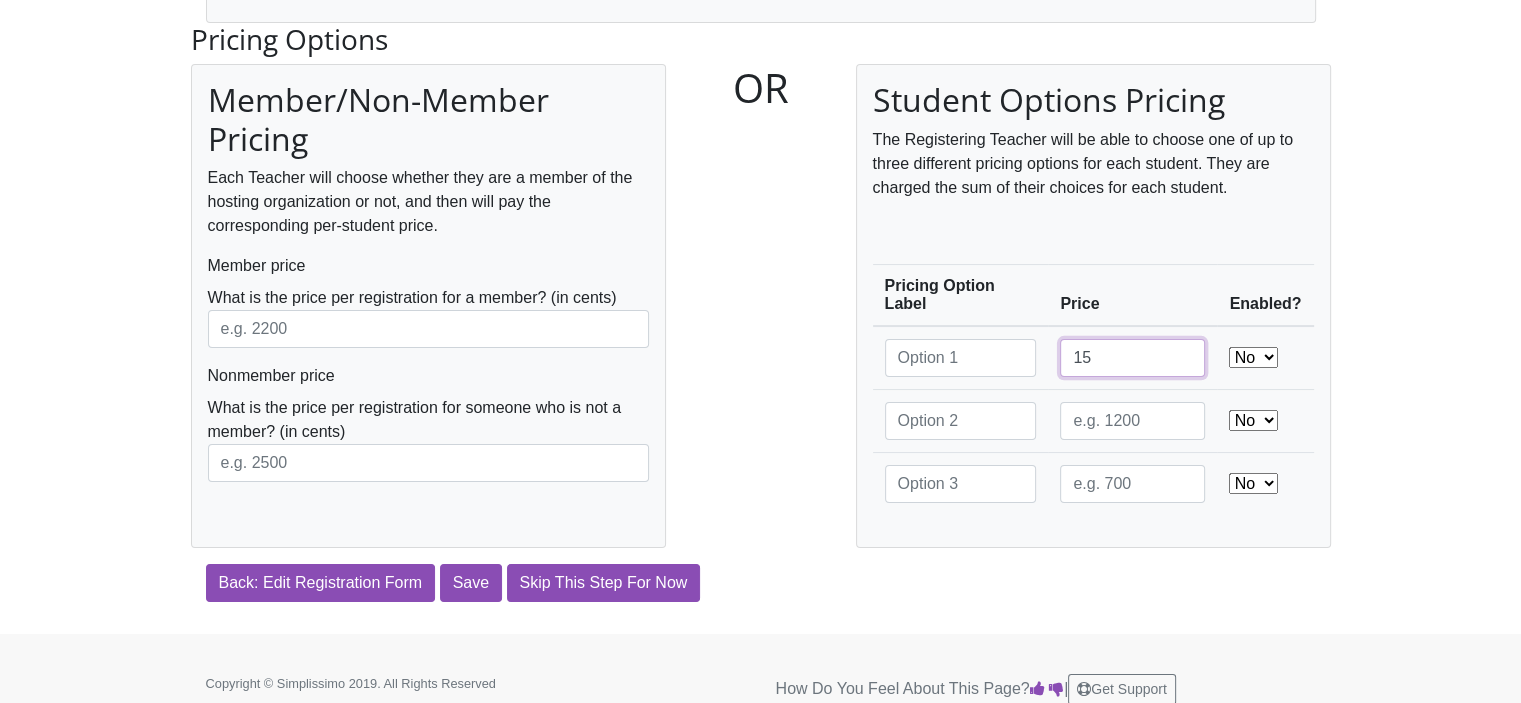 type on "15" 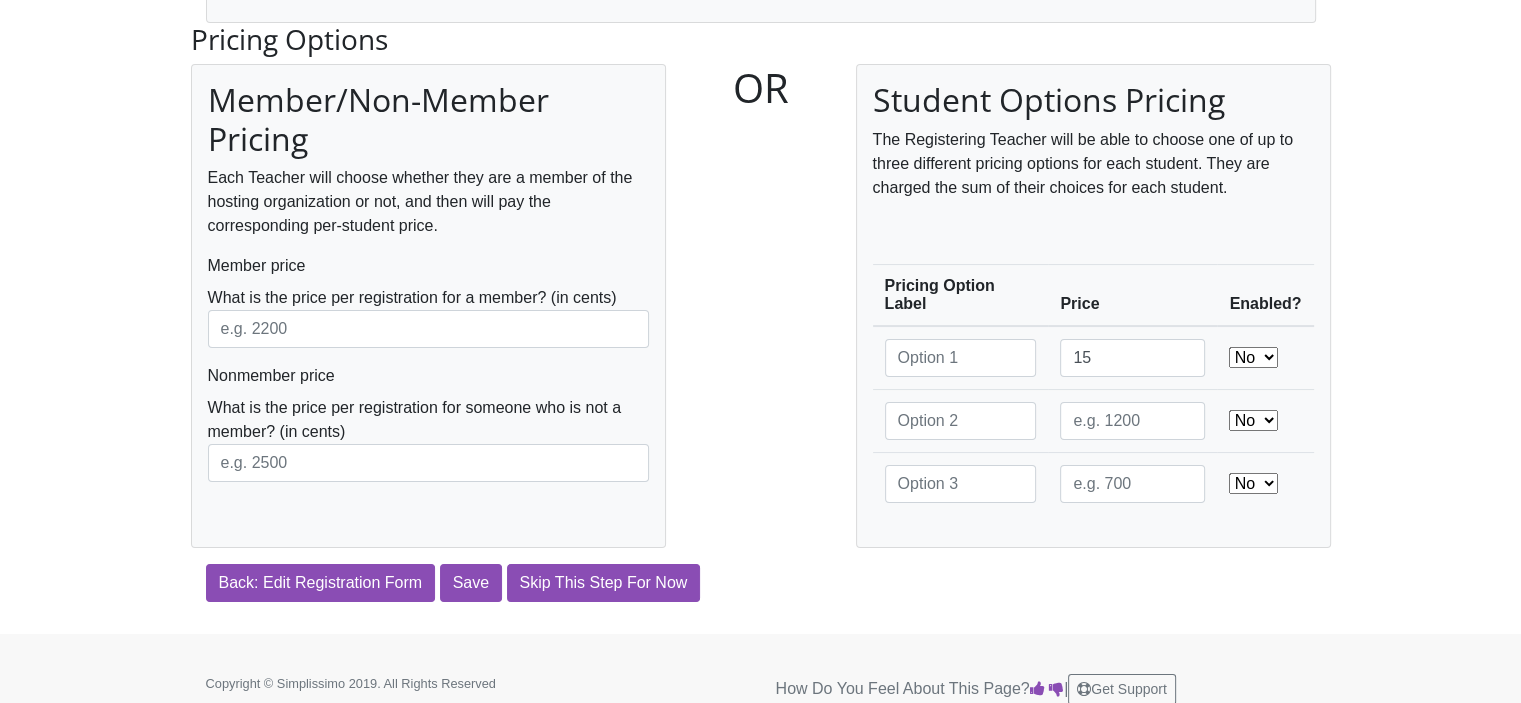 click on "Yes
No" at bounding box center [1253, 357] 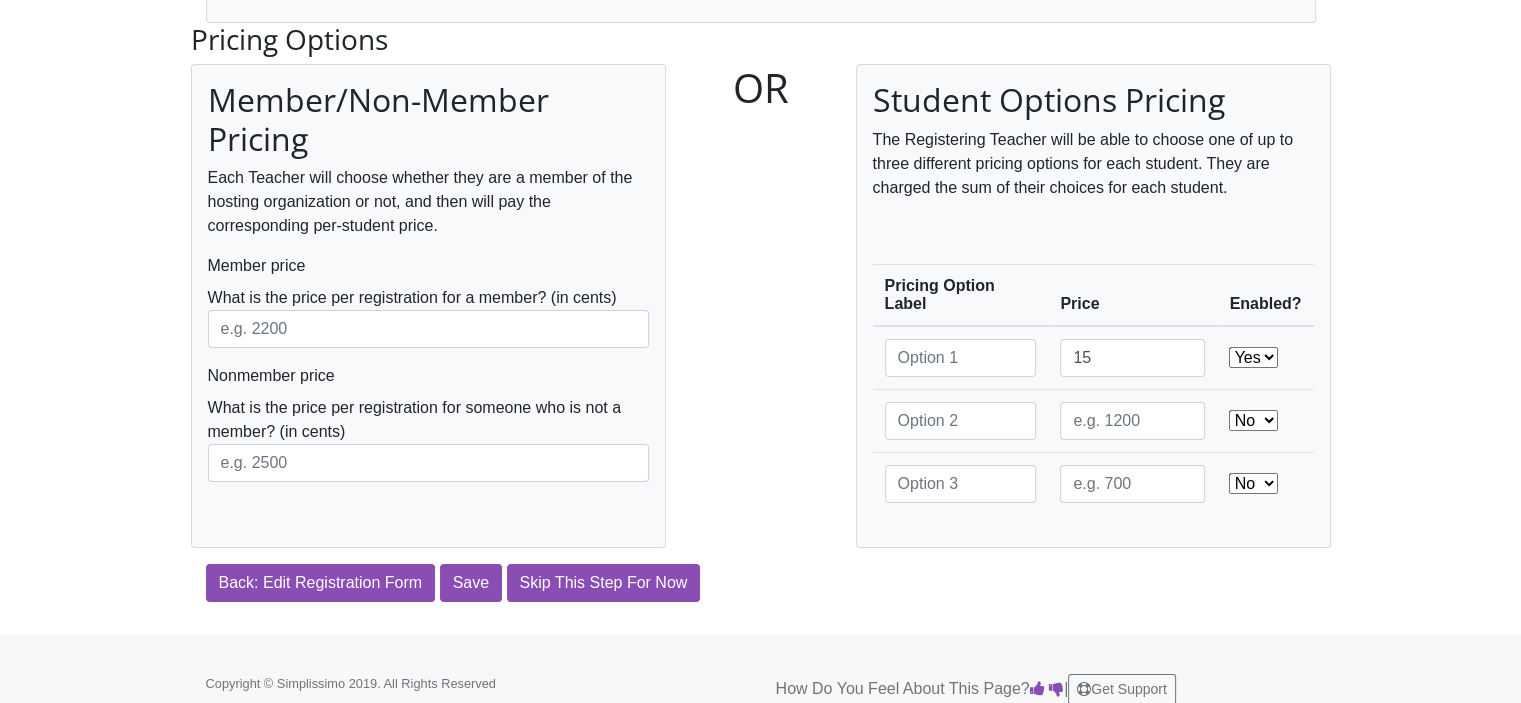 click on "Yes
No" at bounding box center [1253, 357] 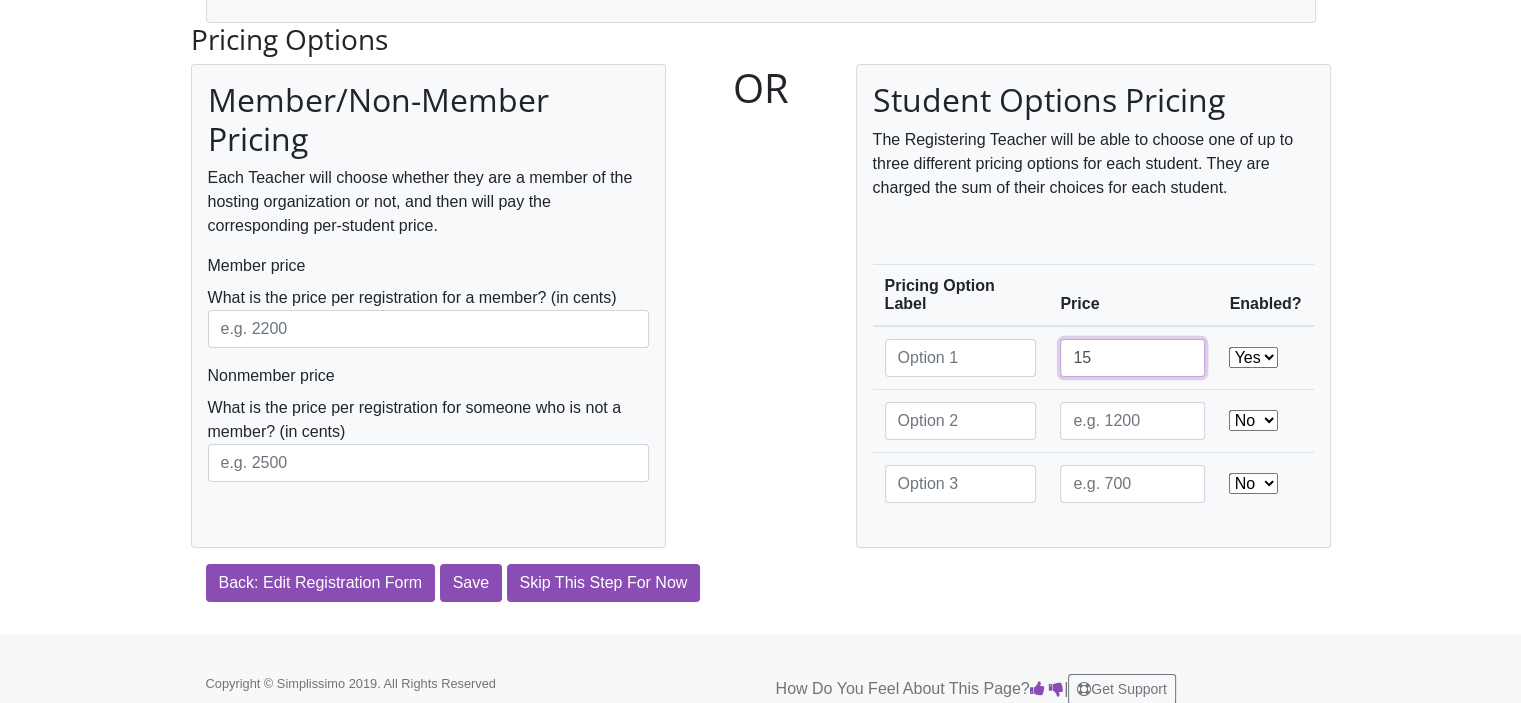 click on "15" at bounding box center (1132, 358) 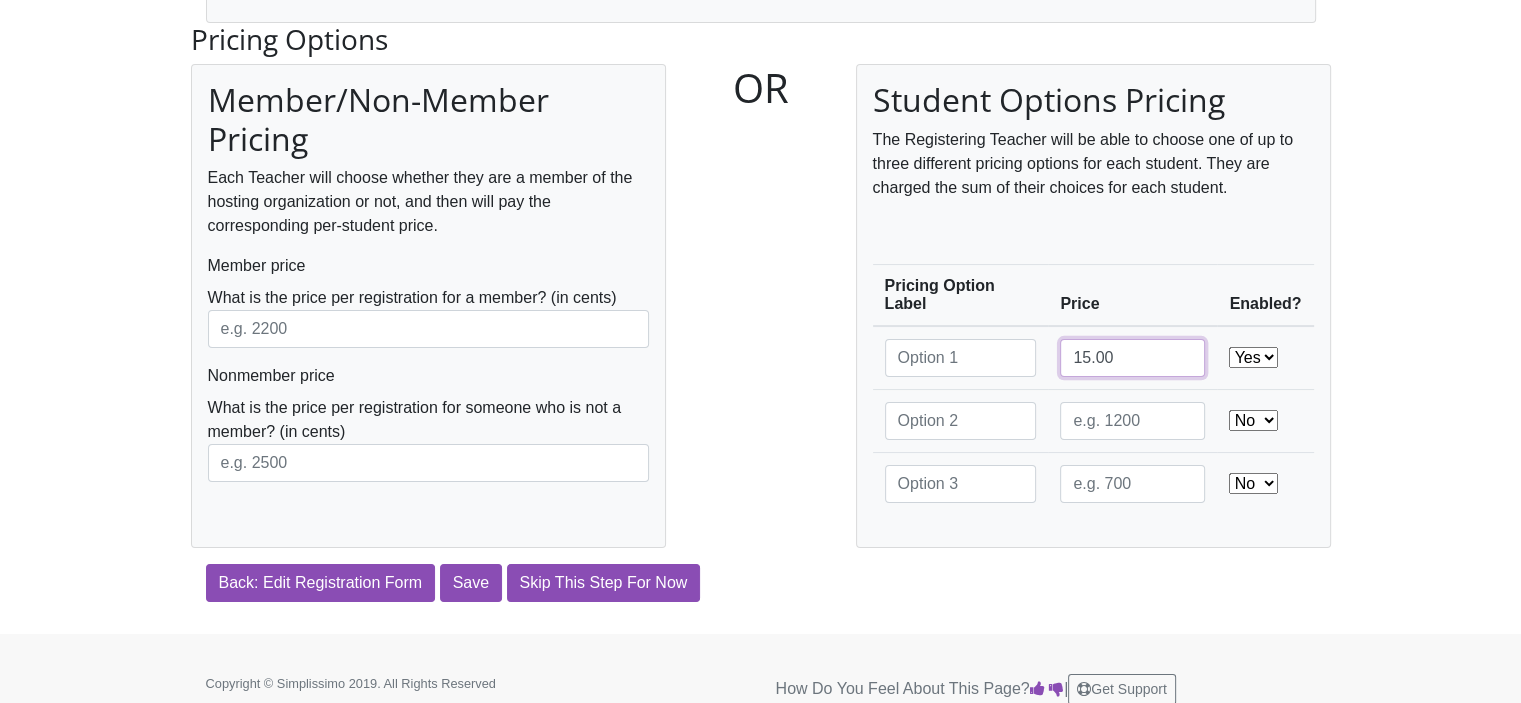 type on "15.00" 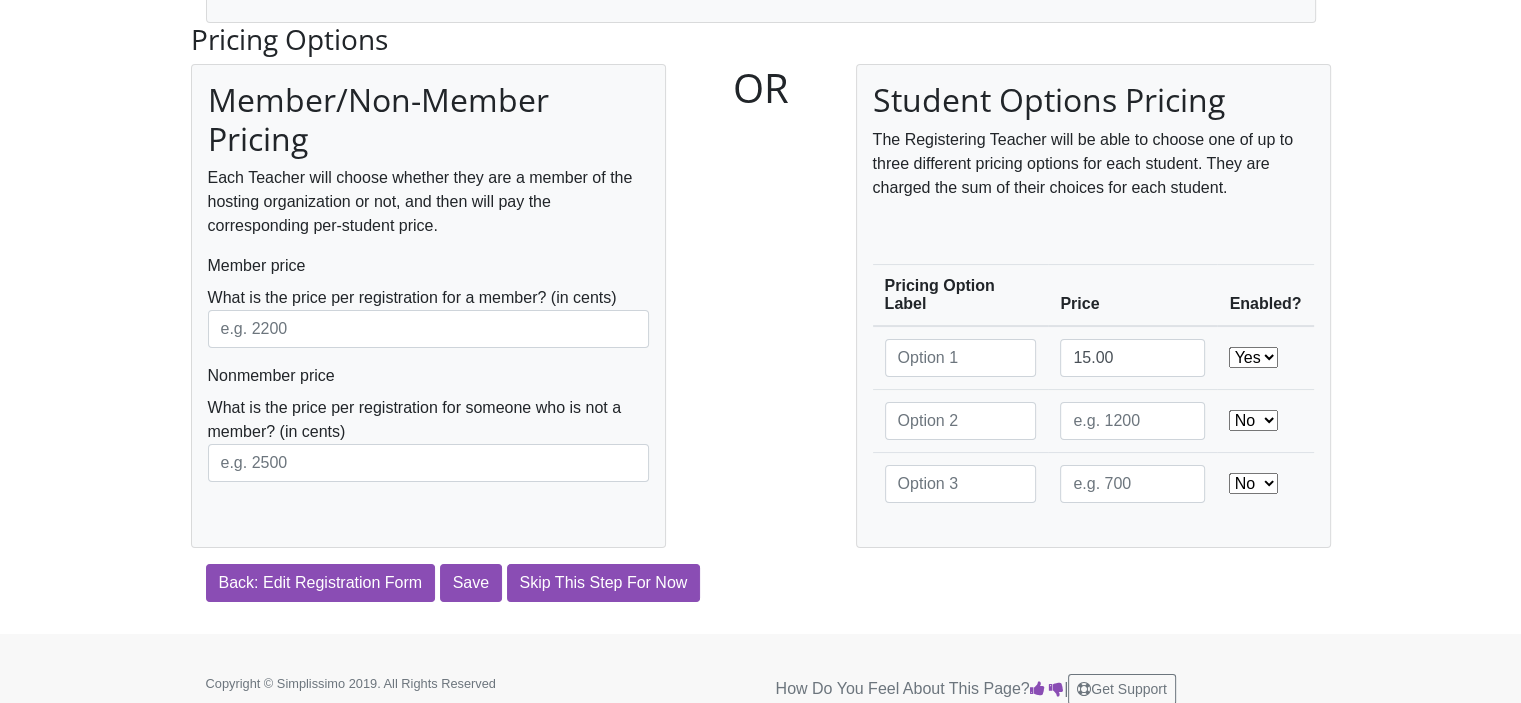 click on "Back: Edit Registration Form   Save   Skip This Step For Now" at bounding box center (761, 583) 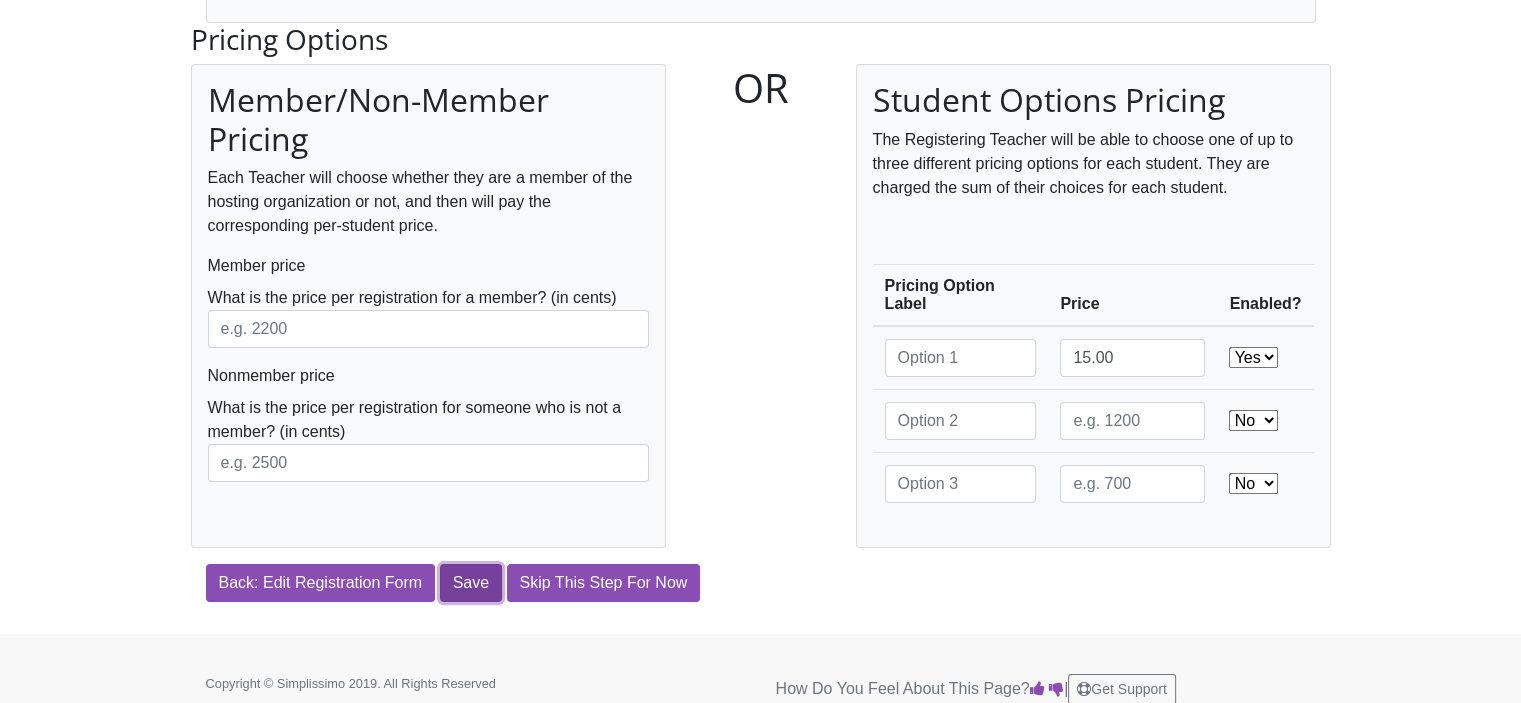 click on "Save" at bounding box center (471, 583) 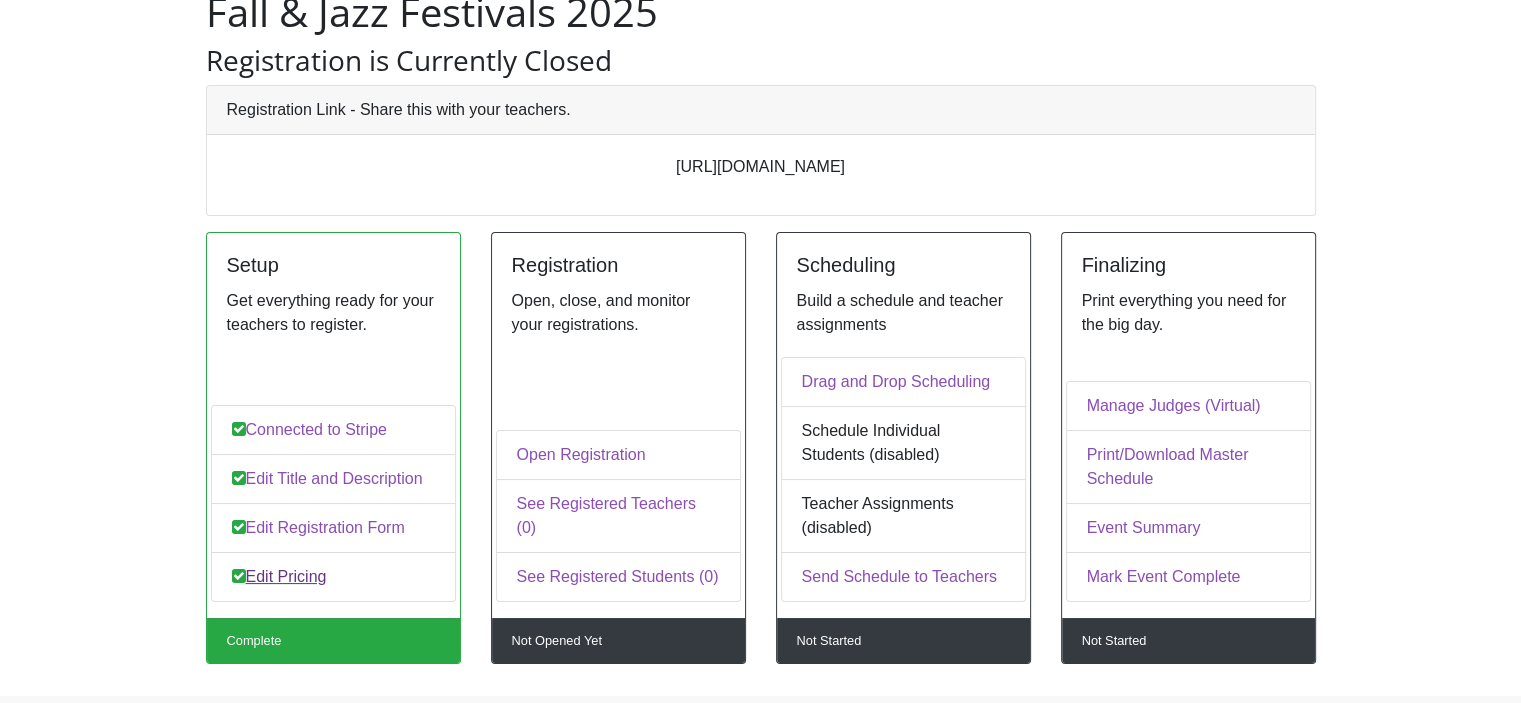 scroll, scrollTop: 241, scrollLeft: 0, axis: vertical 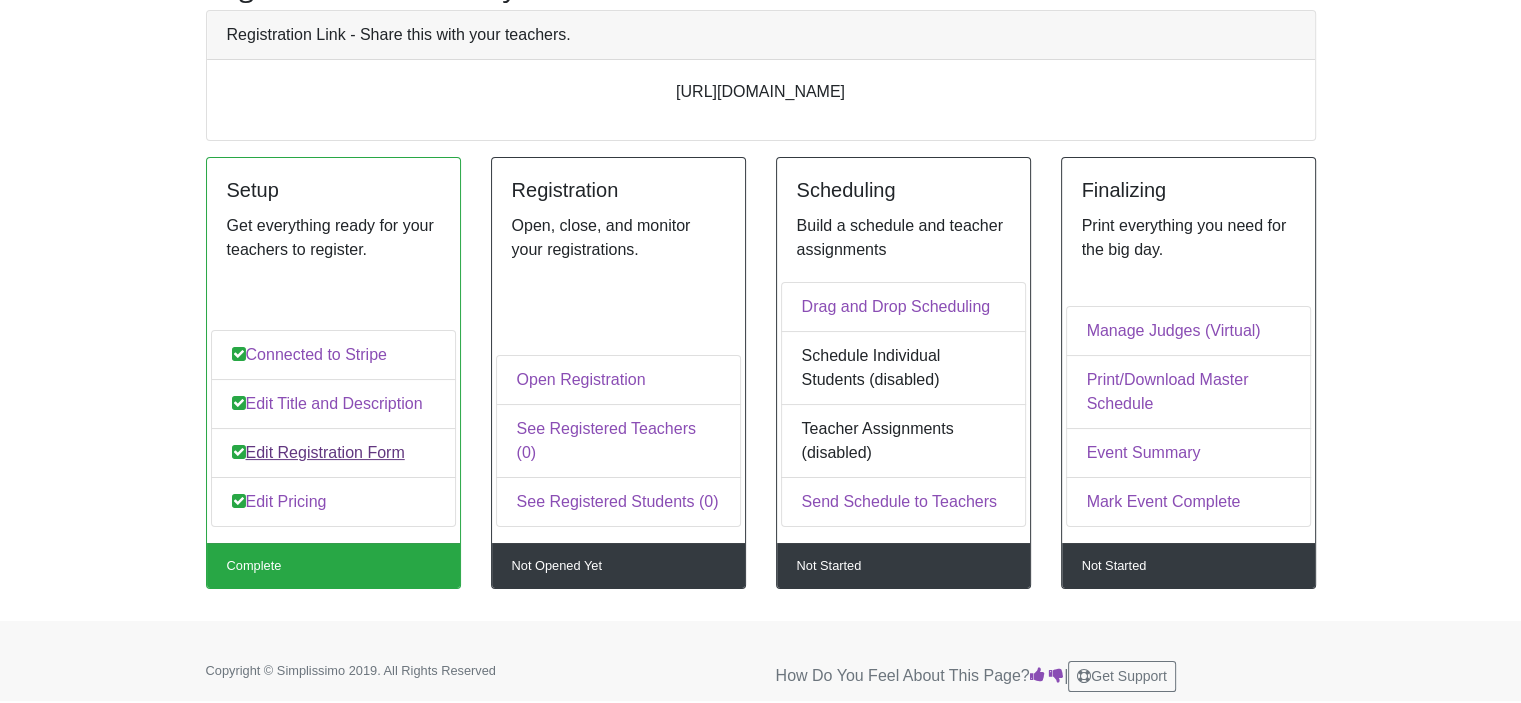click on "Edit Registration Form" at bounding box center [333, 453] 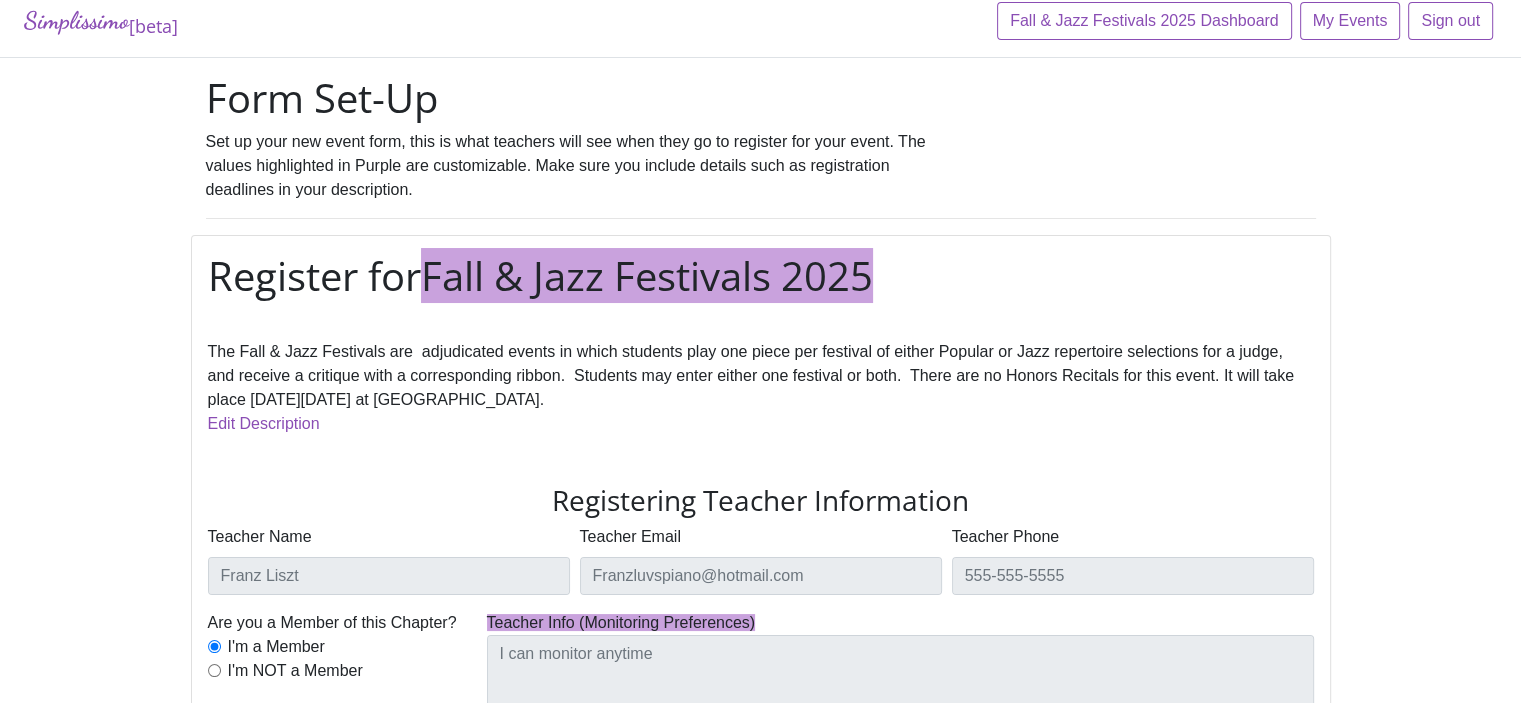 scroll, scrollTop: 0, scrollLeft: 0, axis: both 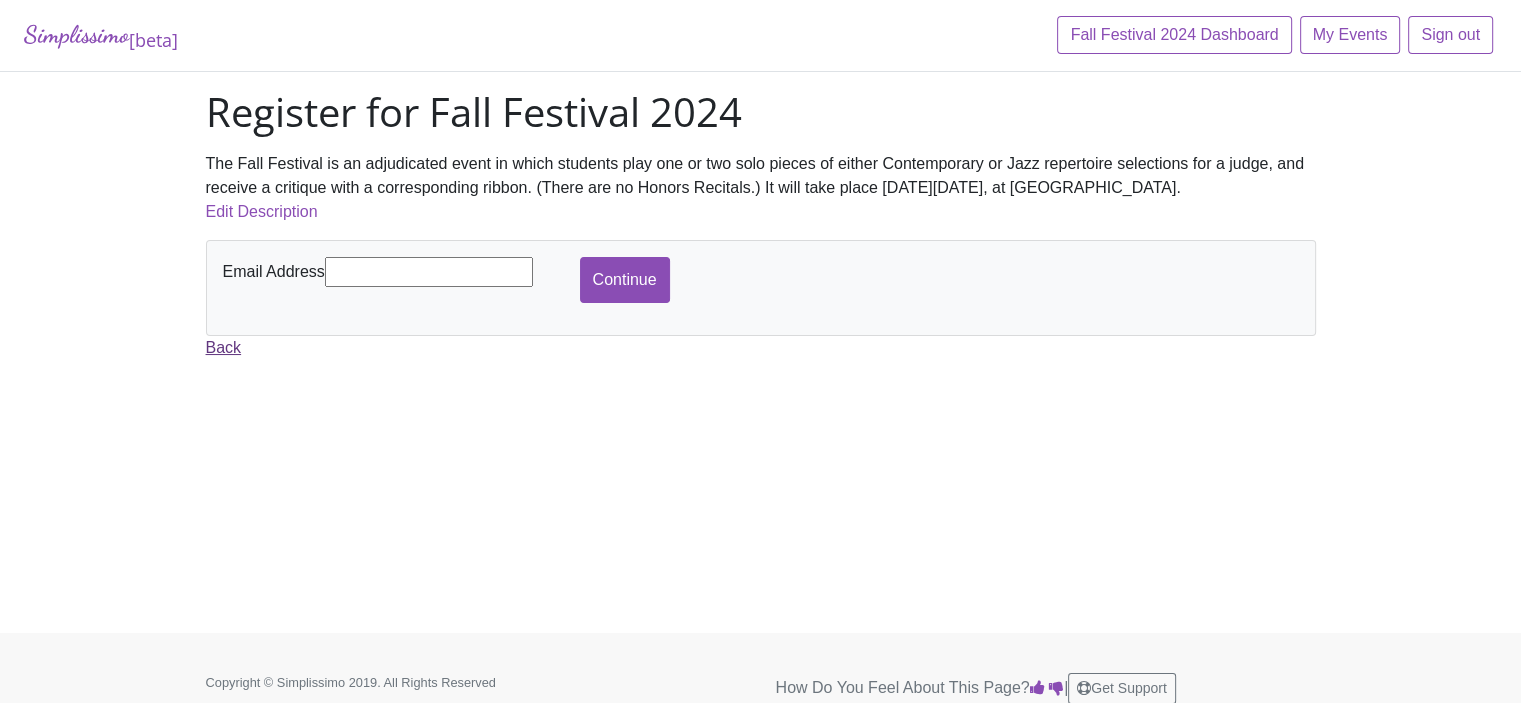 click on "Back" at bounding box center [224, 347] 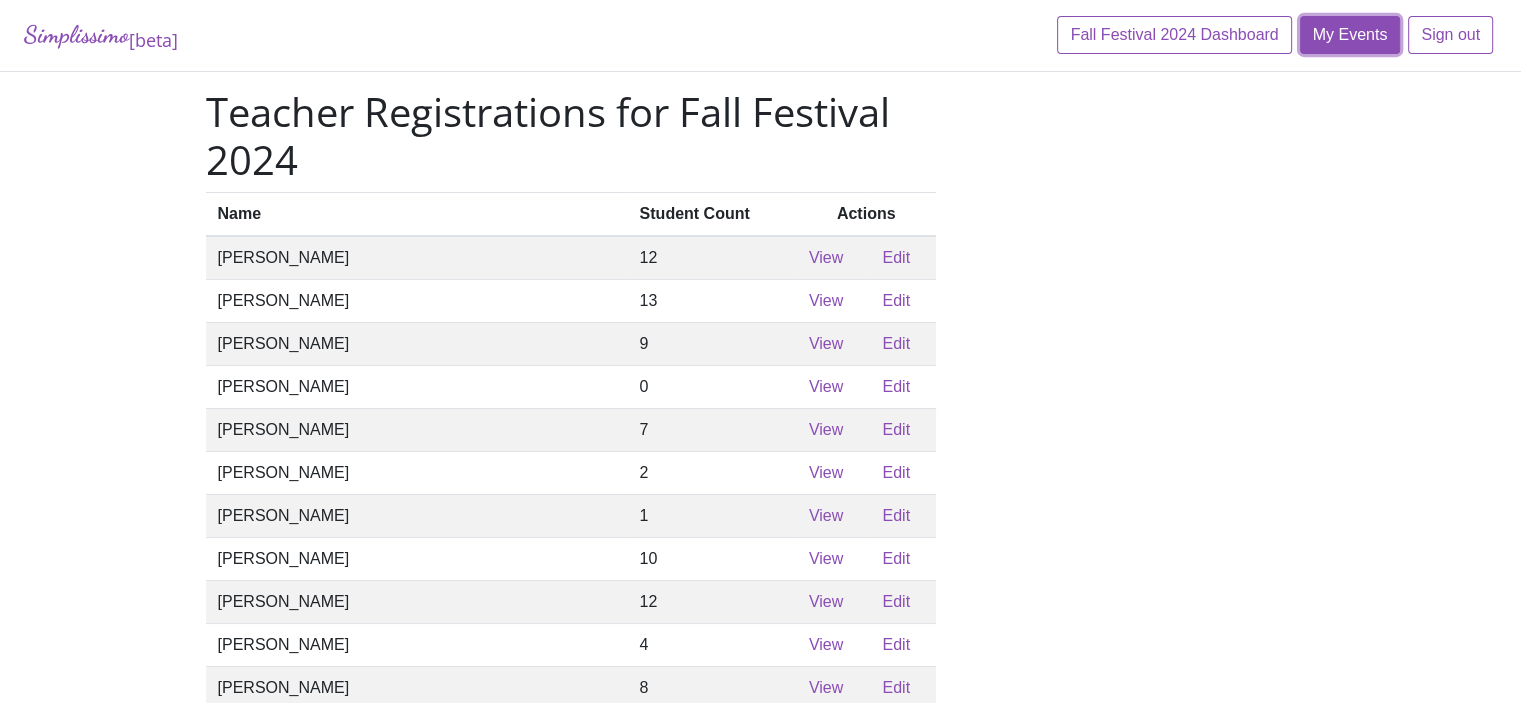 click on "My Events" at bounding box center (1350, 35) 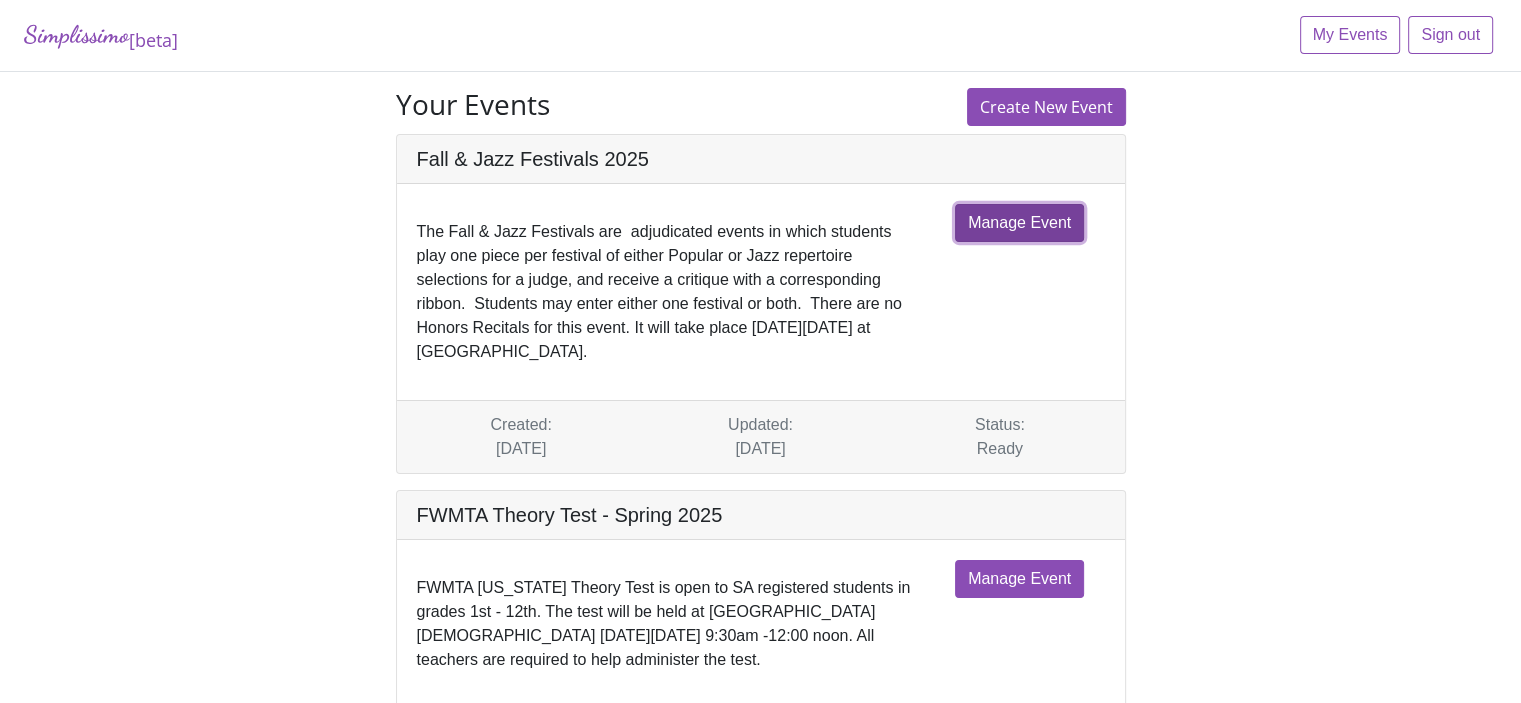 click on "Manage Event" at bounding box center [1019, 223] 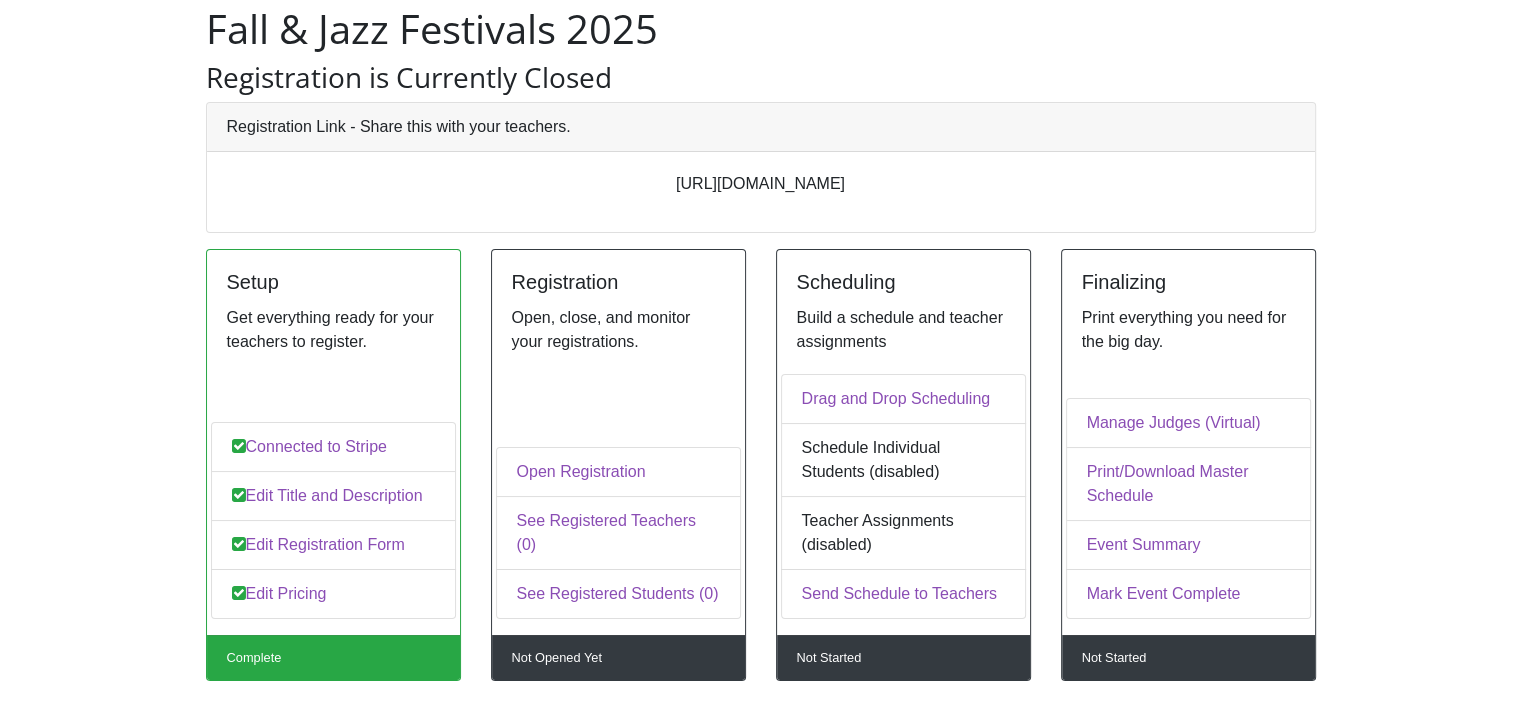 scroll, scrollTop: 100, scrollLeft: 0, axis: vertical 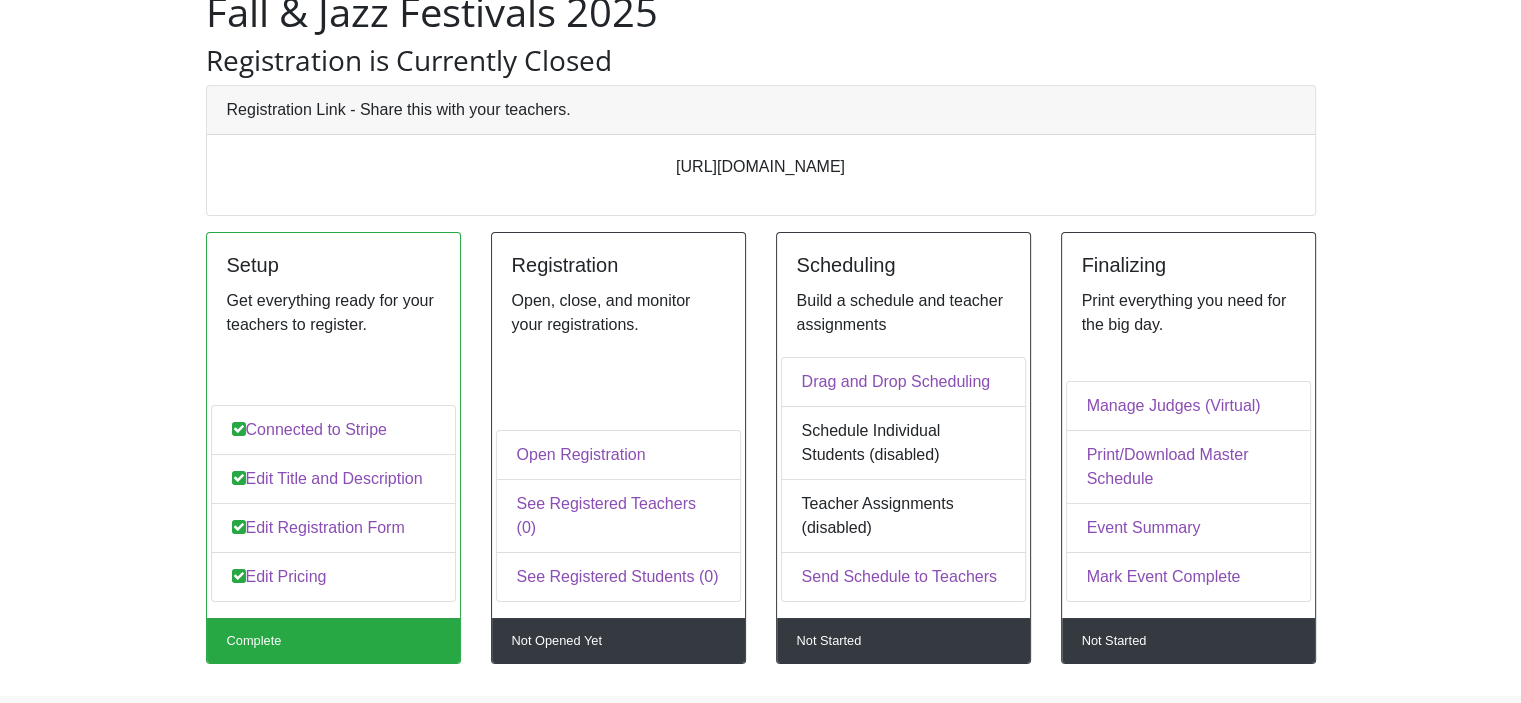 click on "Registration Link - Share this with your teachers." at bounding box center (761, 110) 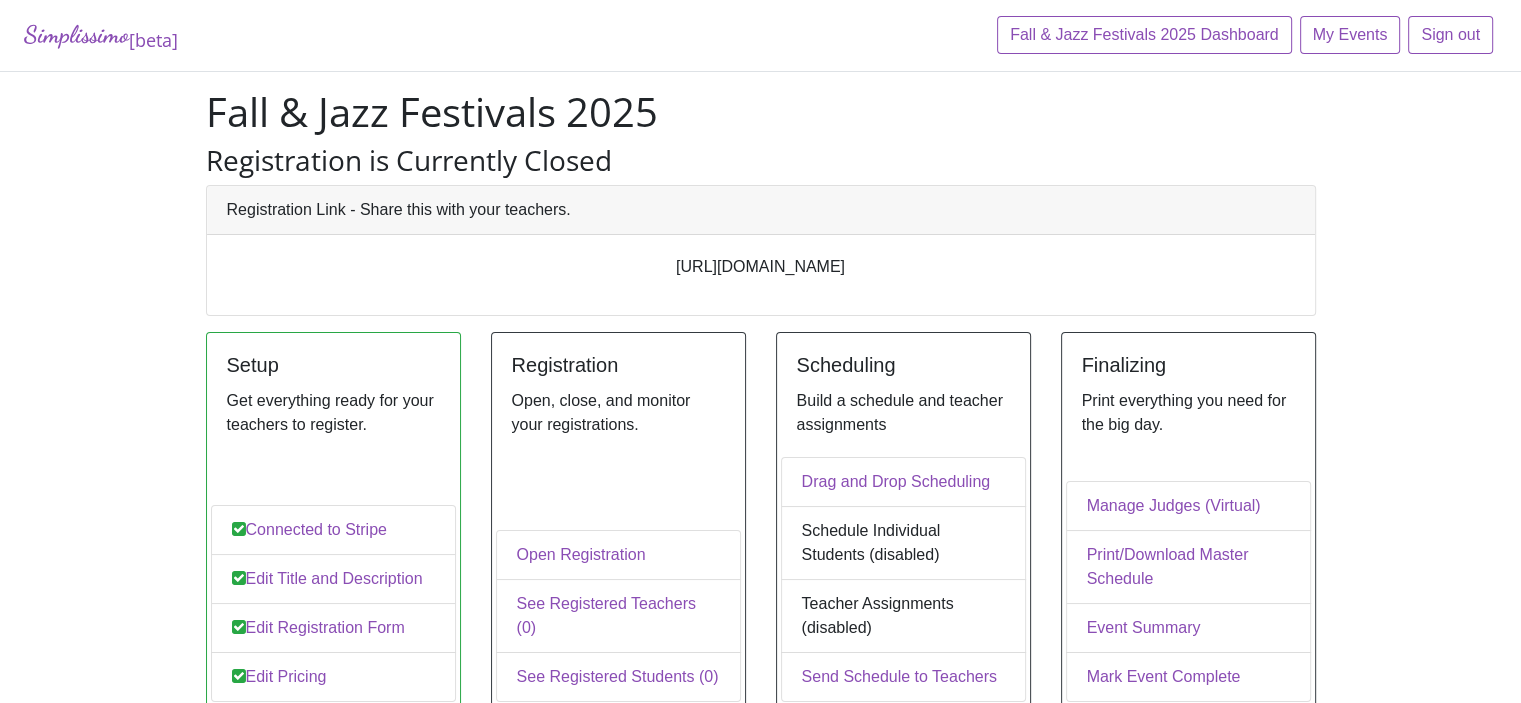scroll, scrollTop: 0, scrollLeft: 0, axis: both 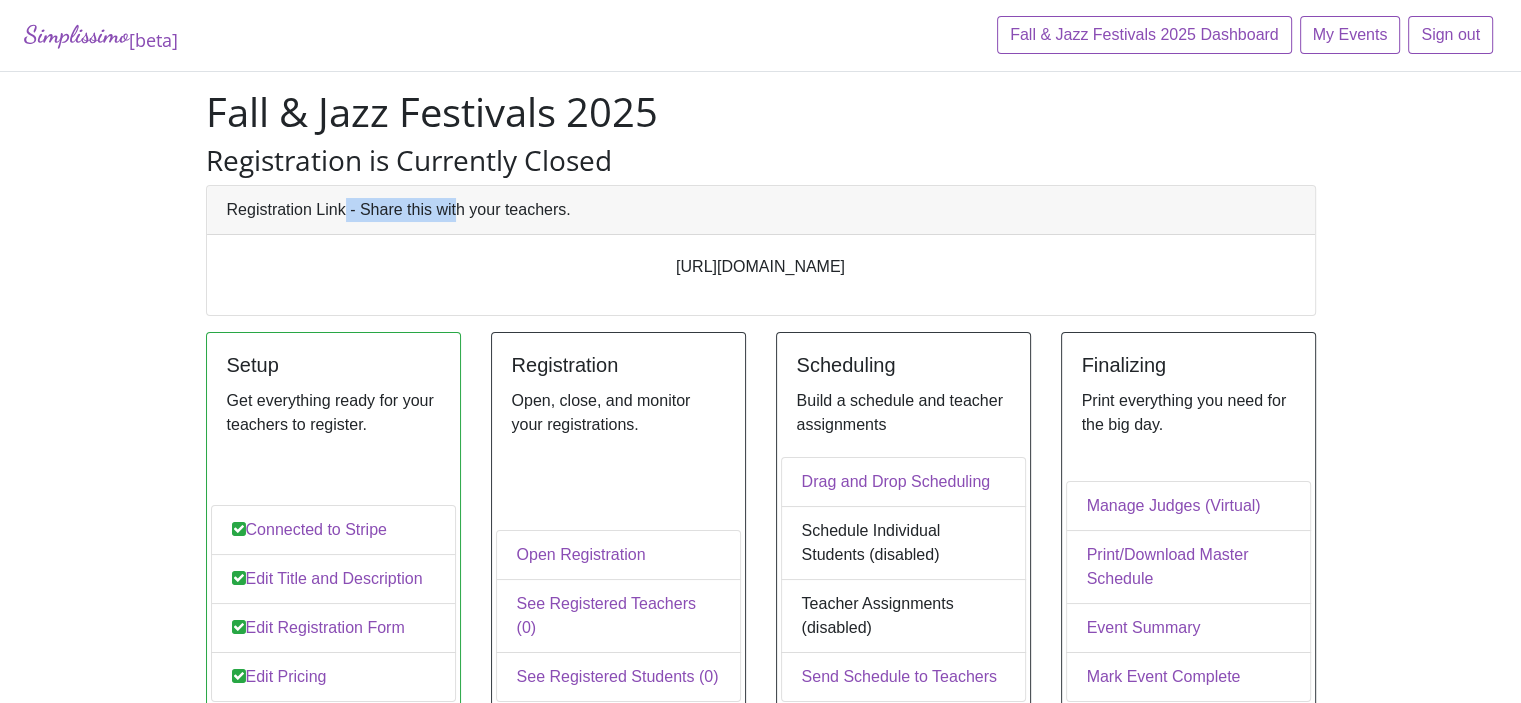 drag, startPoint x: 342, startPoint y: 211, endPoint x: 207, endPoint y: 217, distance: 135.13327 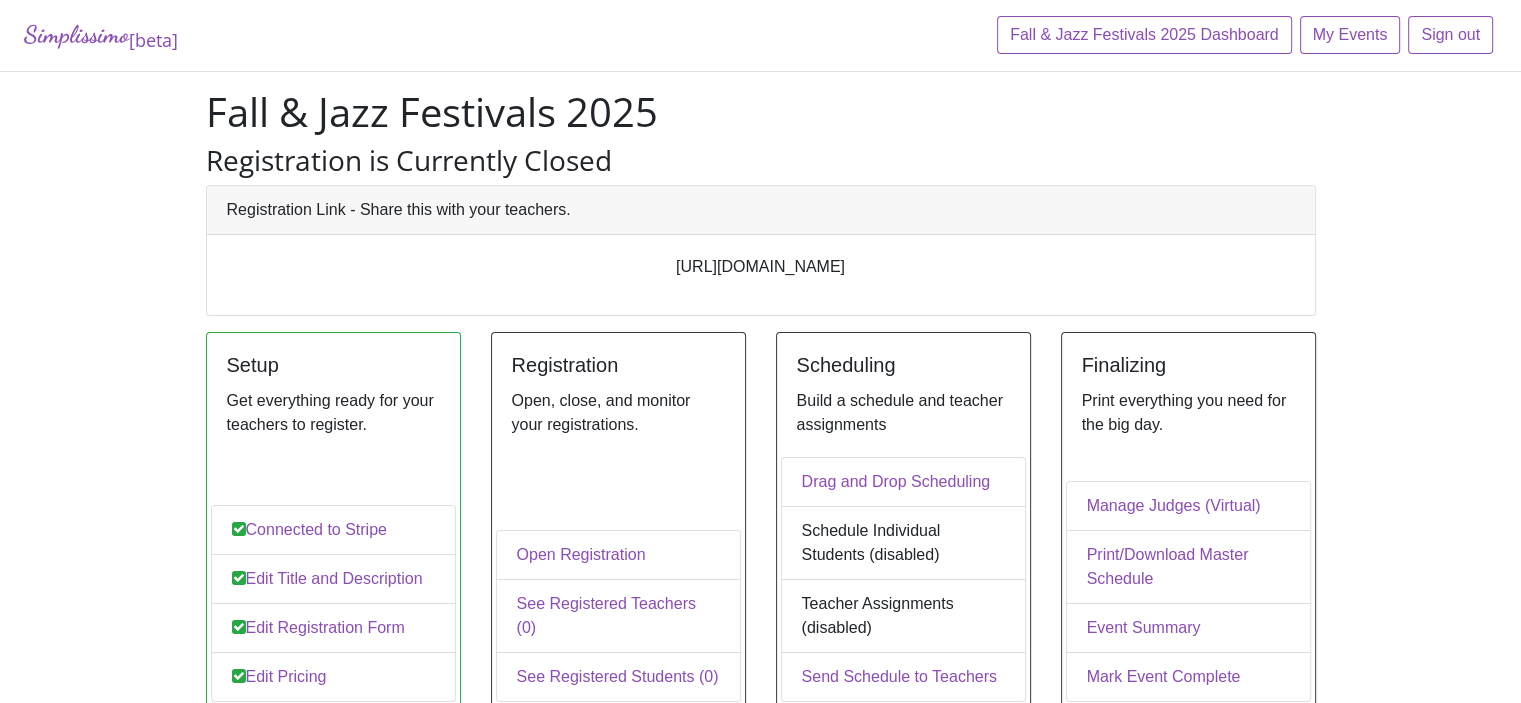 click on "[URL][DOMAIN_NAME]" at bounding box center [761, 267] 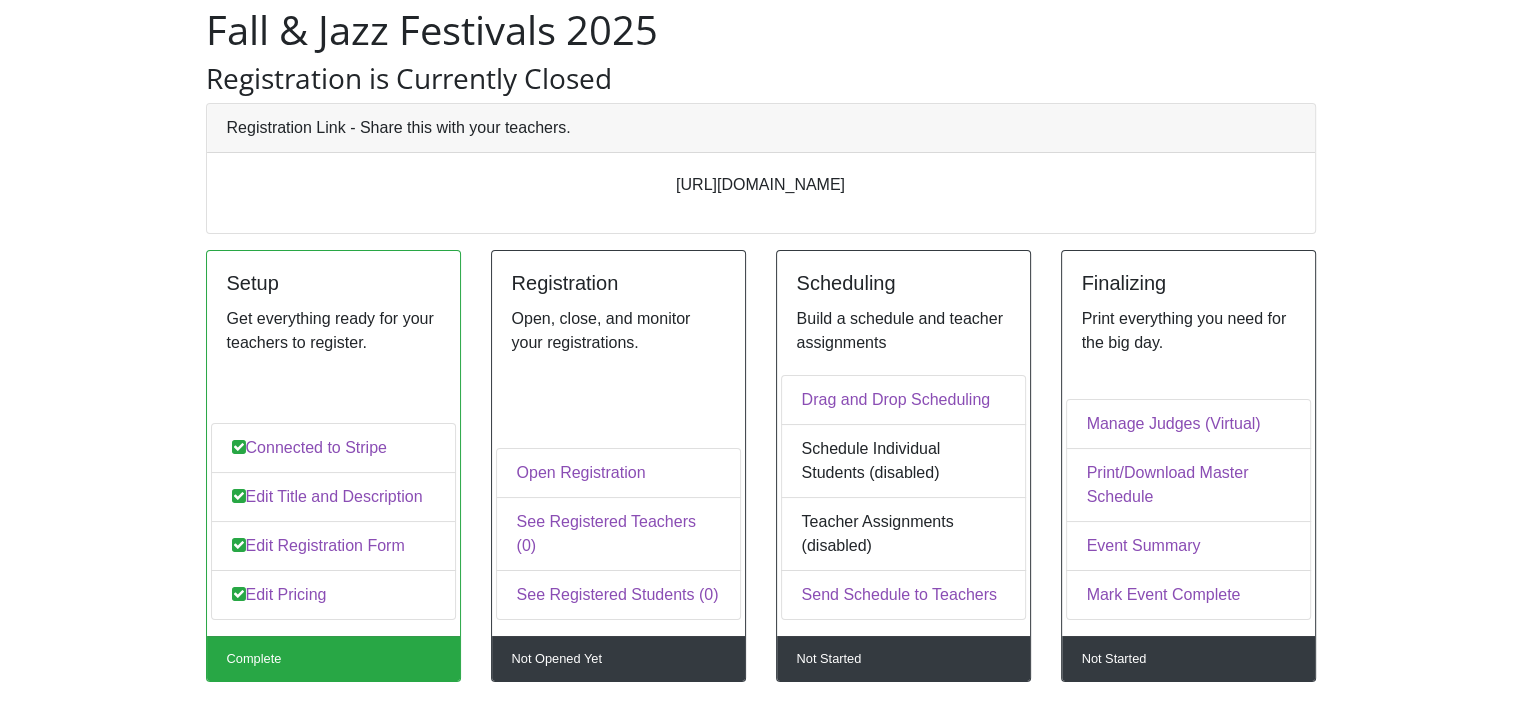scroll, scrollTop: 100, scrollLeft: 0, axis: vertical 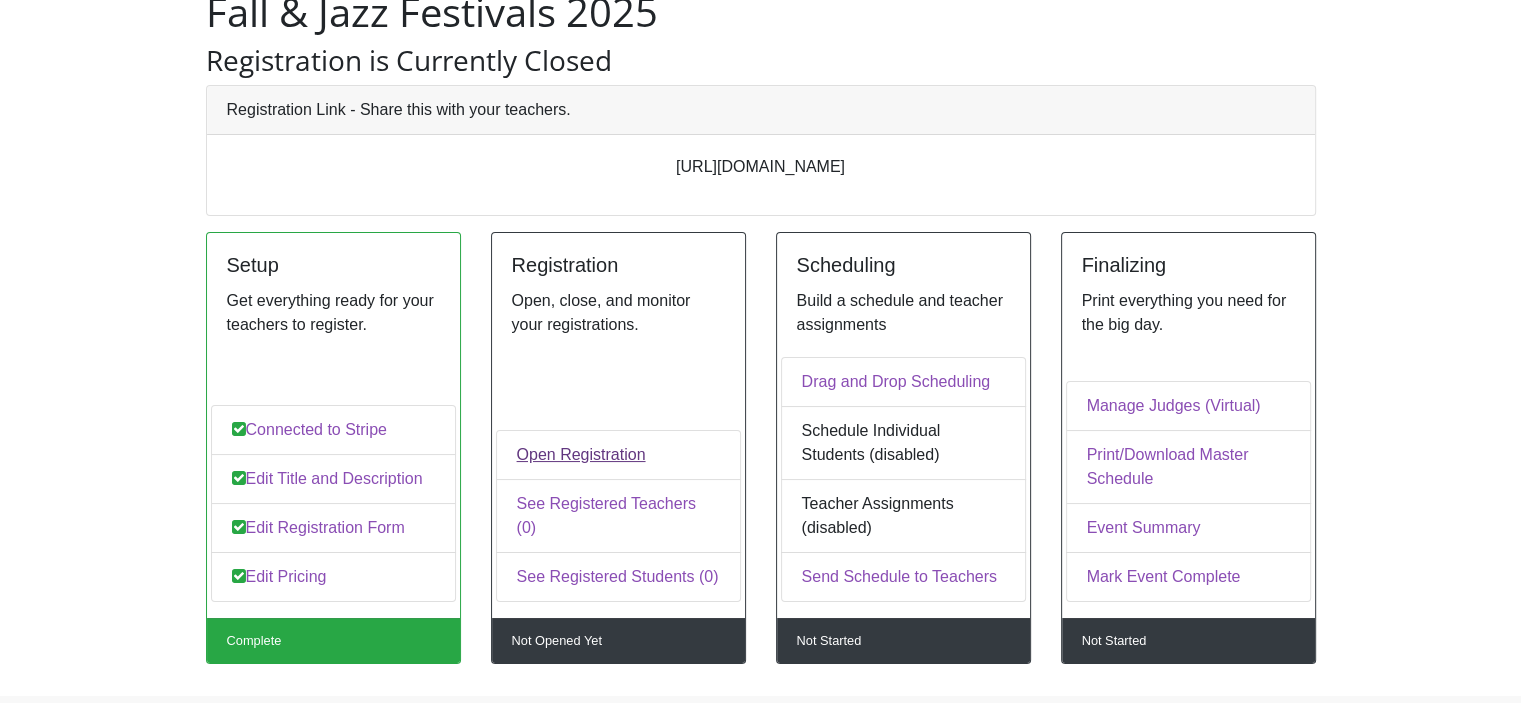 click on "Open Registration" at bounding box center [618, 455] 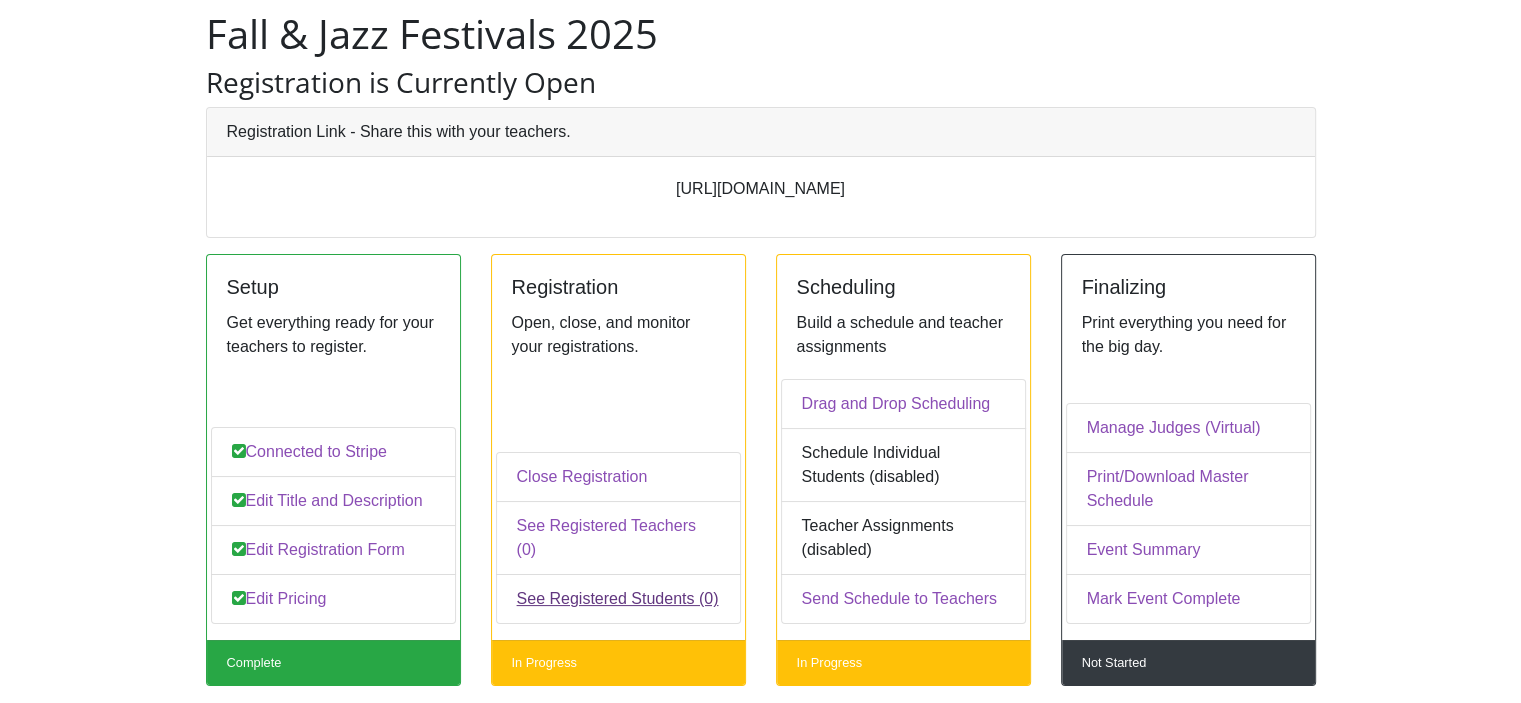 scroll, scrollTop: 241, scrollLeft: 0, axis: vertical 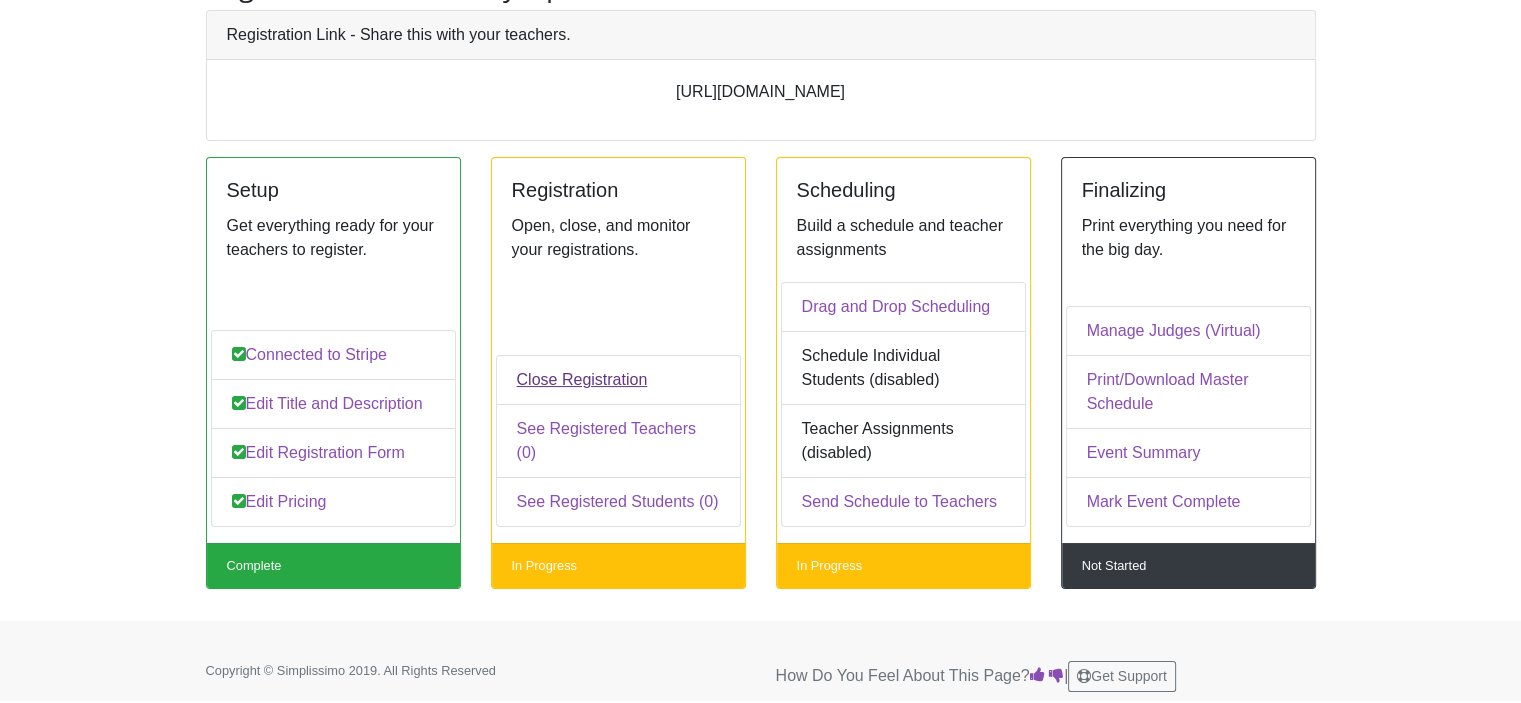 click on "Close Registration" at bounding box center (618, 380) 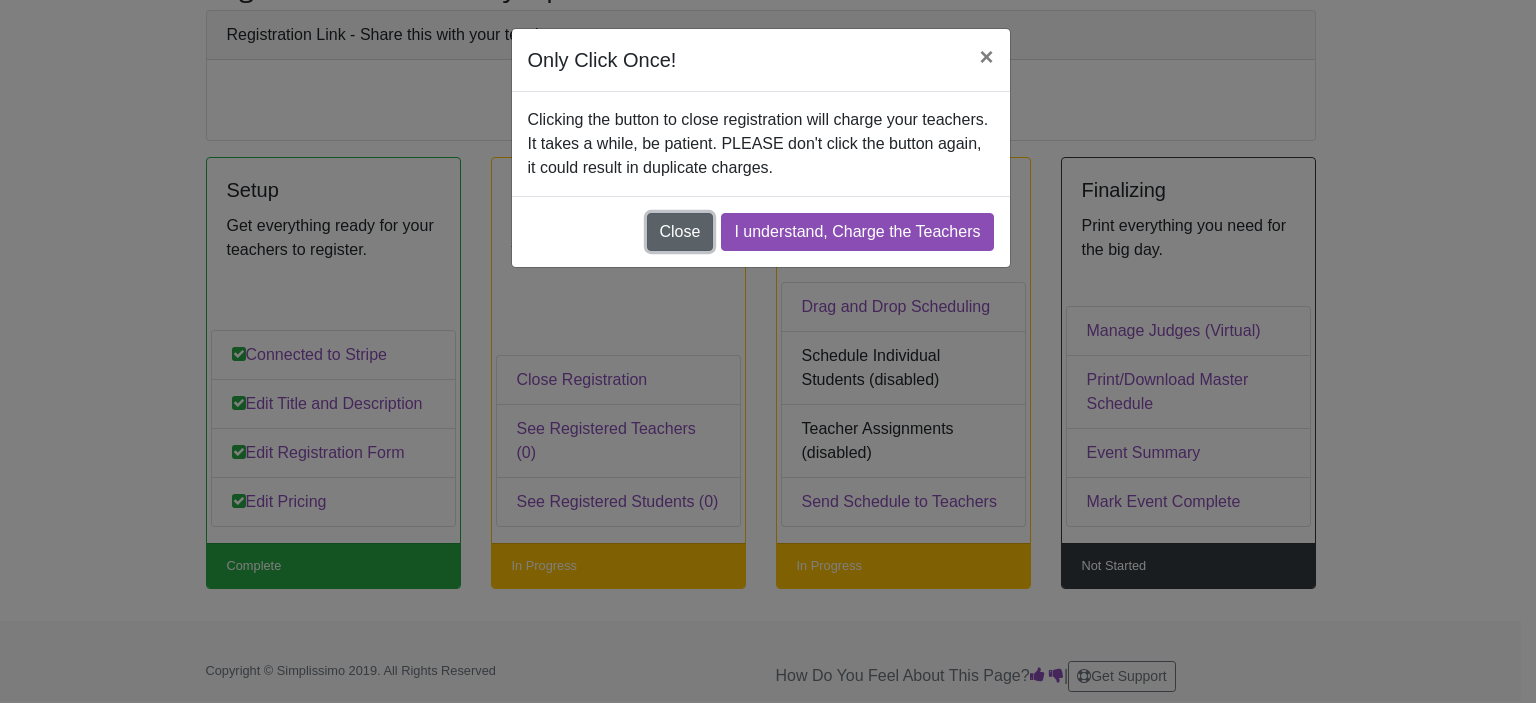 click on "Close" at bounding box center (680, 232) 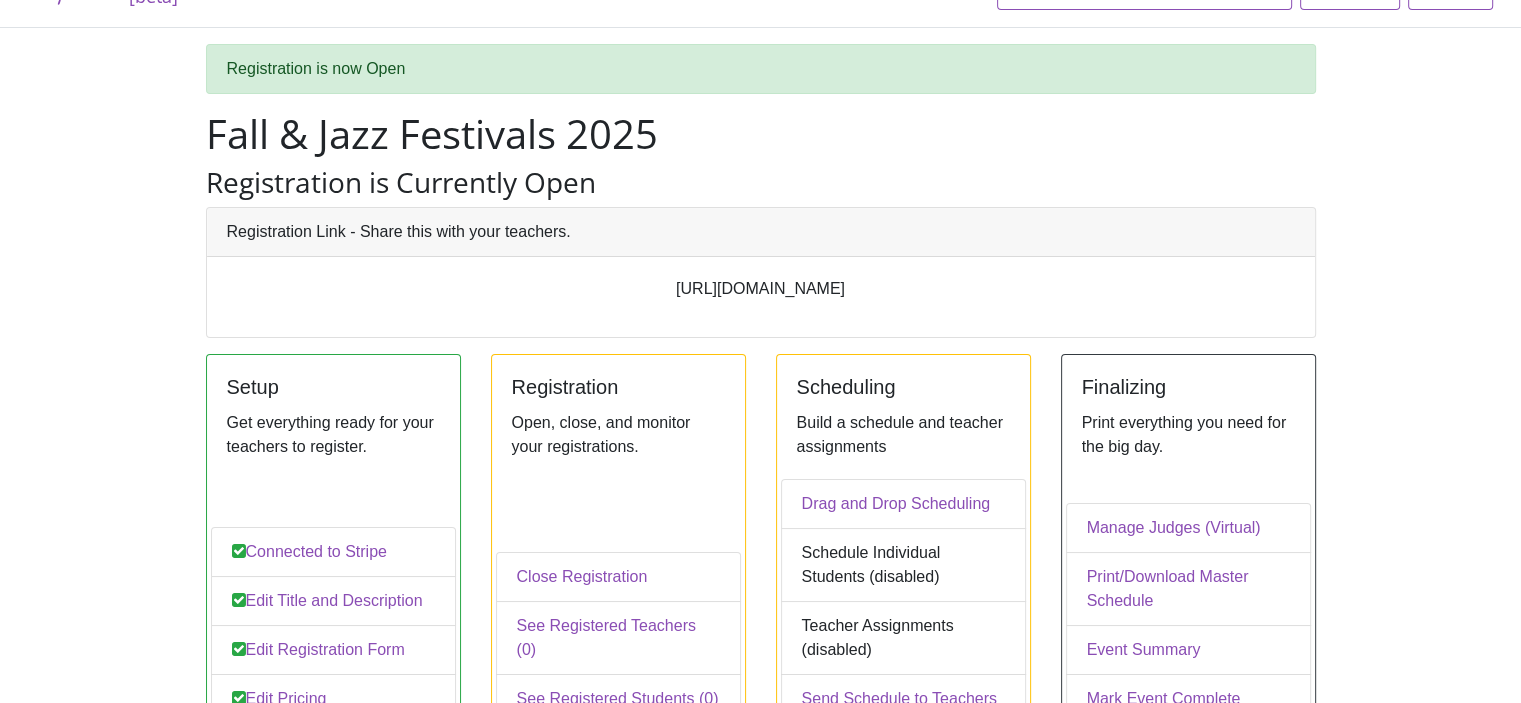 scroll, scrollTop: 0, scrollLeft: 0, axis: both 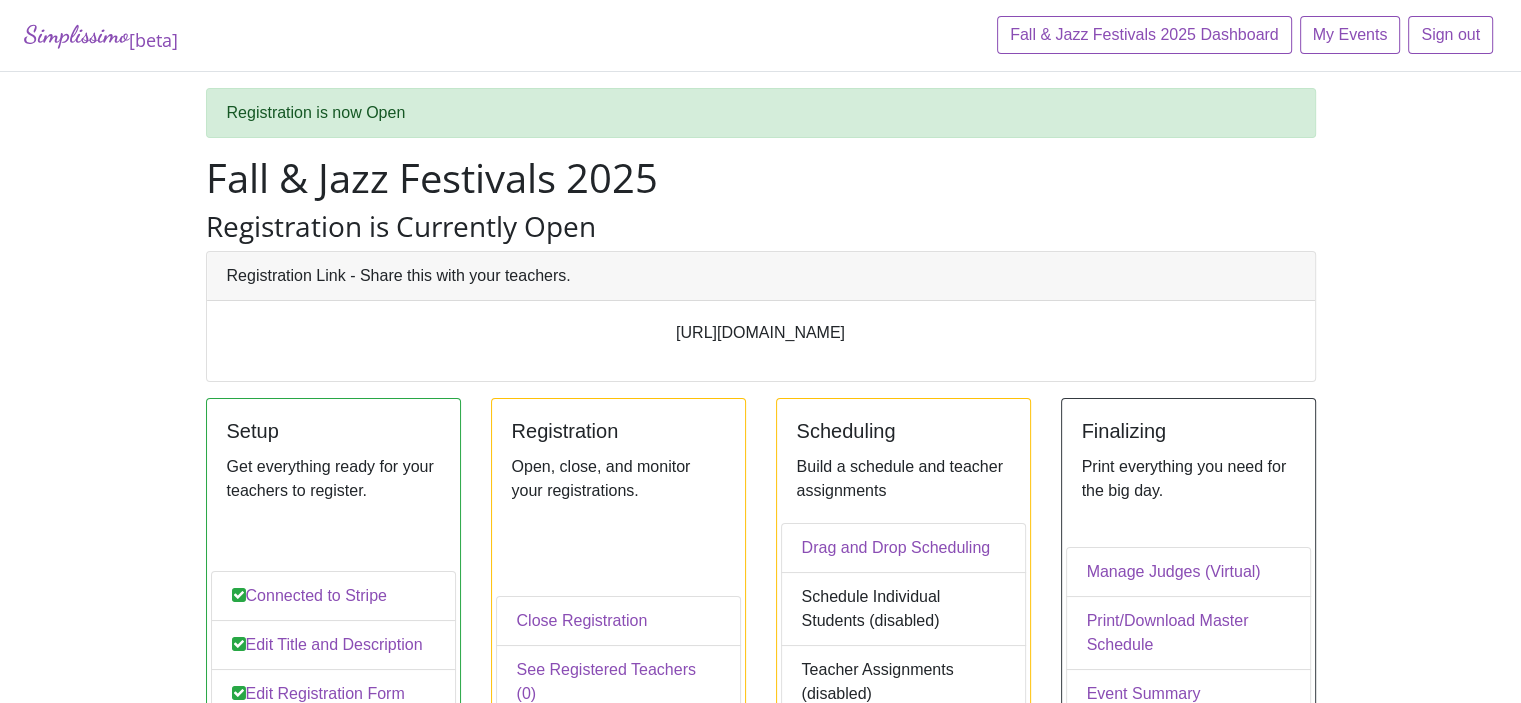 click on "[URL][DOMAIN_NAME]" at bounding box center (761, 333) 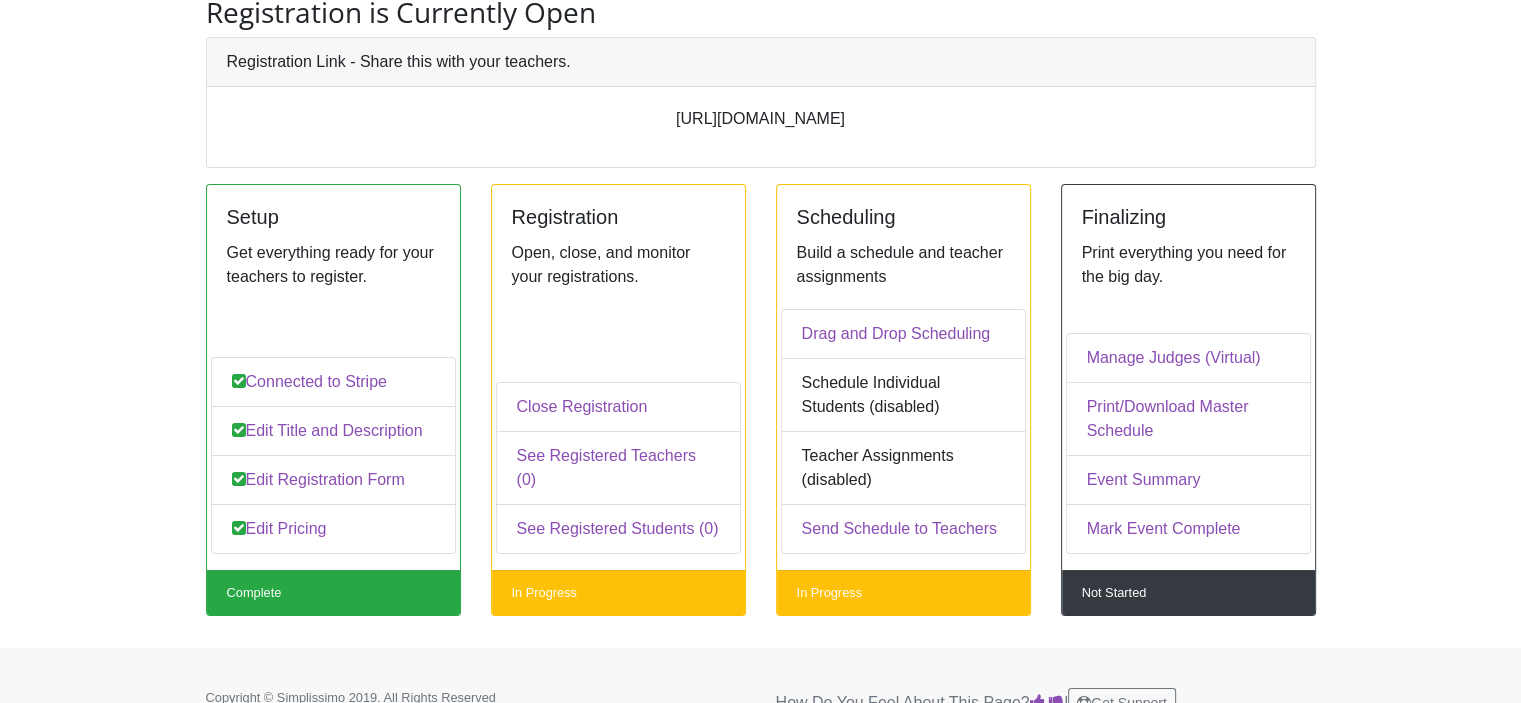 scroll, scrollTop: 241, scrollLeft: 0, axis: vertical 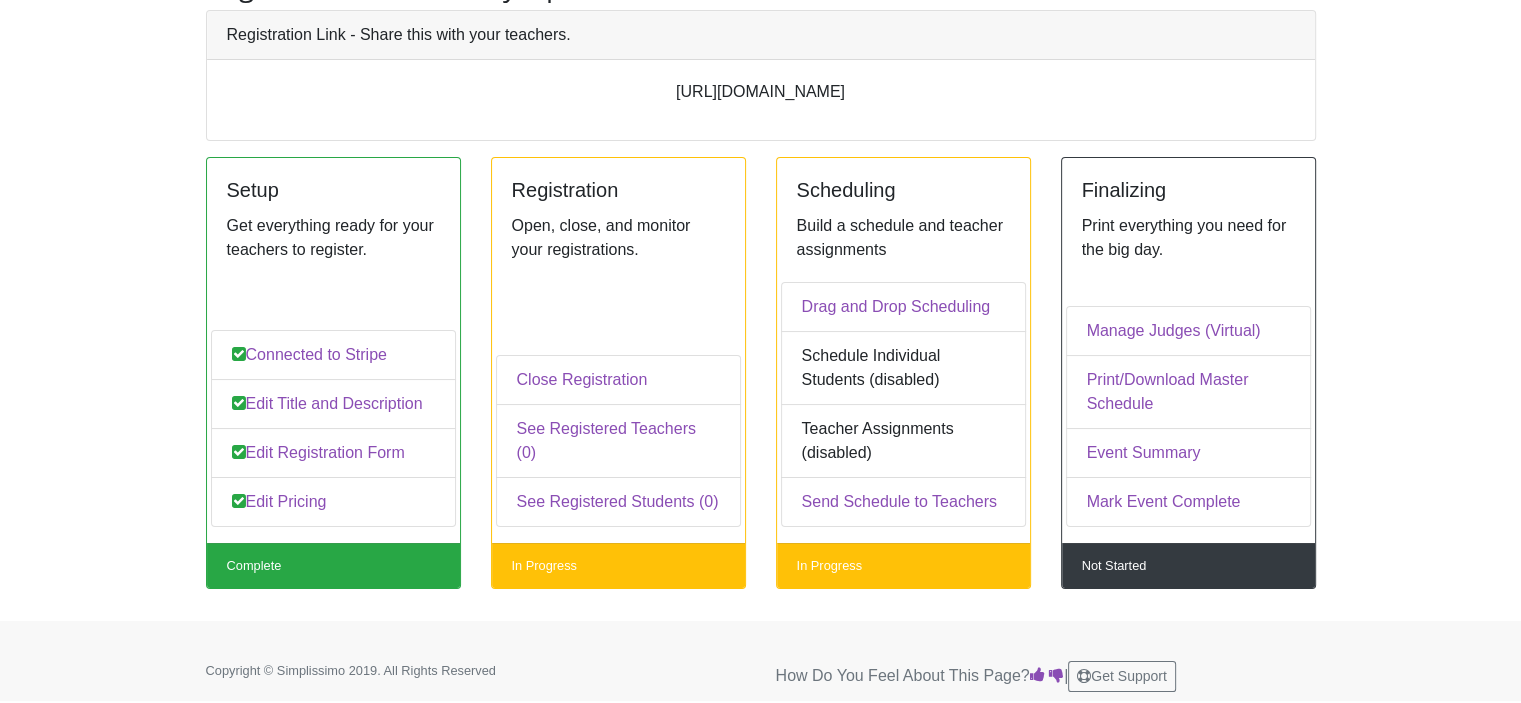 click on "In Progress" at bounding box center [618, 565] 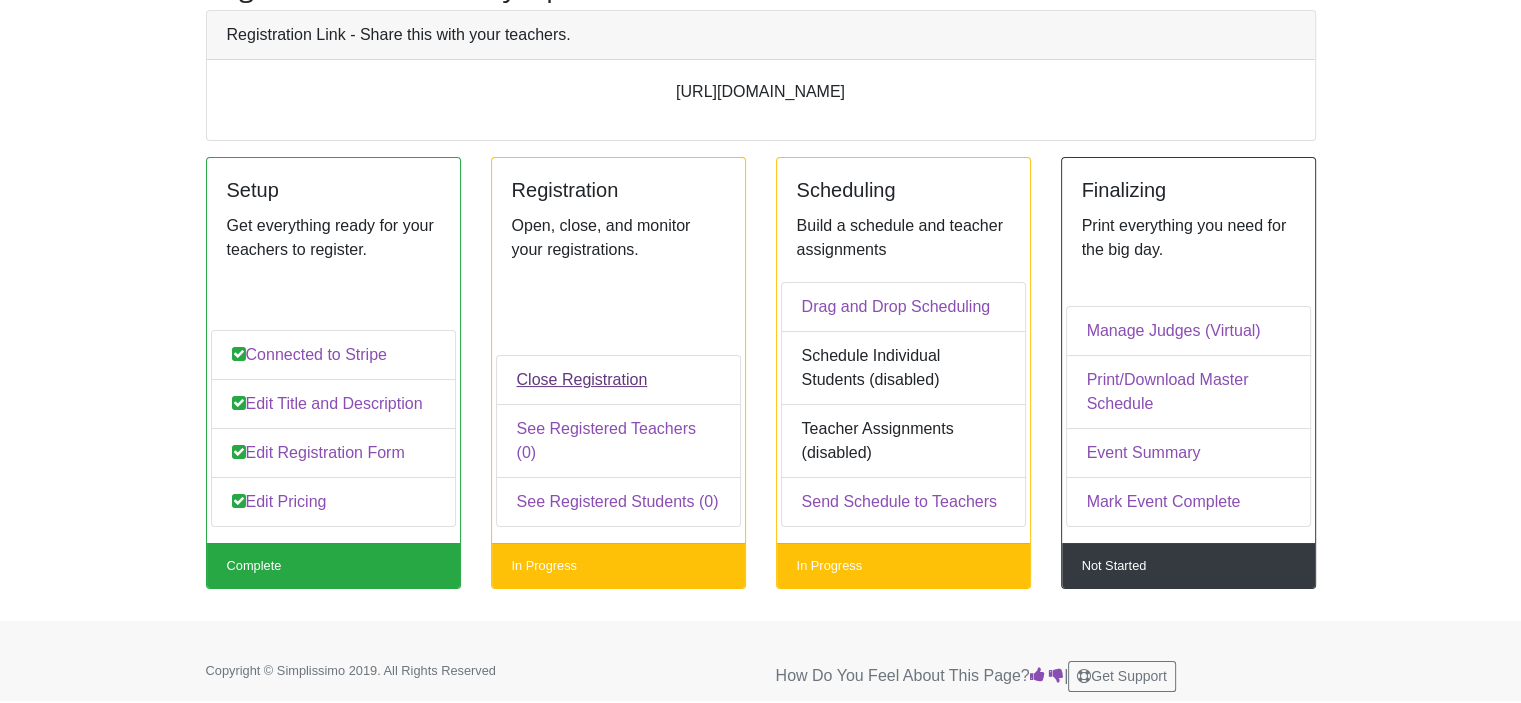 click on "Close Registration" at bounding box center [618, 380] 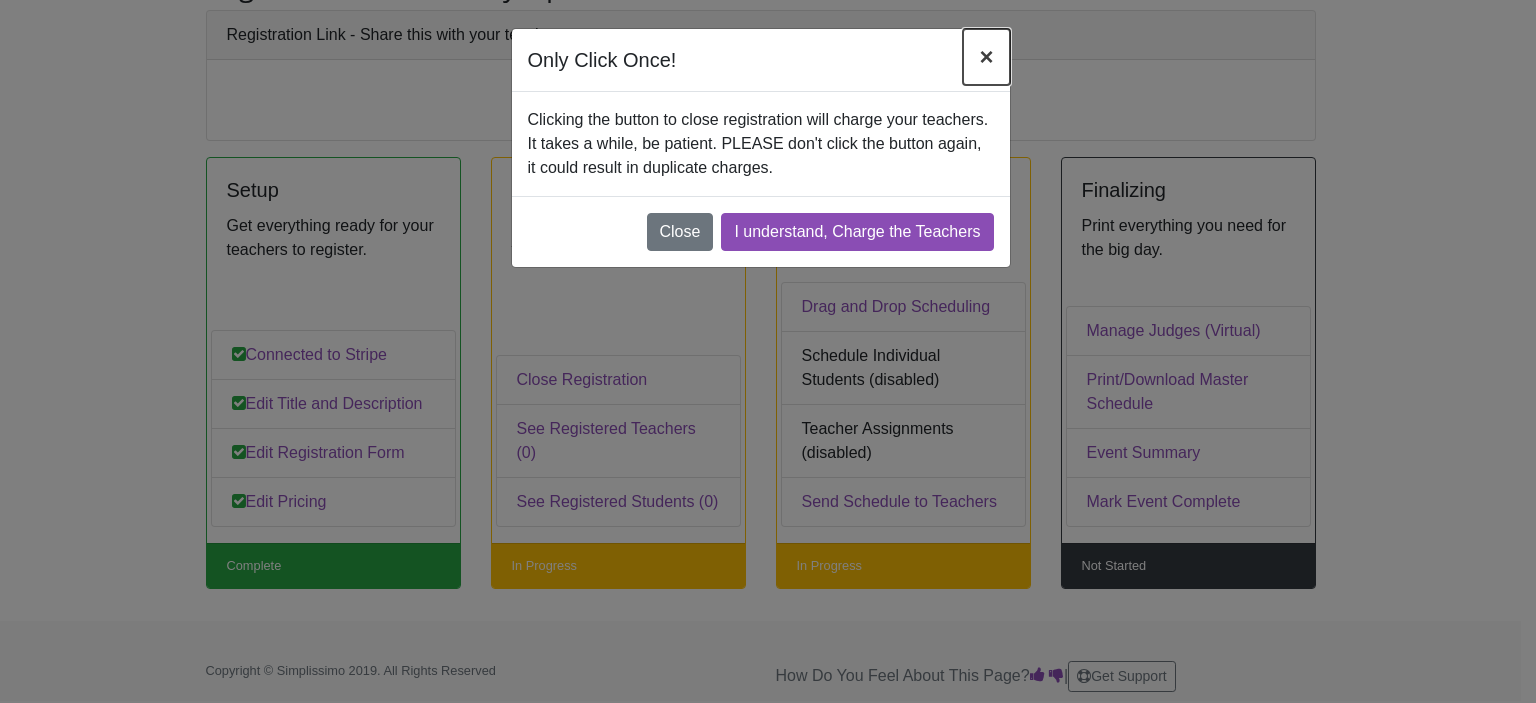 click on "×" at bounding box center [986, 56] 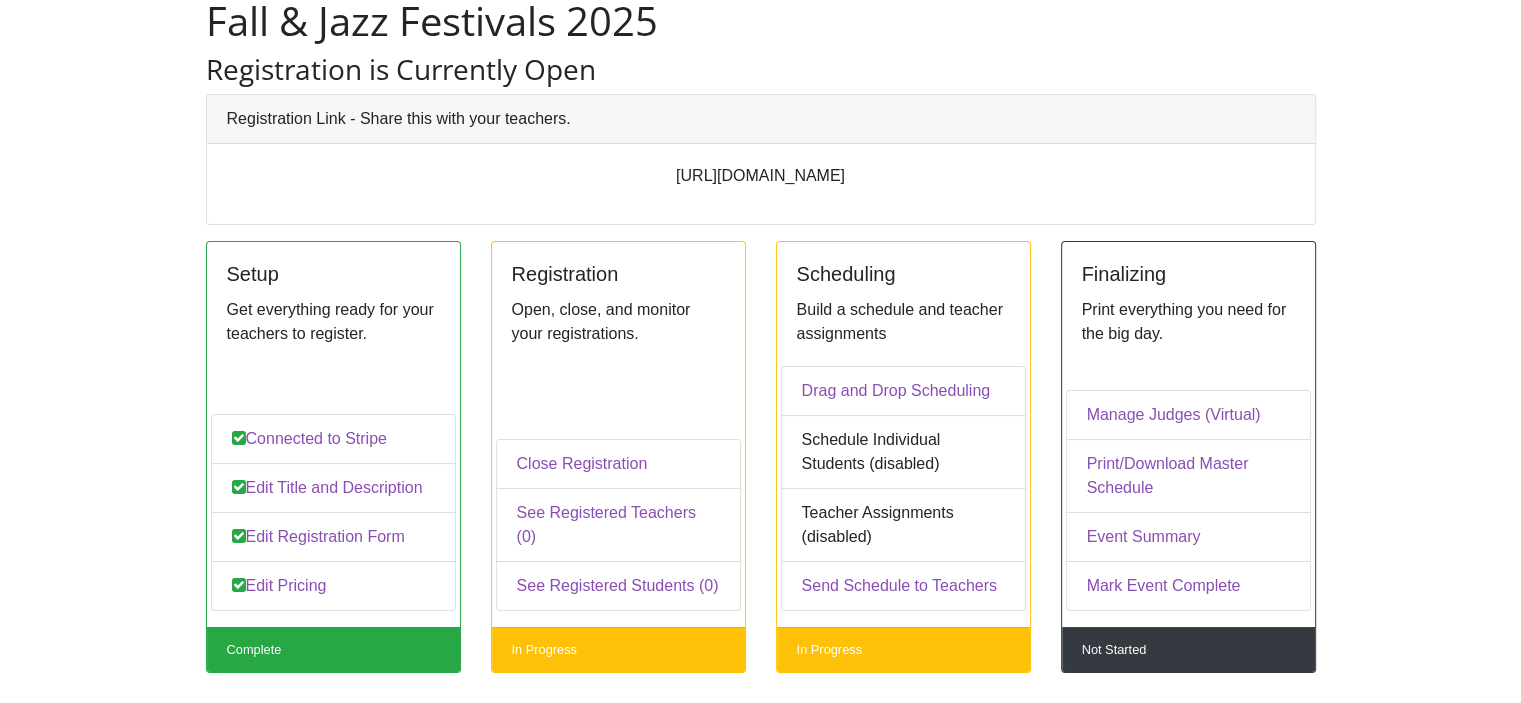 scroll, scrollTop: 0, scrollLeft: 0, axis: both 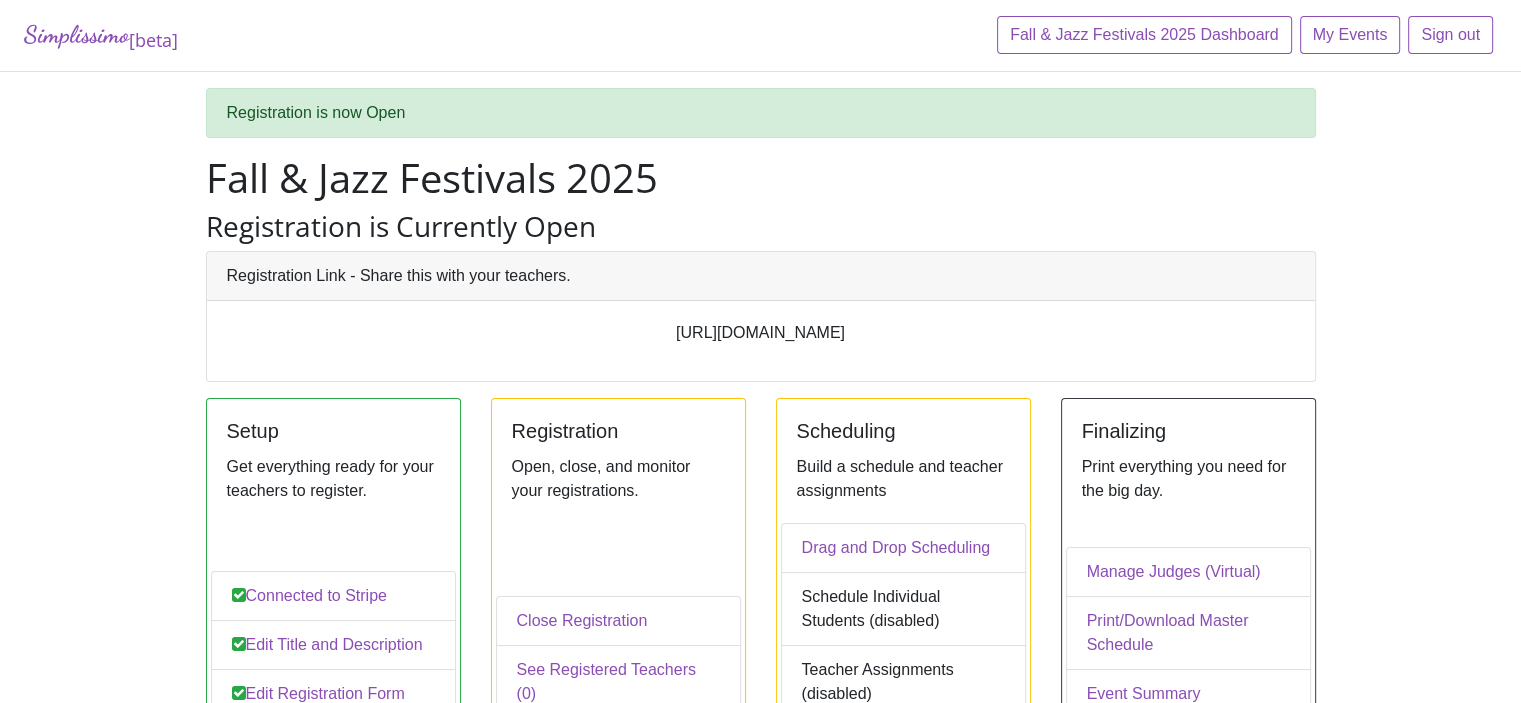 click on "[URL][DOMAIN_NAME]" at bounding box center [761, 333] 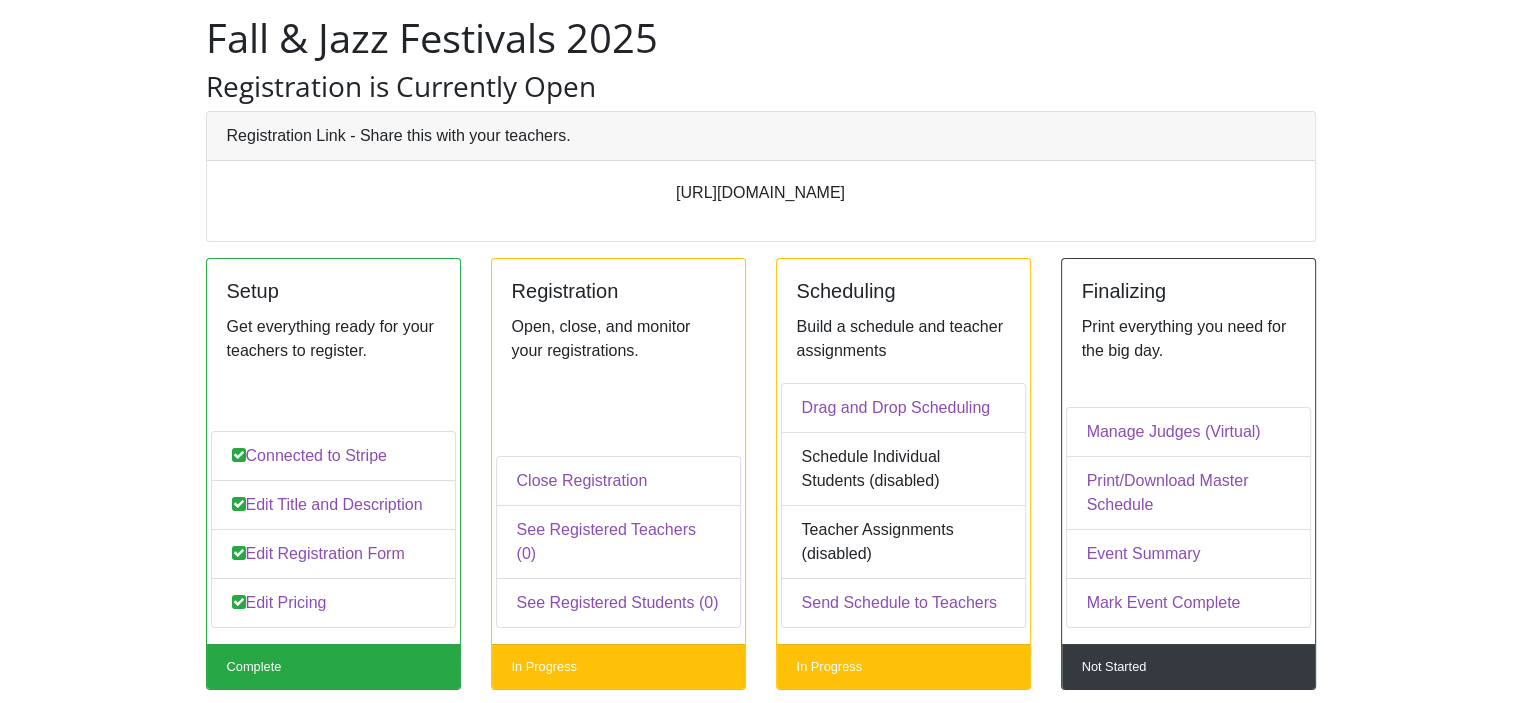 scroll, scrollTop: 0, scrollLeft: 0, axis: both 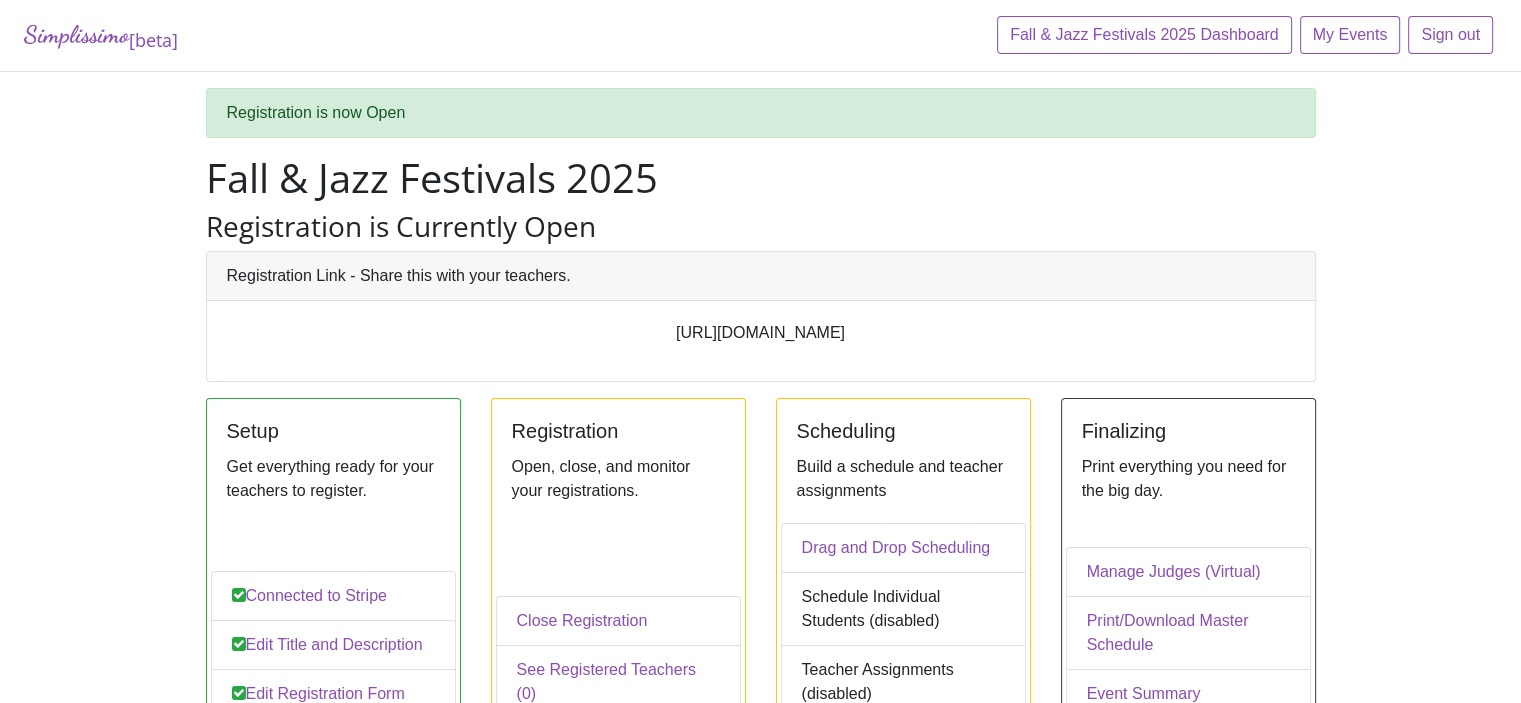 click on "[URL][DOMAIN_NAME]" at bounding box center [761, 333] 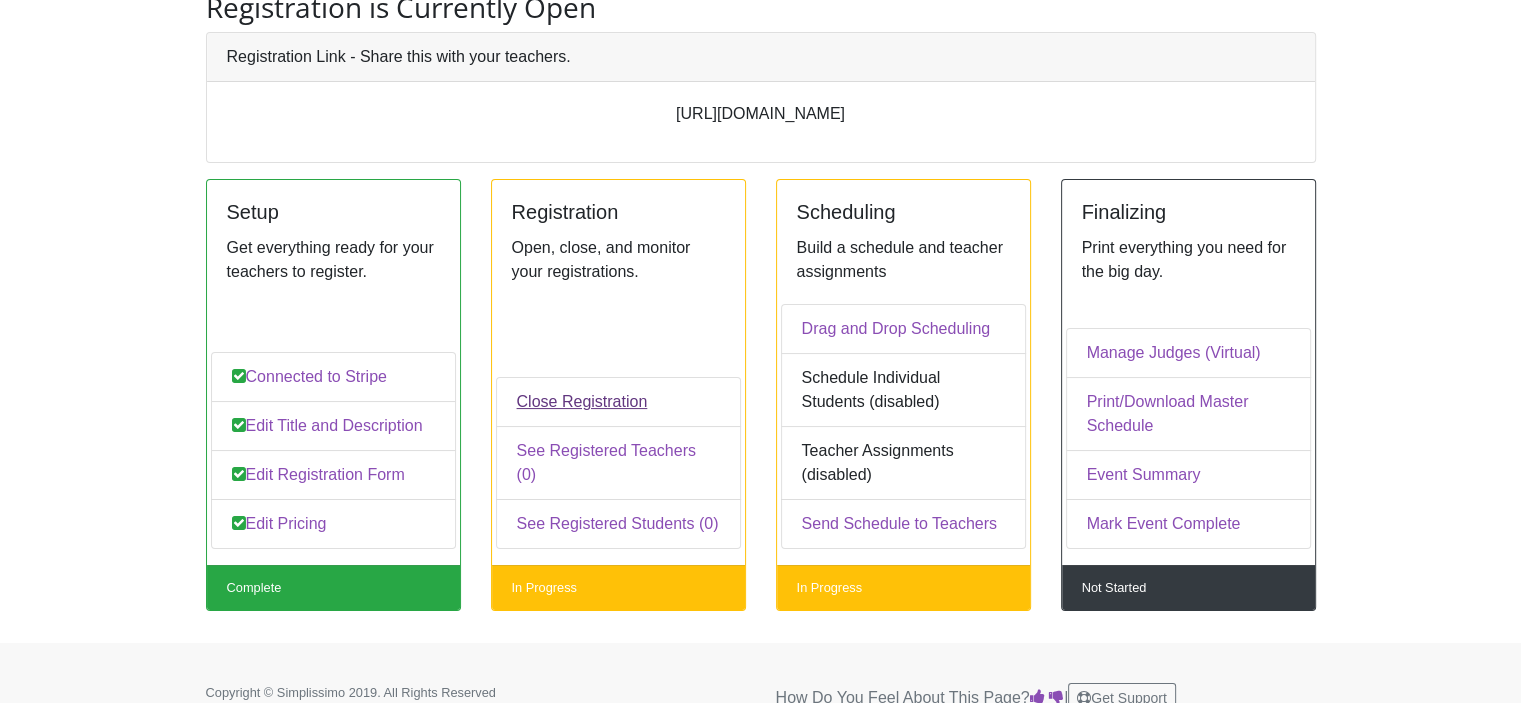 scroll, scrollTop: 241, scrollLeft: 0, axis: vertical 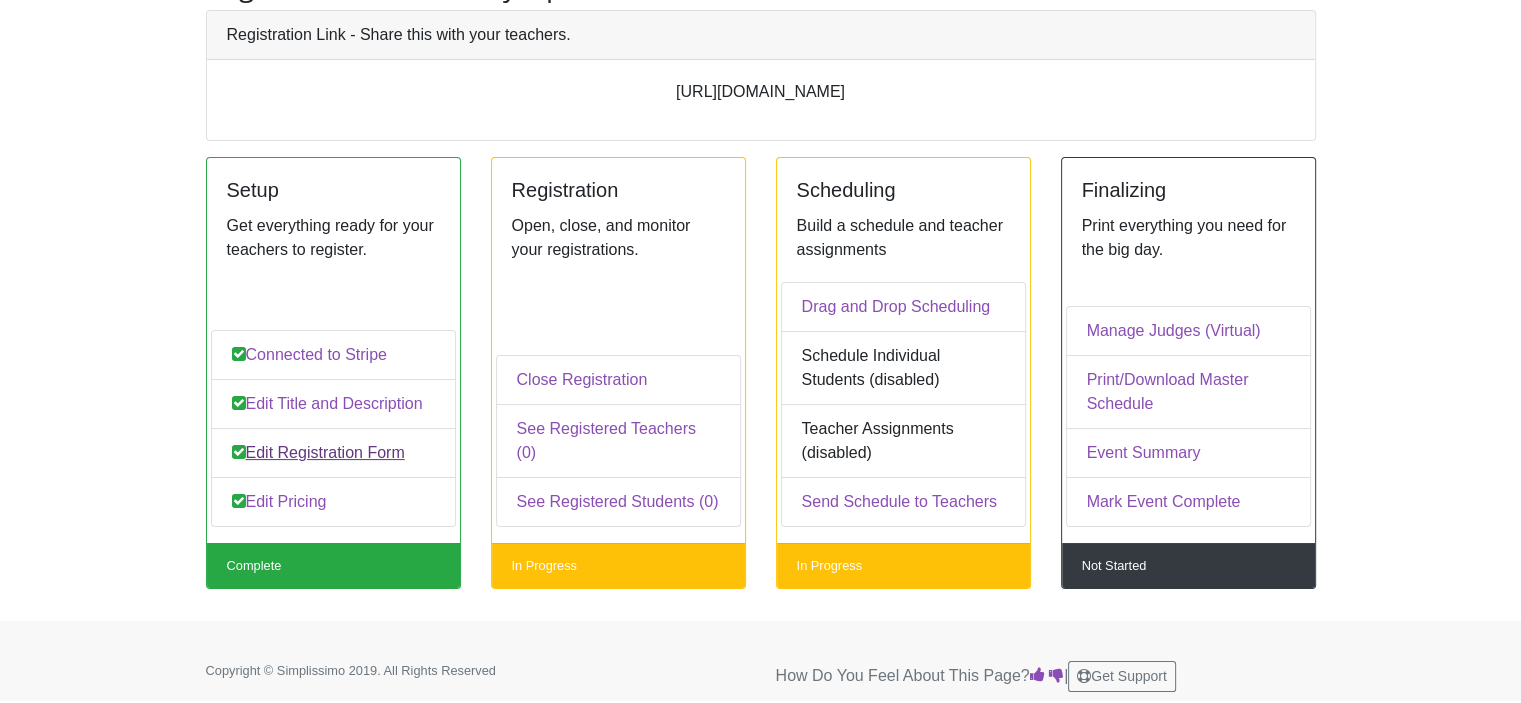 click on "Edit Registration Form" at bounding box center [333, 453] 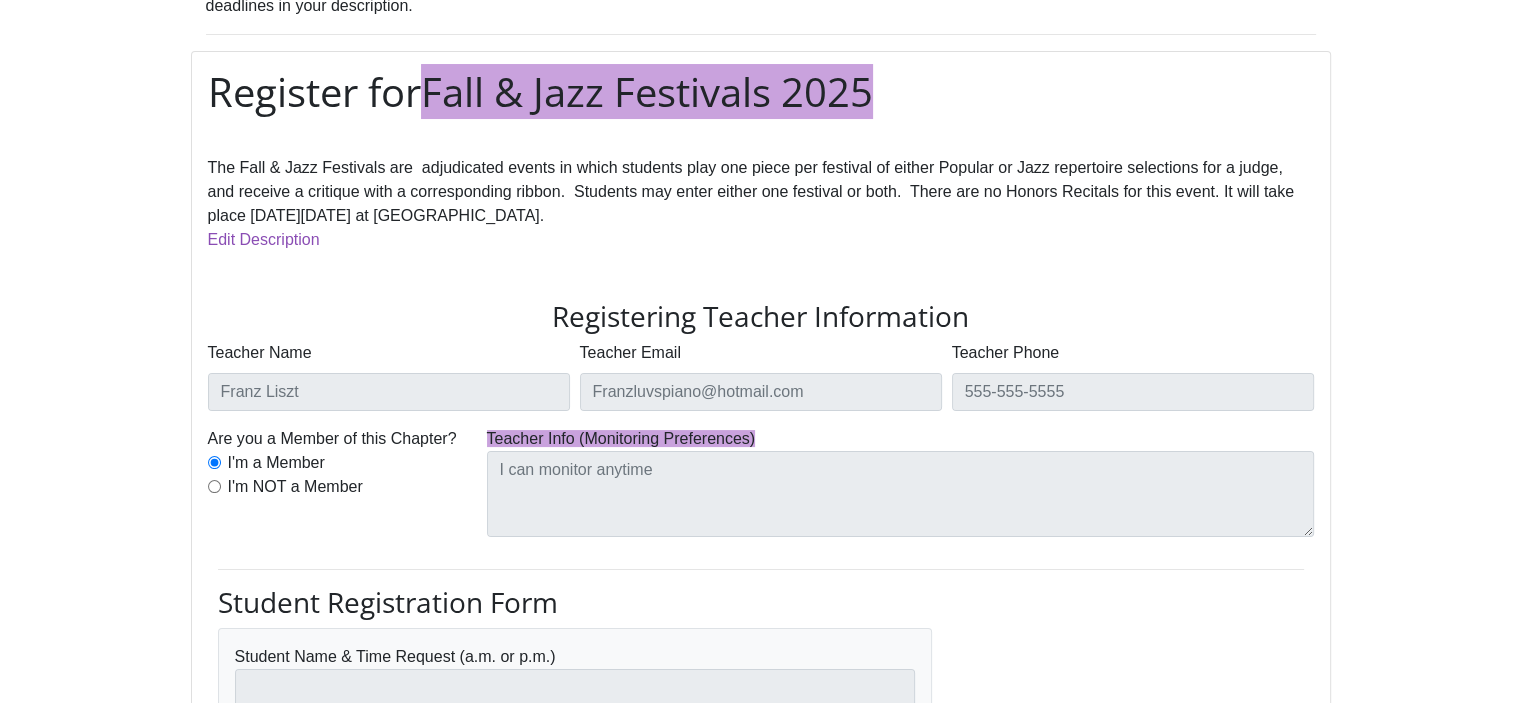 scroll, scrollTop: 0, scrollLeft: 0, axis: both 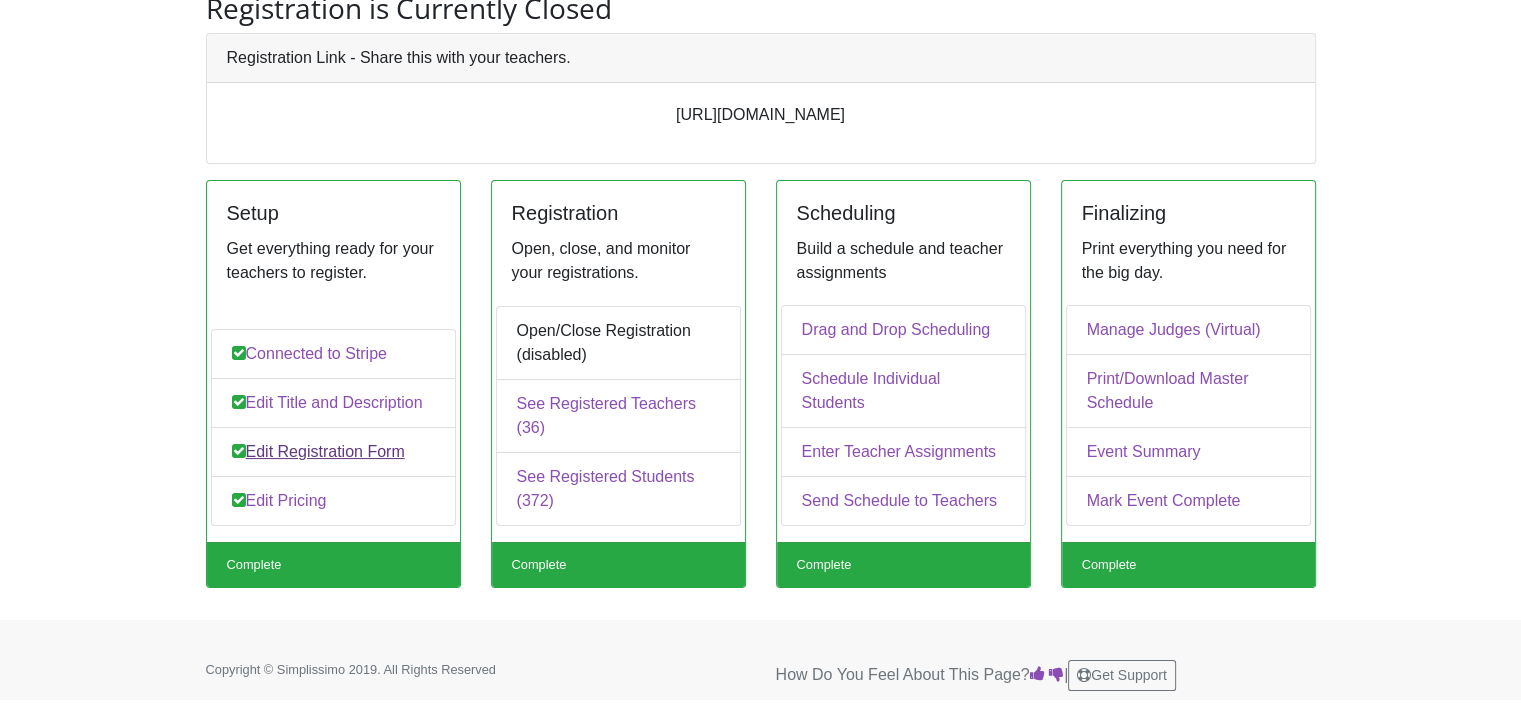click on "Edit Registration Form" at bounding box center [333, 452] 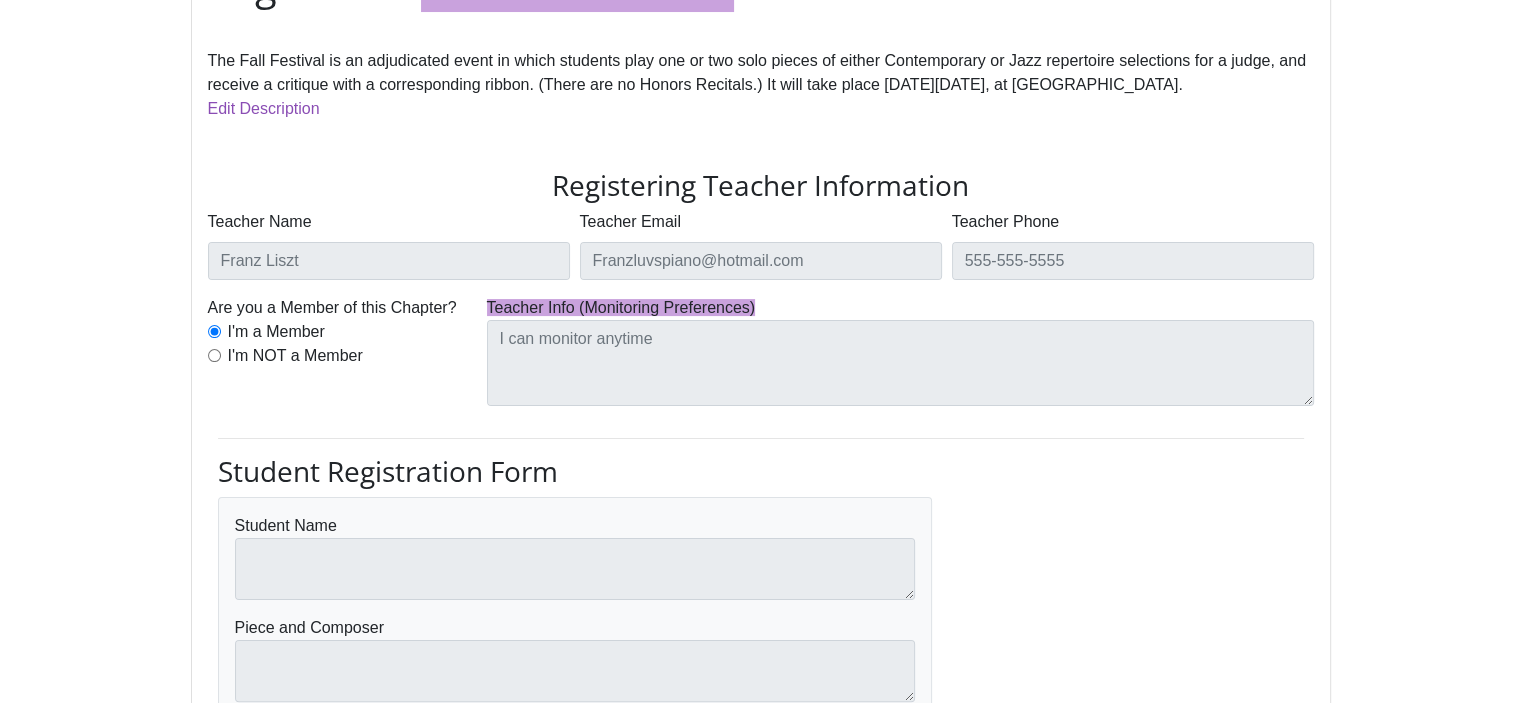 scroll, scrollTop: 0, scrollLeft: 0, axis: both 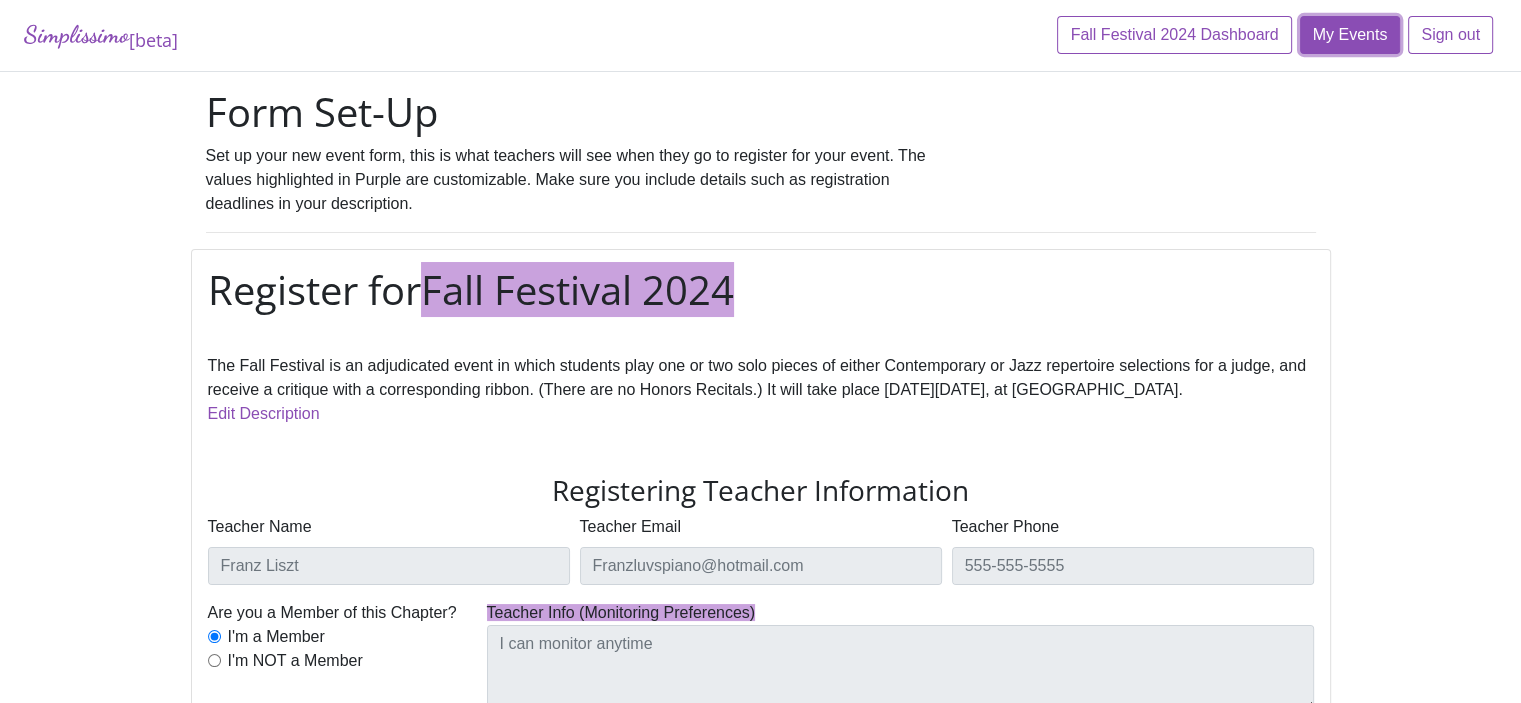 click on "My Events" at bounding box center [1350, 35] 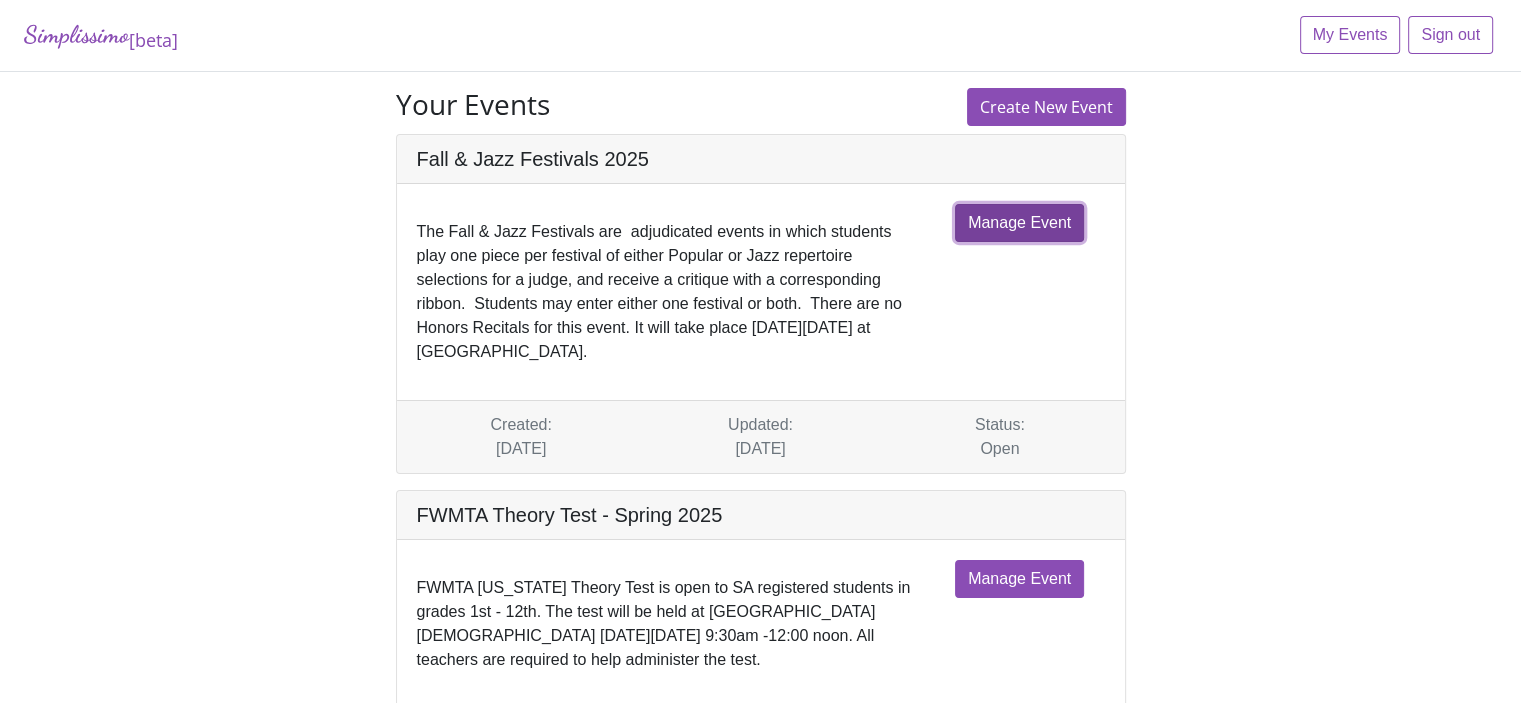 click on "Manage Event" at bounding box center (1019, 223) 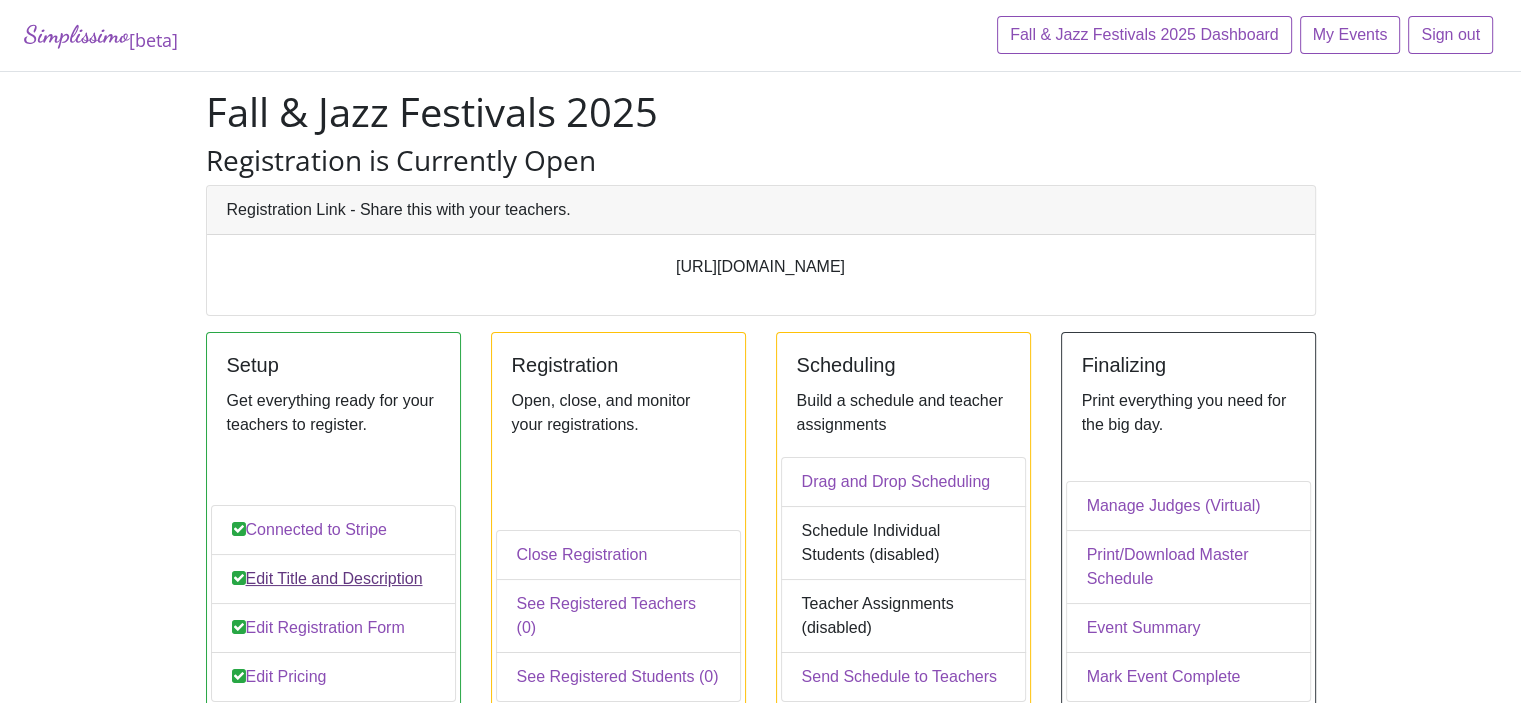 click on "Edit Title and Description" at bounding box center [333, 579] 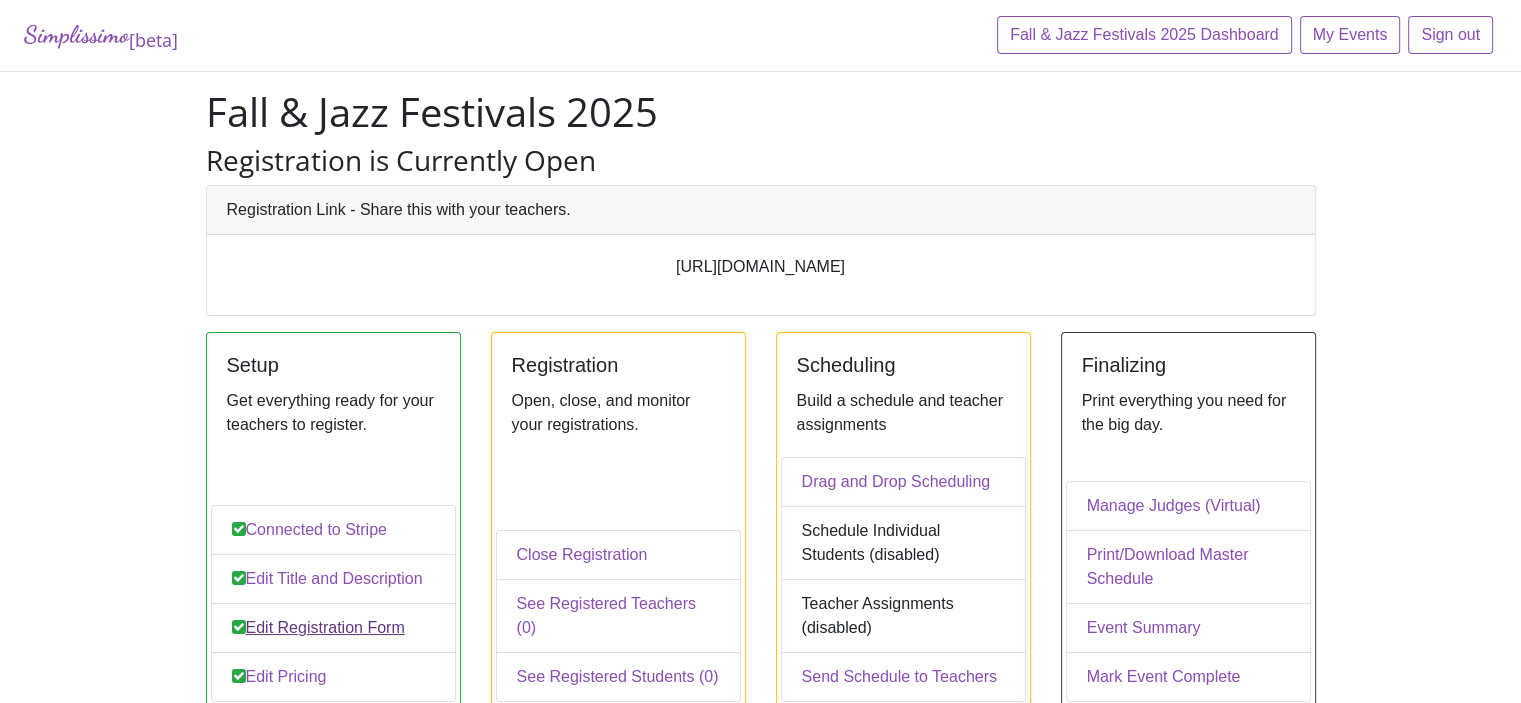 click on "Edit Registration Form" at bounding box center (333, 628) 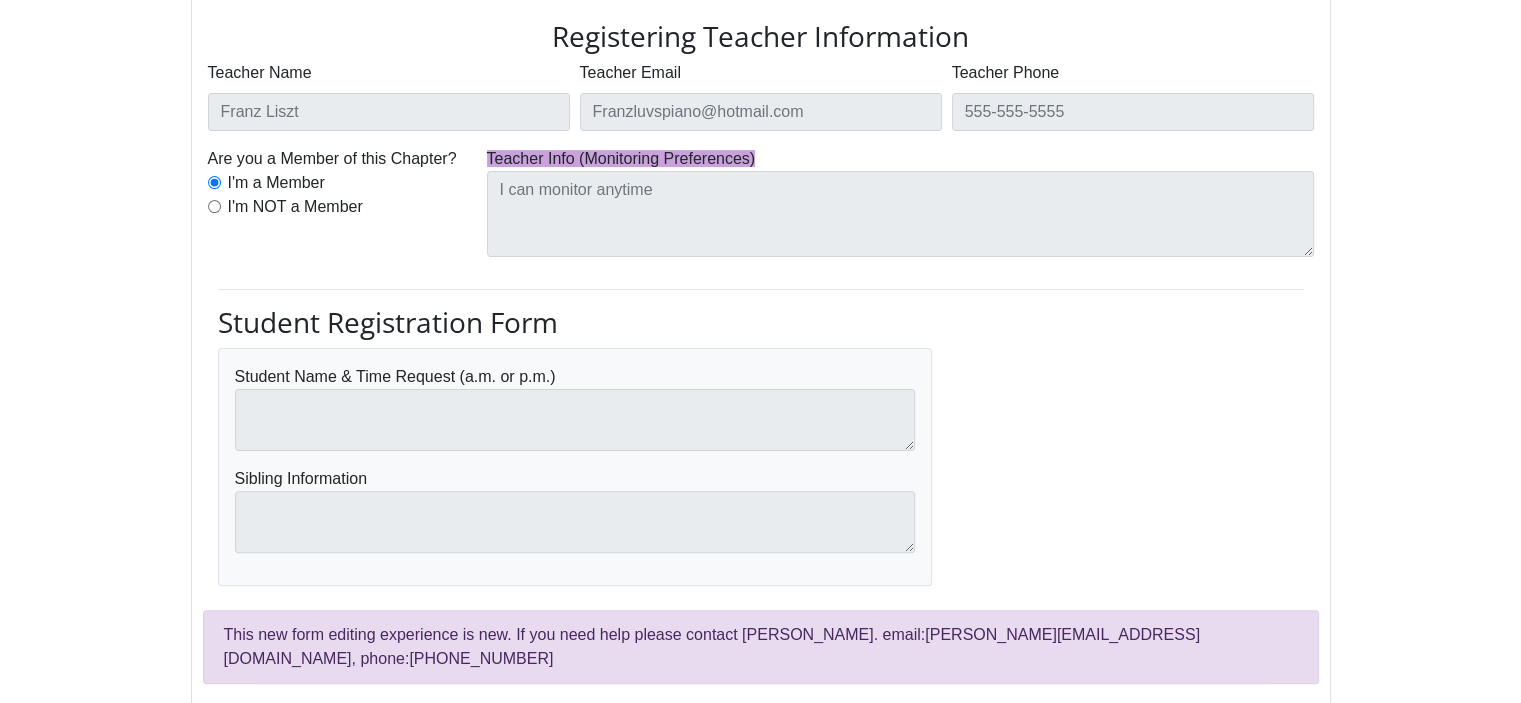 scroll, scrollTop: 544, scrollLeft: 0, axis: vertical 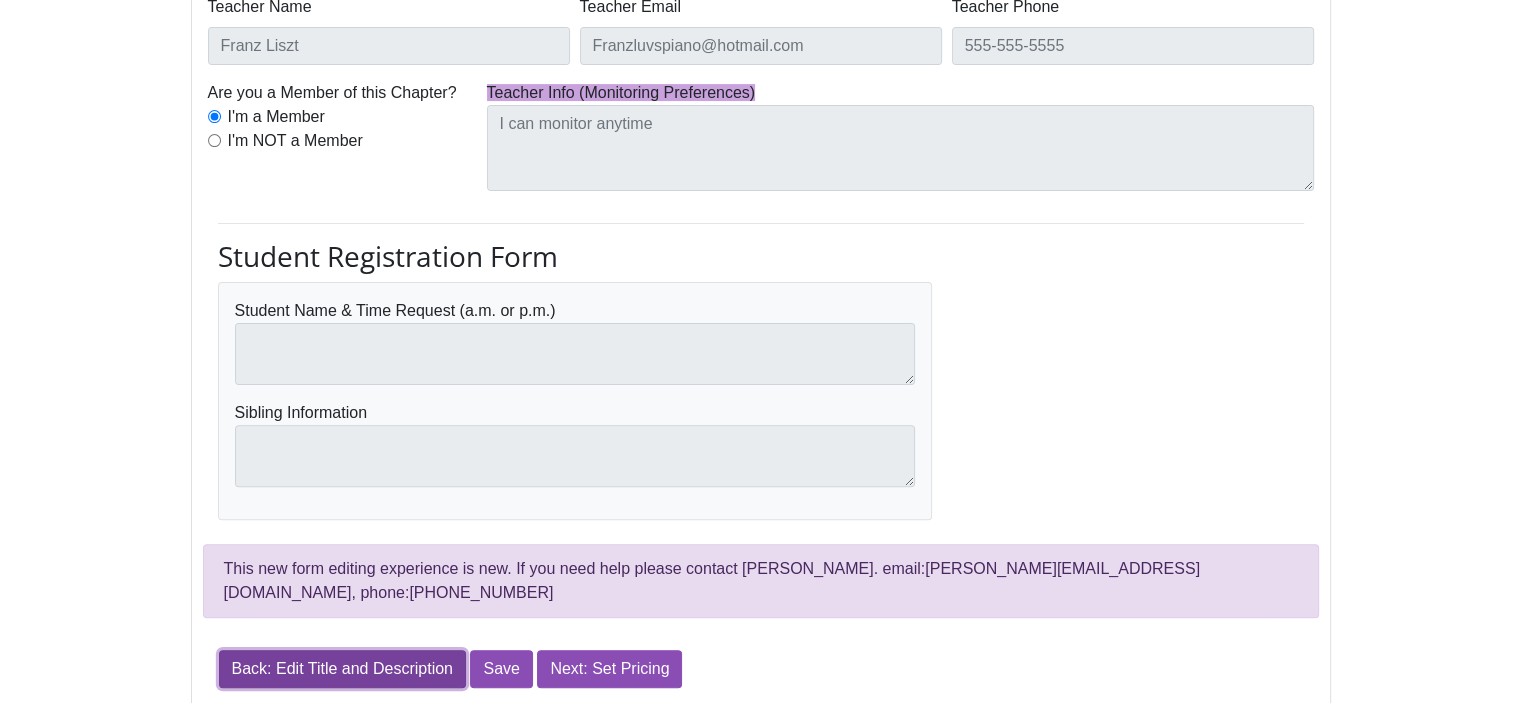 click on "Back: Edit Title and Description" at bounding box center (342, 669) 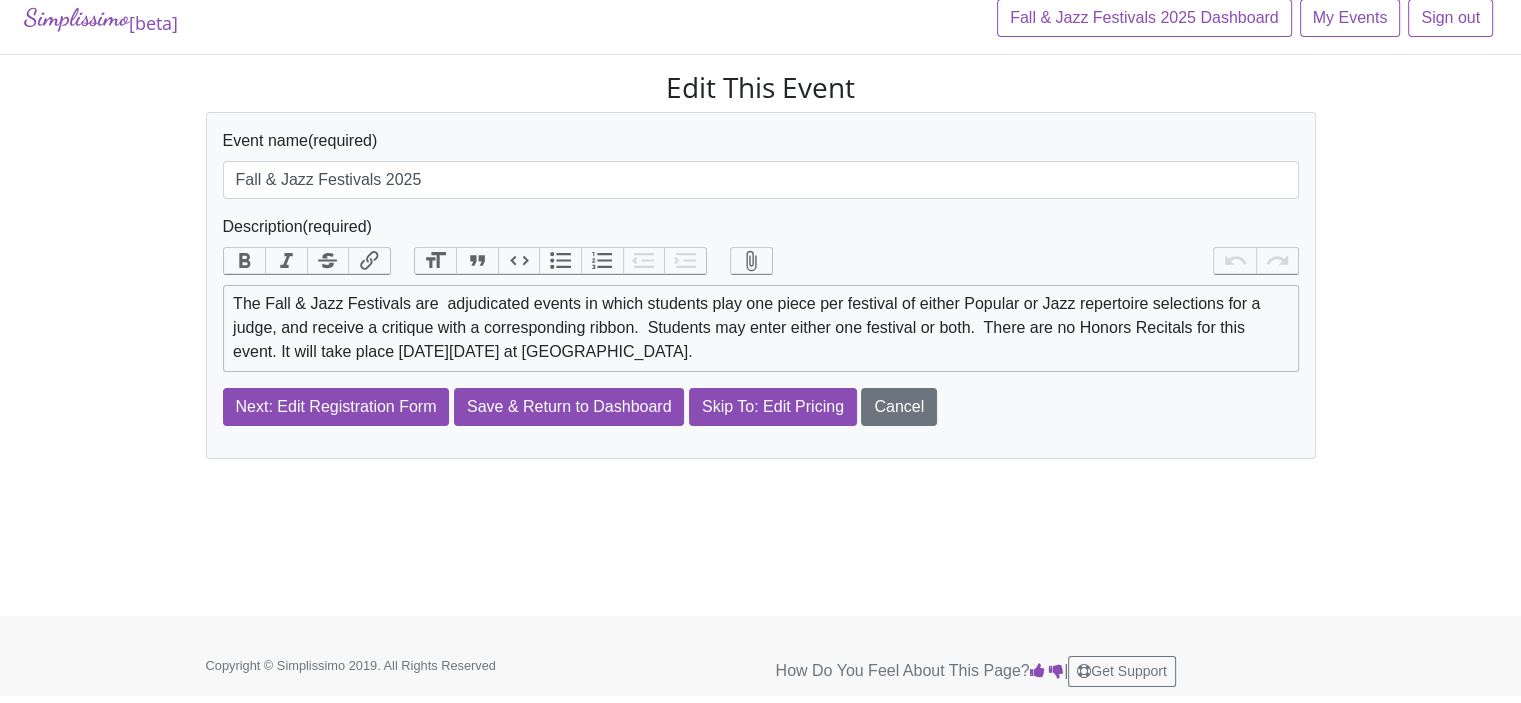 scroll, scrollTop: 0, scrollLeft: 0, axis: both 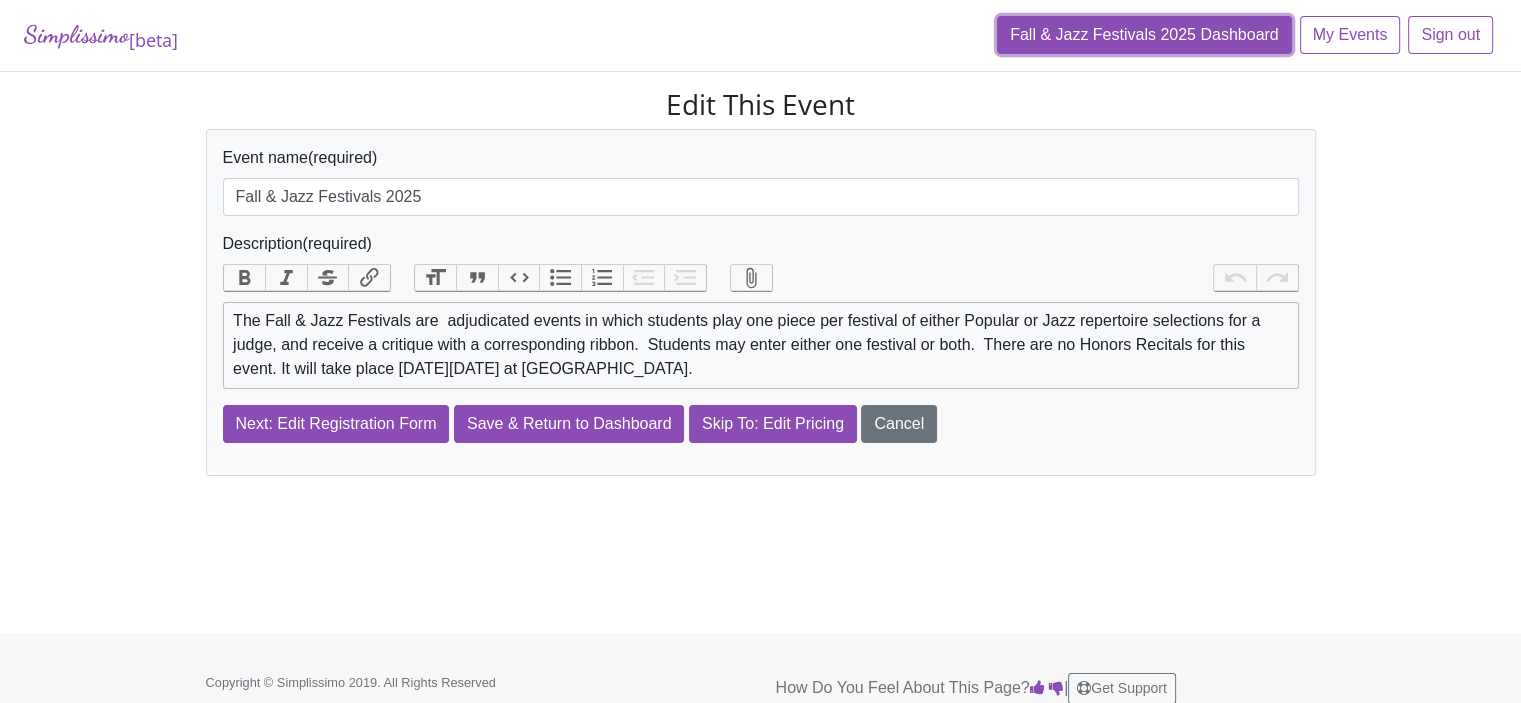 click on "Fall & Jazz Festivals 2025 Dashboard" at bounding box center (1144, 35) 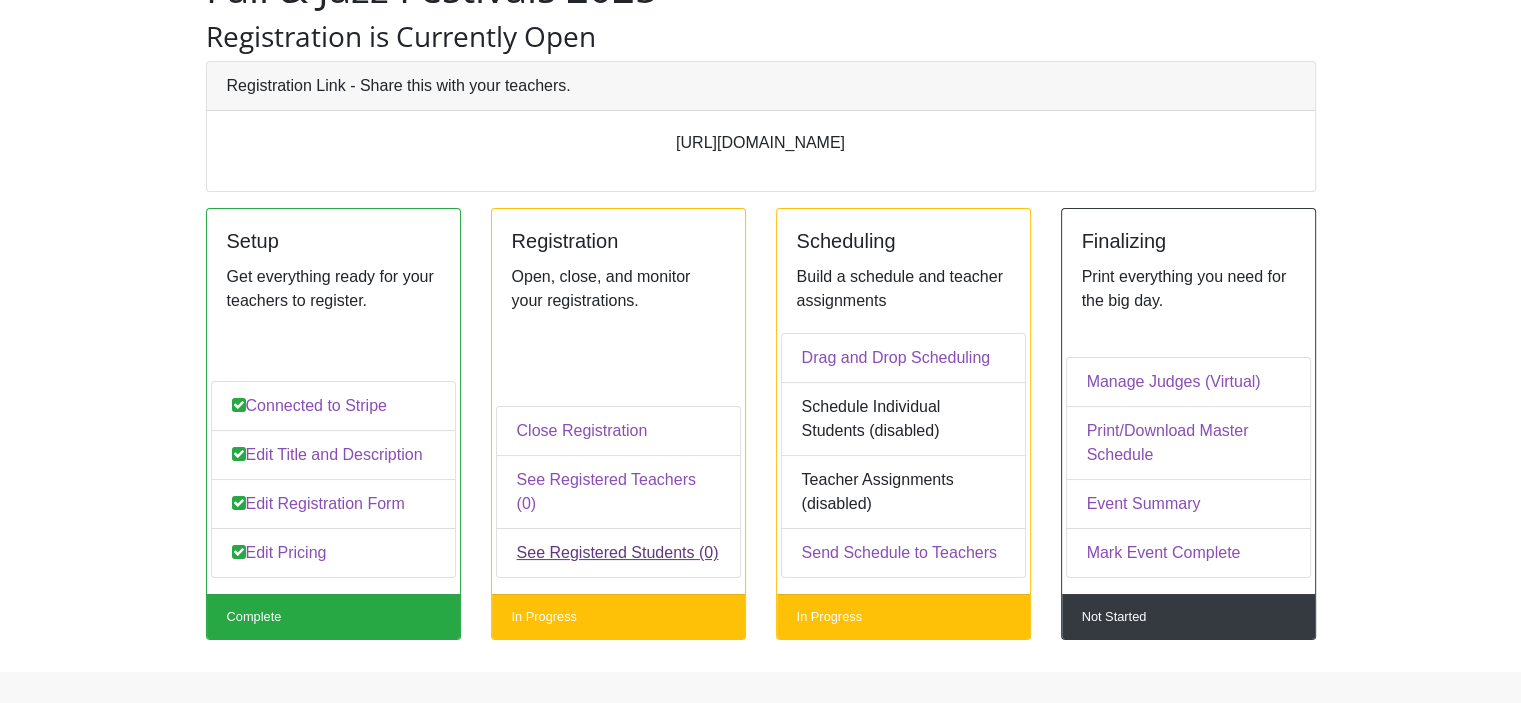 scroll, scrollTop: 176, scrollLeft: 0, axis: vertical 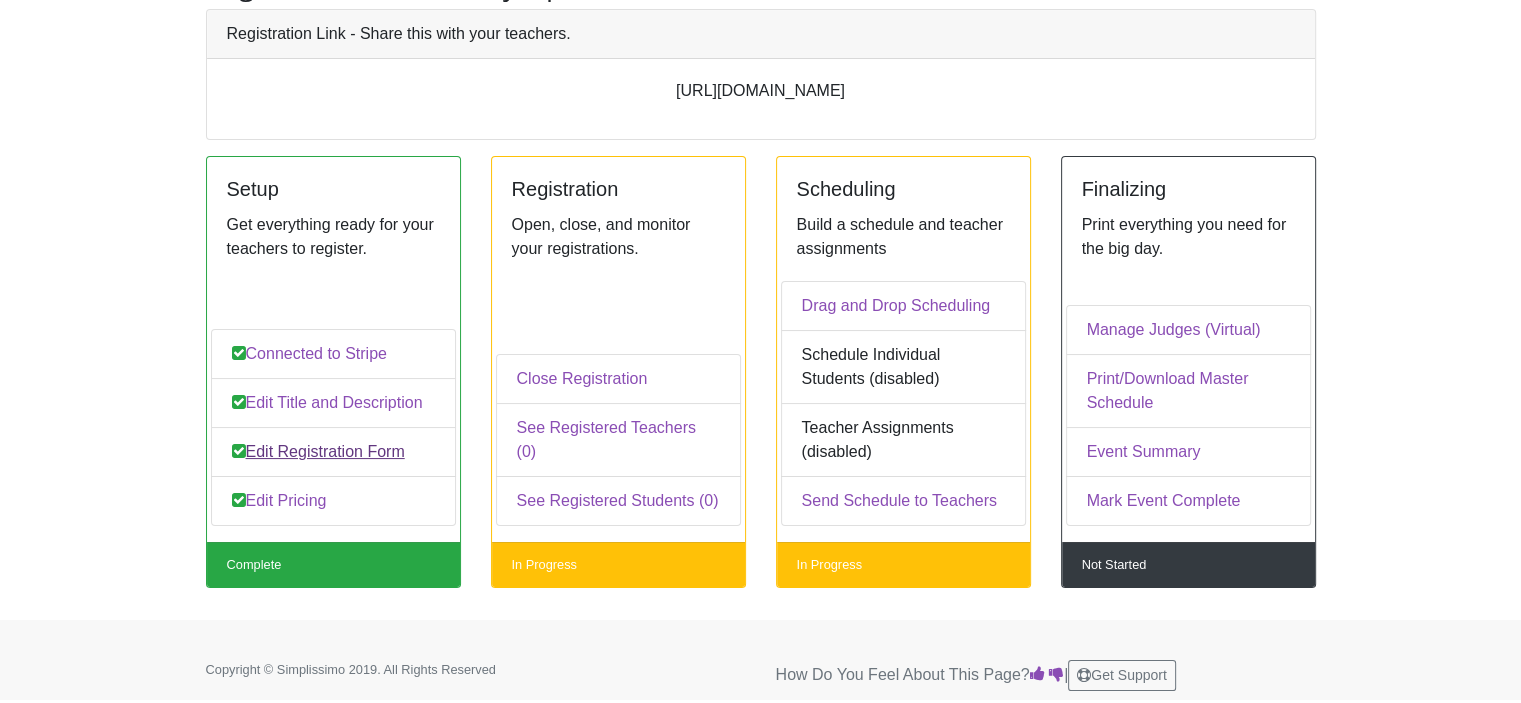 click on "Edit Registration Form" at bounding box center (333, 452) 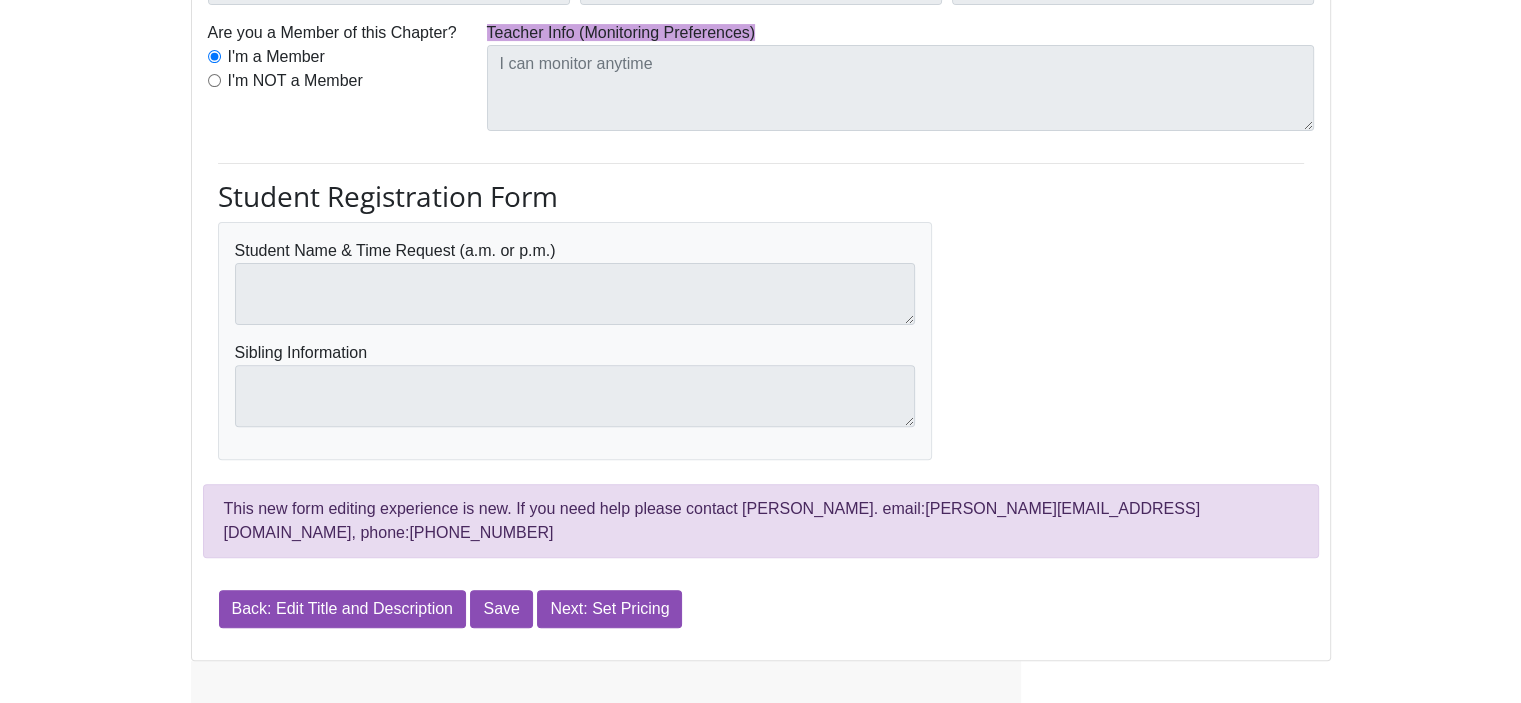 scroll, scrollTop: 644, scrollLeft: 0, axis: vertical 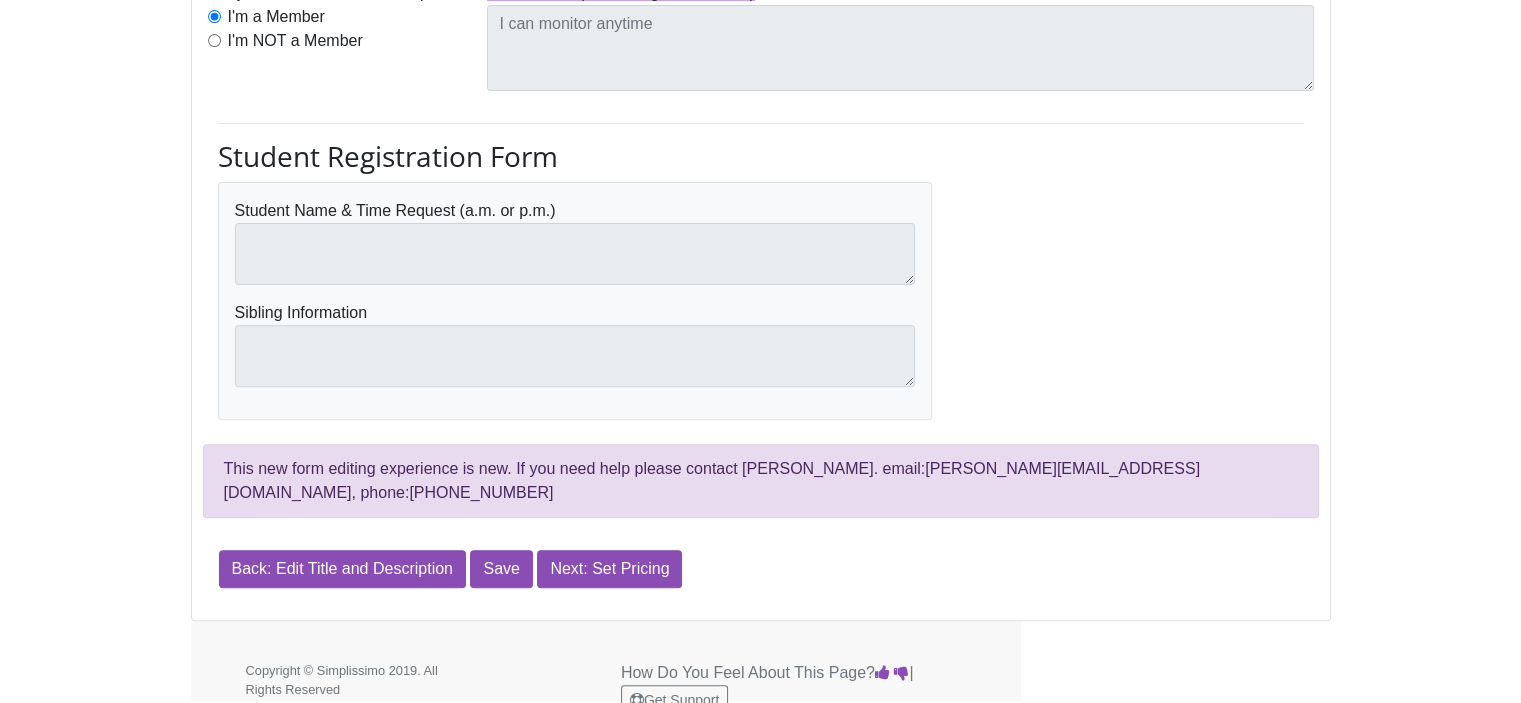 click on "This new form editing experience is new. If you need help please contact [PERSON_NAME]. email:[PERSON_NAME][EMAIL_ADDRESS][DOMAIN_NAME], phone:[PHONE_NUMBER]" at bounding box center [761, 481] 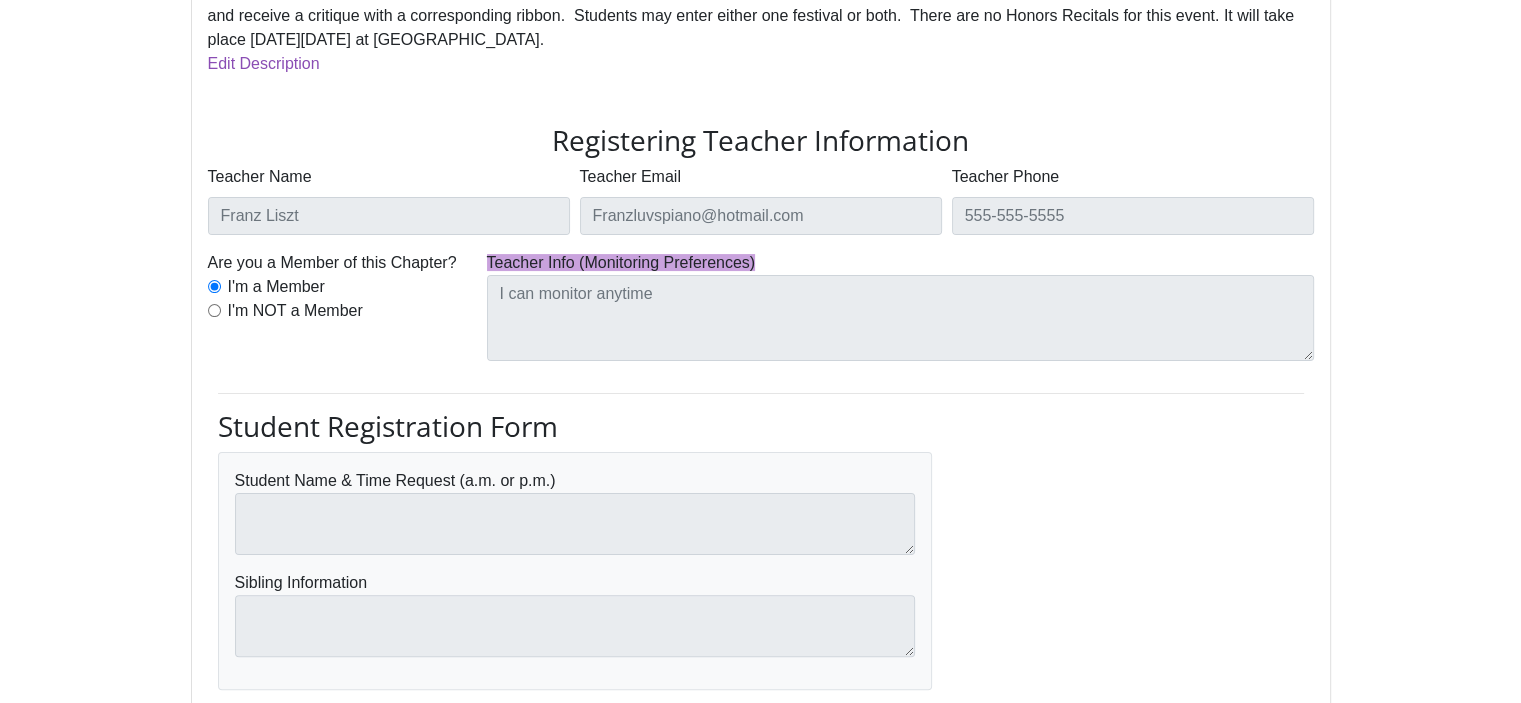 scroll, scrollTop: 375, scrollLeft: 0, axis: vertical 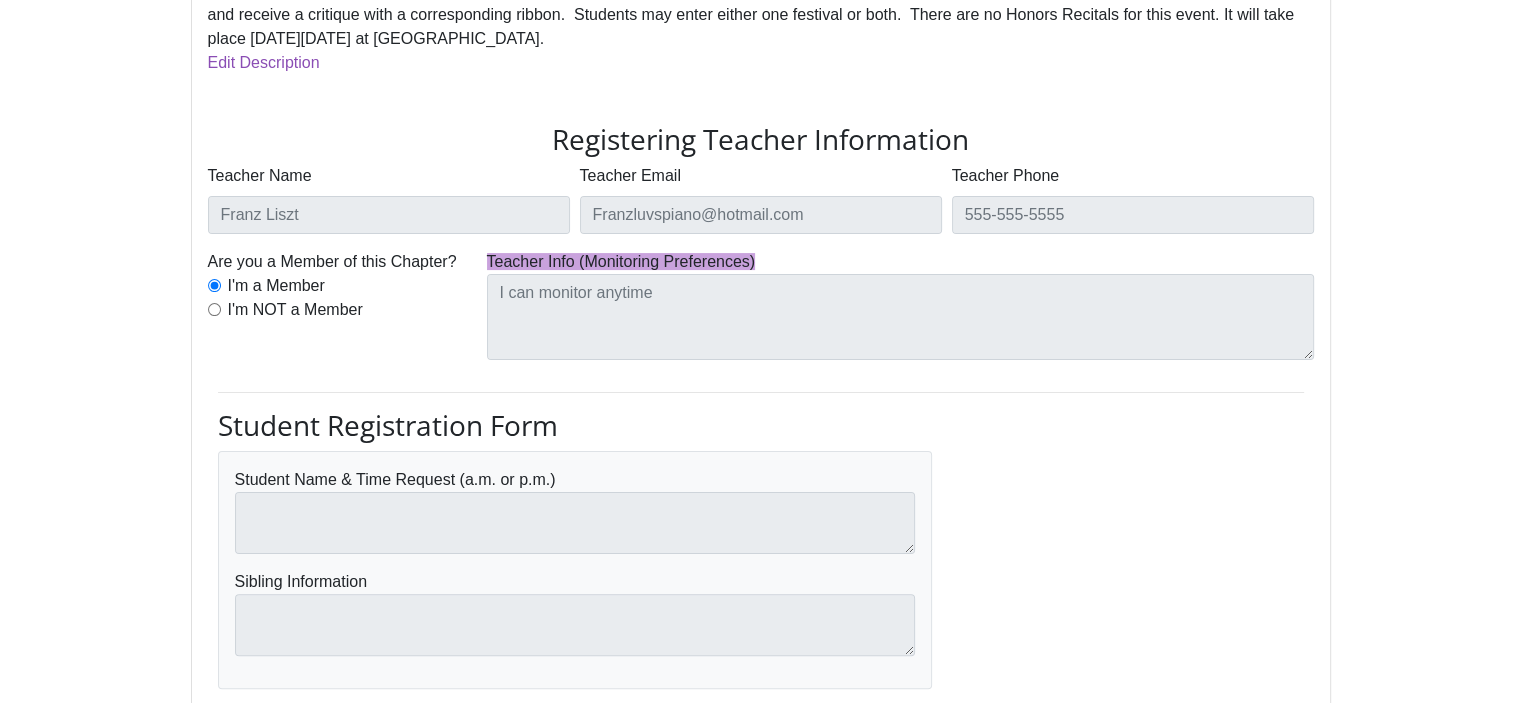 click on "Sibling Information" at bounding box center [575, 613] 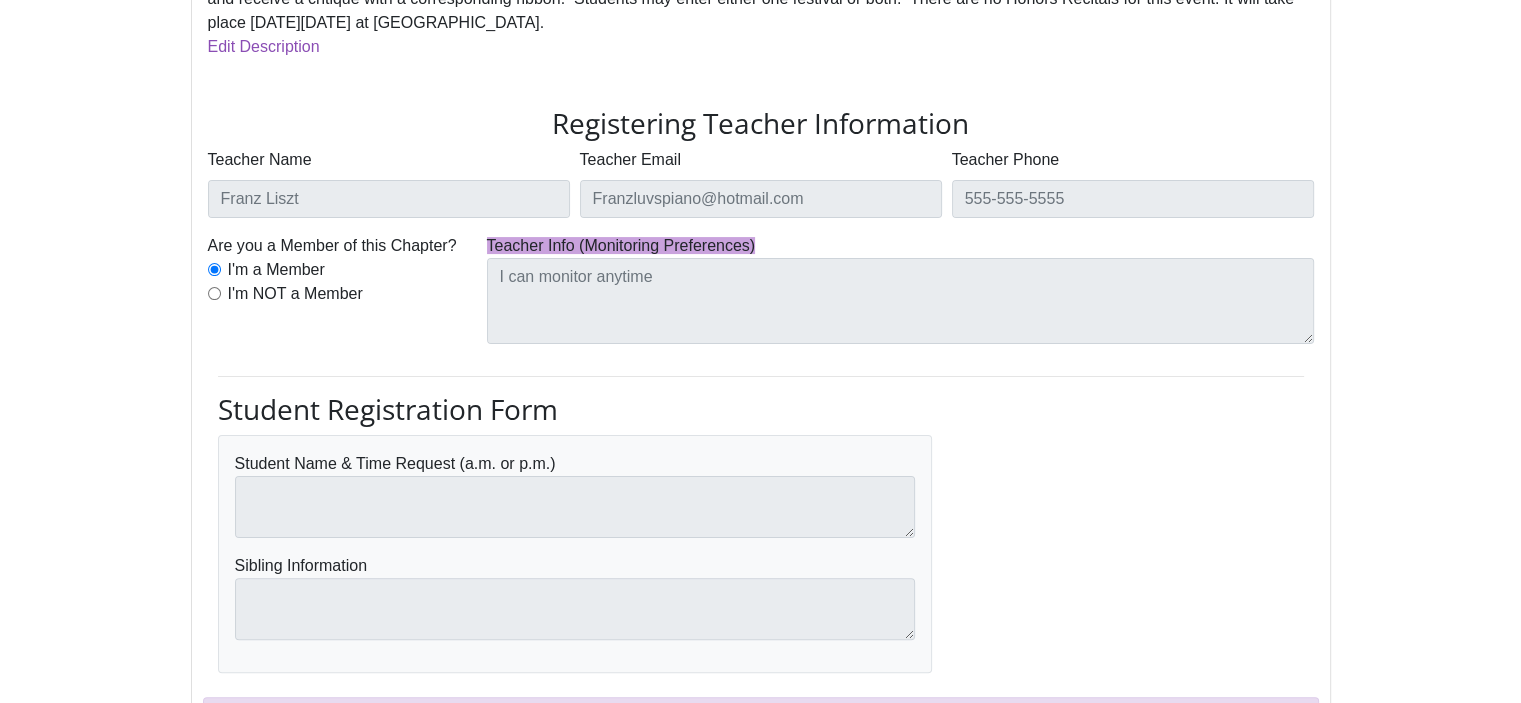 scroll, scrollTop: 0, scrollLeft: 0, axis: both 